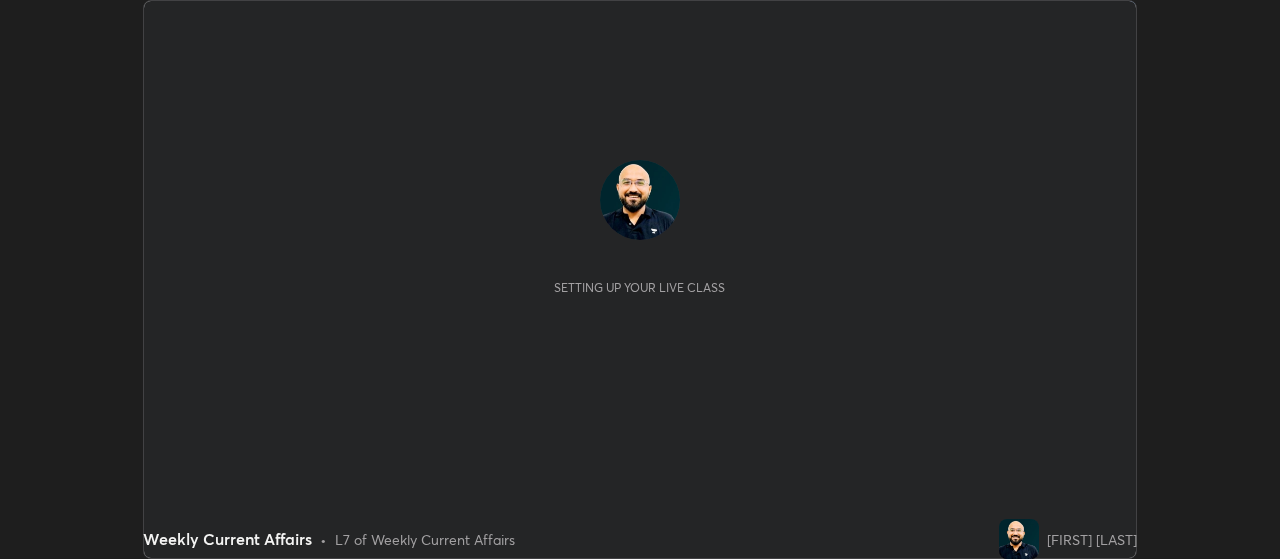 scroll, scrollTop: 0, scrollLeft: 0, axis: both 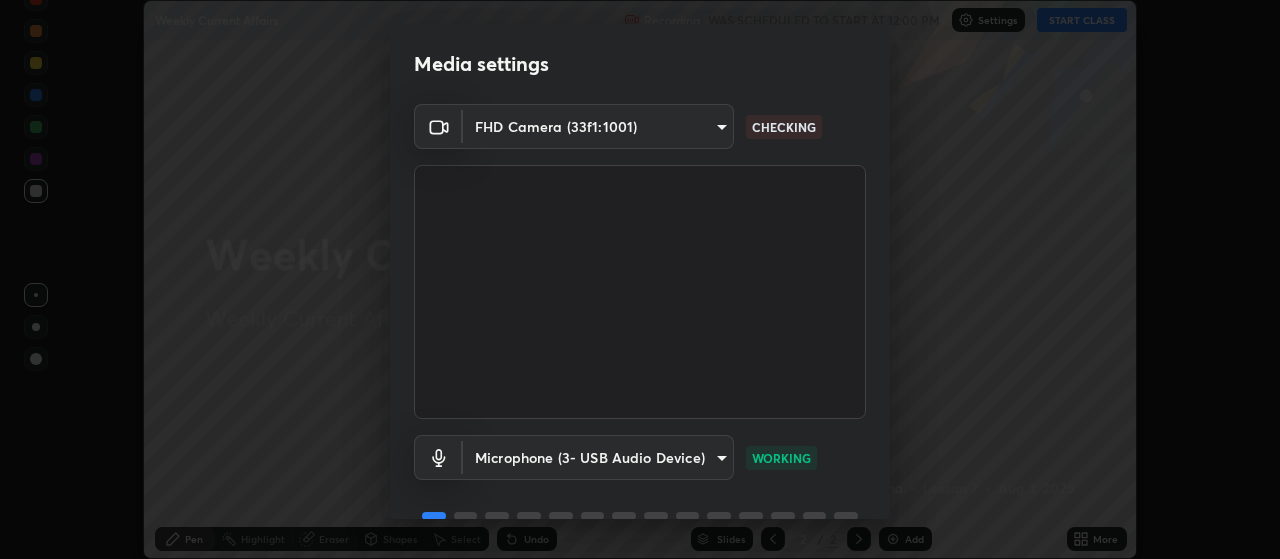 click on "Media settings FHD Camera (33f1:1001) bd895ceec249b3e0bdb4a3e9aea5c5f291806459ce4177ca1846defd5511adf8 CHECKING Microphone (3- USB Audio Device) 6fb43970aefac337d34ba01f9e5de80bc8df9cb61761d0c8303192829fe75486 WORKING 1 / 5 Next" at bounding box center [640, 279] 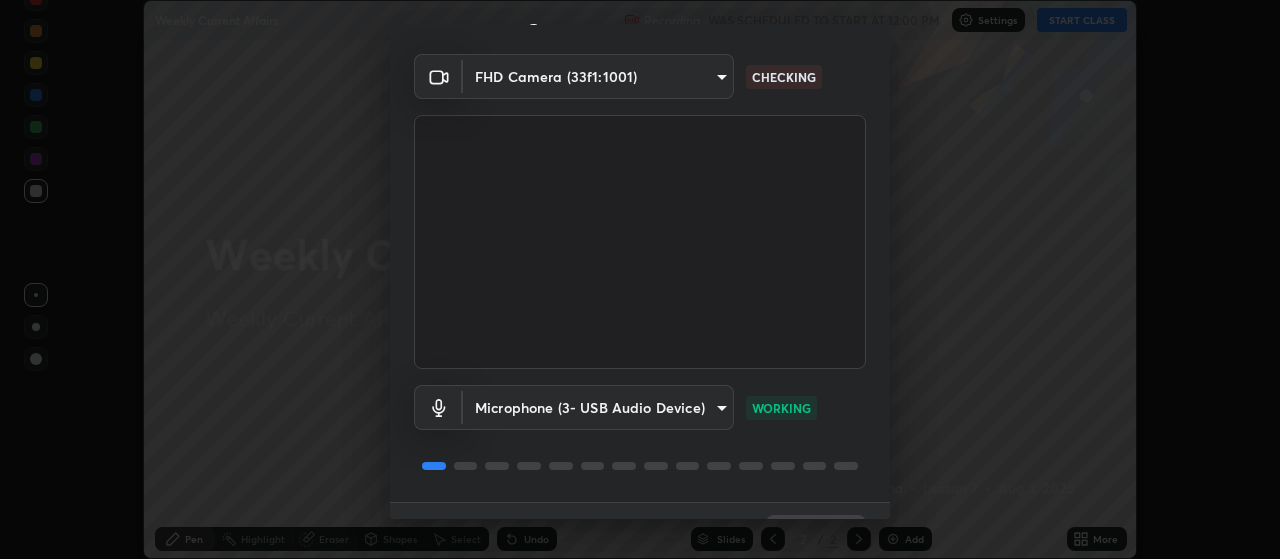 scroll, scrollTop: 23, scrollLeft: 0, axis: vertical 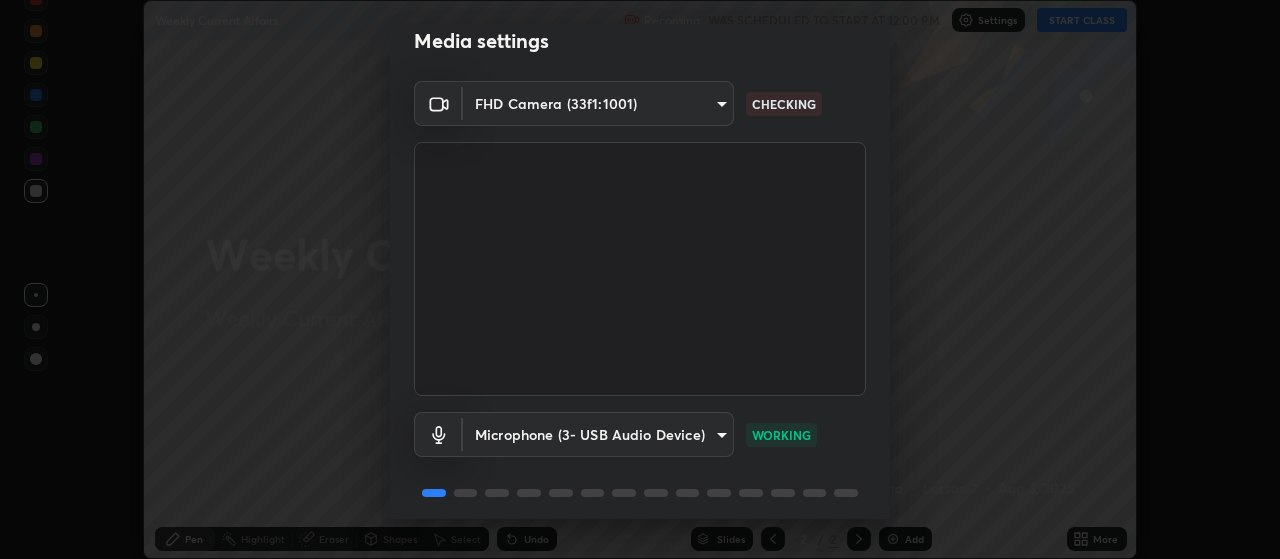 click on "Erase all Weekly Current Affairs Recording WAS SCHEDULED TO START AT  12:00 PM Settings START CLASS Setting up your live class Weekly Current Affairs • L7 of Weekly Current Affairs Pushpanshu Sharma Pen Highlight Eraser Shapes Select Undo Slides 2 / 2 Add More Enable hand raising Enable raise hand to speak to learners. Once enabled, chat will be turned off temporarily. Enable x   No doubts shared Encourage your learners to ask a doubt for better clarity Report an issue Reason for reporting Buffering Chat not working Audio - Video sync issue Educator video quality low ​ Attach an image Report Media settings FHD Camera (33f1:1001) bd895ceec249b3e0bdb4a3e9aea5c5f291806459ce4177ca1846defd5511adf8 CHECKING Microphone (3- USB Audio Device) 6fb43970aefac337d34ba01f9e5de80bc8df9cb61761d0c8303192829fe75486 WORKING 1 / 5 Next" at bounding box center (640, 279) 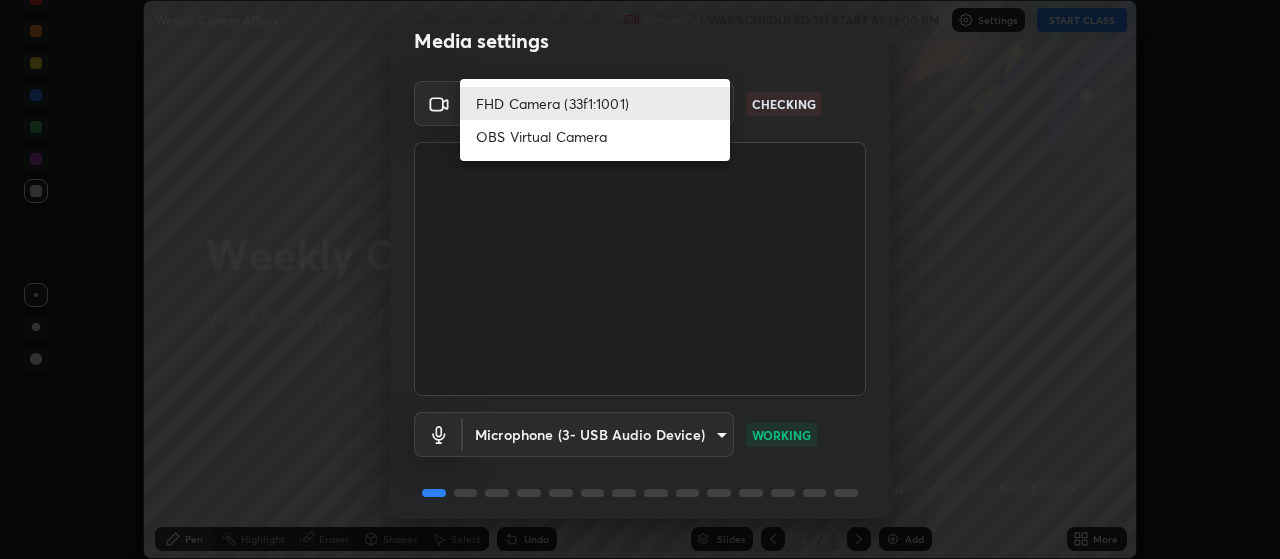 click on "FHD Camera (33f1:1001)" at bounding box center [595, 103] 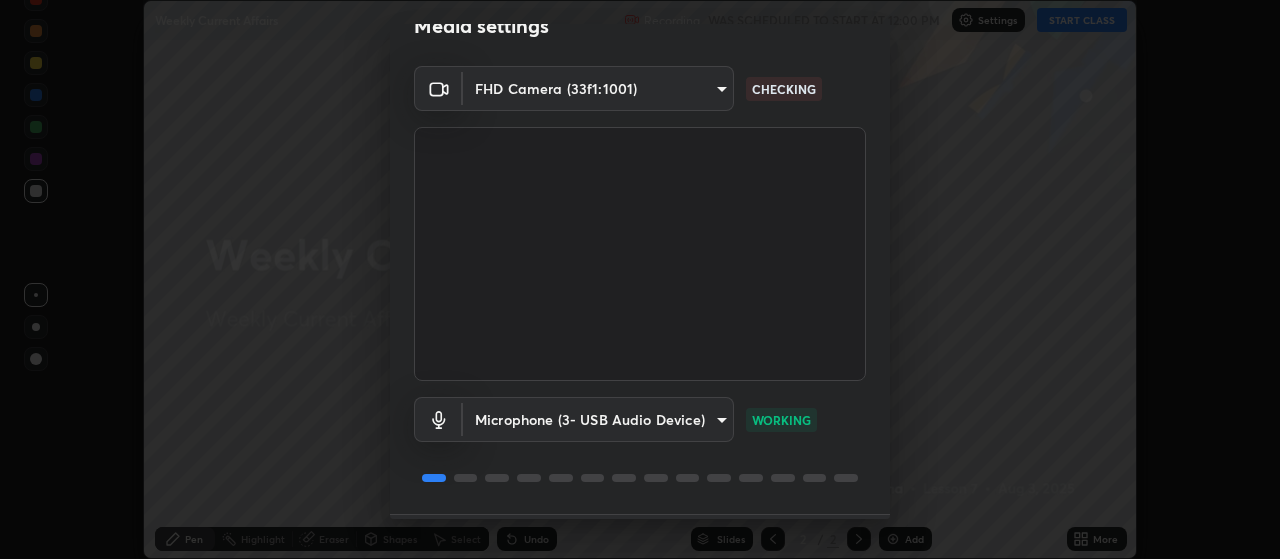 scroll, scrollTop: 0, scrollLeft: 0, axis: both 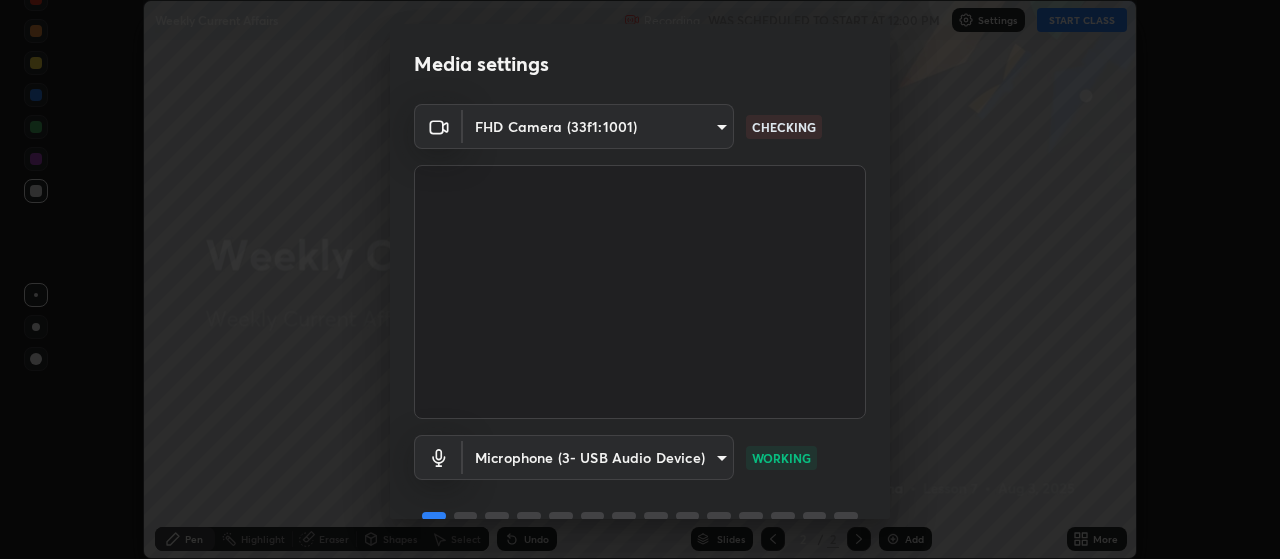 click on "Erase all Weekly Current Affairs Recording WAS SCHEDULED TO START AT  12:00 PM Settings START CLASS Setting up your live class Weekly Current Affairs • L7 of Weekly Current Affairs Pushpanshu Sharma Pen Highlight Eraser Shapes Select Undo Slides 2 / 2 Add More Enable hand raising Enable raise hand to speak to learners. Once enabled, chat will be turned off temporarily. Enable x   No doubts shared Encourage your learners to ask a doubt for better clarity Report an issue Reason for reporting Buffering Chat not working Audio - Video sync issue Educator video quality low ​ Attach an image Report Media settings FHD Camera (33f1:1001) bd895ceec249b3e0bdb4a3e9aea5c5f291806459ce4177ca1846defd5511adf8 CHECKING Microphone (3- USB Audio Device) 6fb43970aefac337d34ba01f9e5de80bc8df9cb61761d0c8303192829fe75486 WORKING 1 / 5 Next" at bounding box center (640, 279) 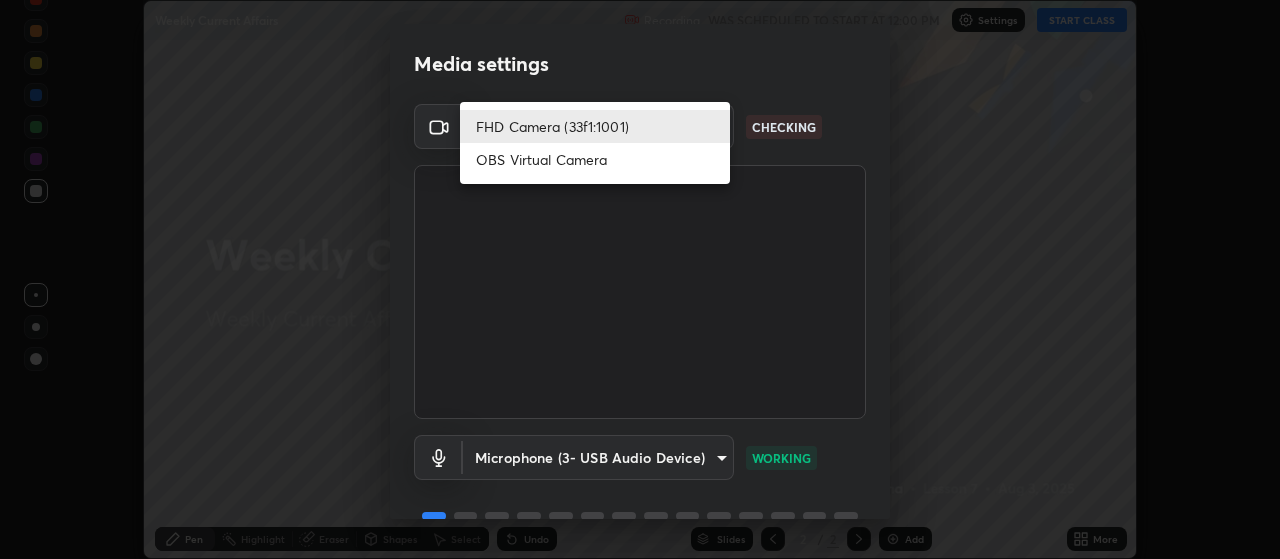 click on "OBS Virtual Camera" at bounding box center [595, 159] 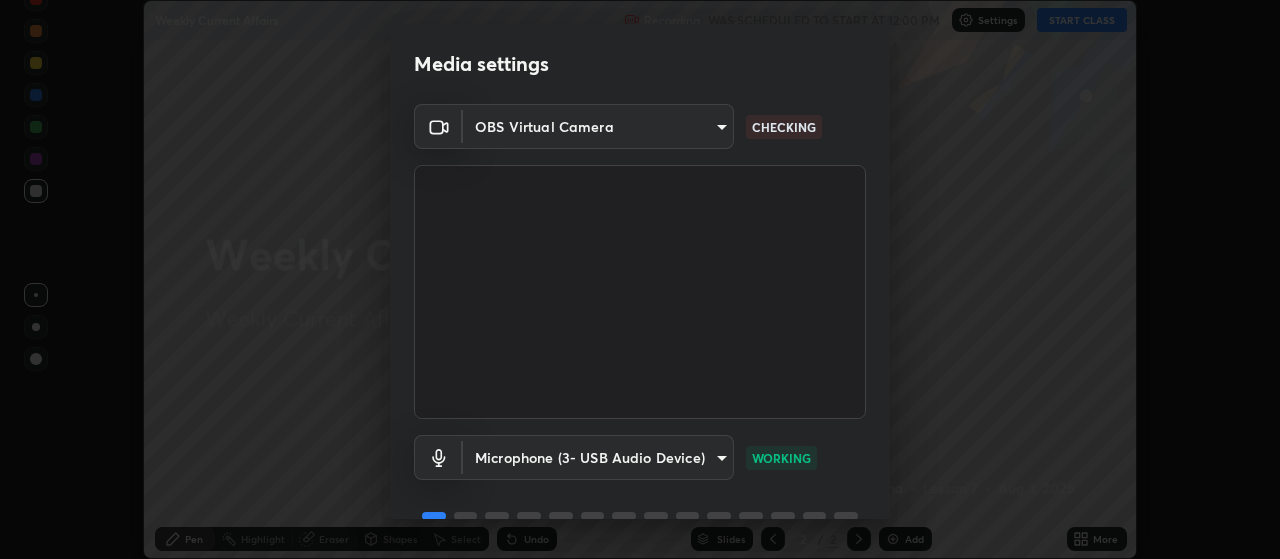 click on "Erase all Weekly Current Affairs Recording WAS SCHEDULED TO START AT  12:00 PM Settings START CLASS Setting up your live class Weekly Current Affairs • L7 of Weekly Current Affairs Pushpanshu Sharma Pen Highlight Eraser Shapes Select Undo Slides 2 / 2 Add More Enable hand raising Enable raise hand to speak to learners. Once enabled, chat will be turned off temporarily. Enable x   No doubts shared Encourage your learners to ask a doubt for better clarity Report an issue Reason for reporting Buffering Chat not working Audio - Video sync issue Educator video quality low ​ Attach an image Report Media settings OBS Virtual Camera abefdca810fbcc96f619d7121ee53876d0afbb0cfb359a56d78de719fffc535c CHECKING Microphone (3- USB Audio Device) 6fb43970aefac337d34ba01f9e5de80bc8df9cb61761d0c8303192829fe75486 WORKING 1 / 5 Next" at bounding box center [640, 279] 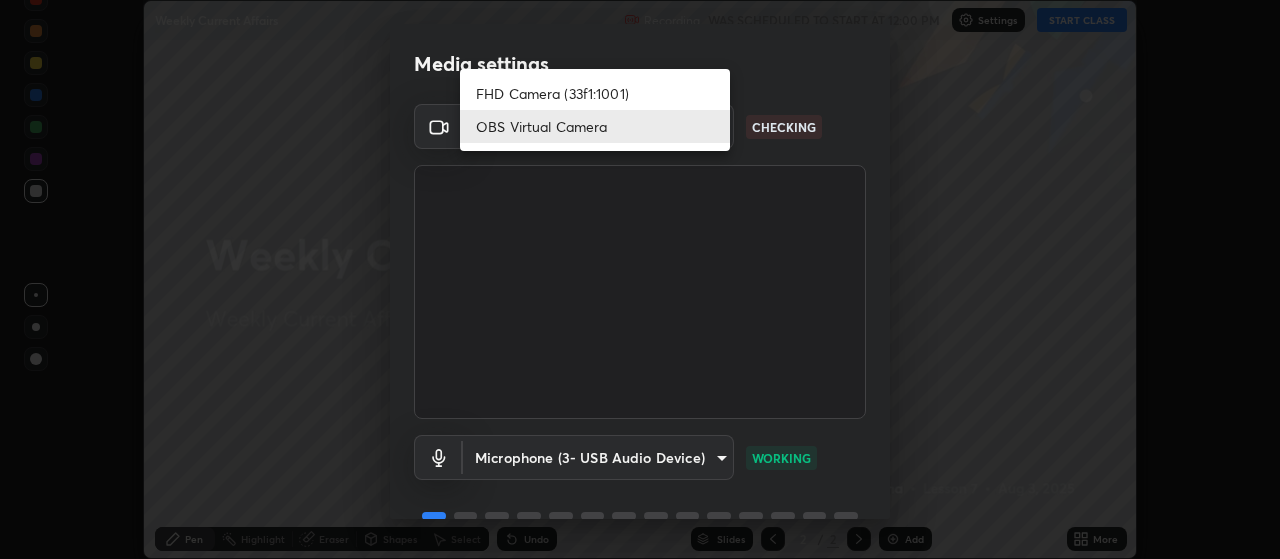 click on "FHD Camera (33f1:1001)" at bounding box center [595, 93] 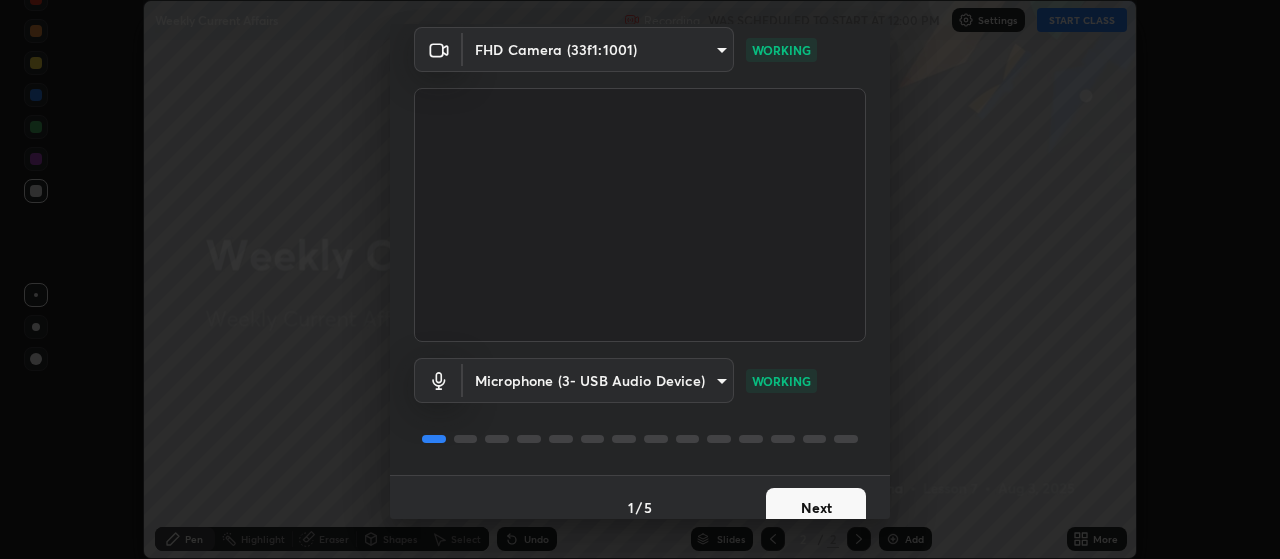 scroll, scrollTop: 97, scrollLeft: 0, axis: vertical 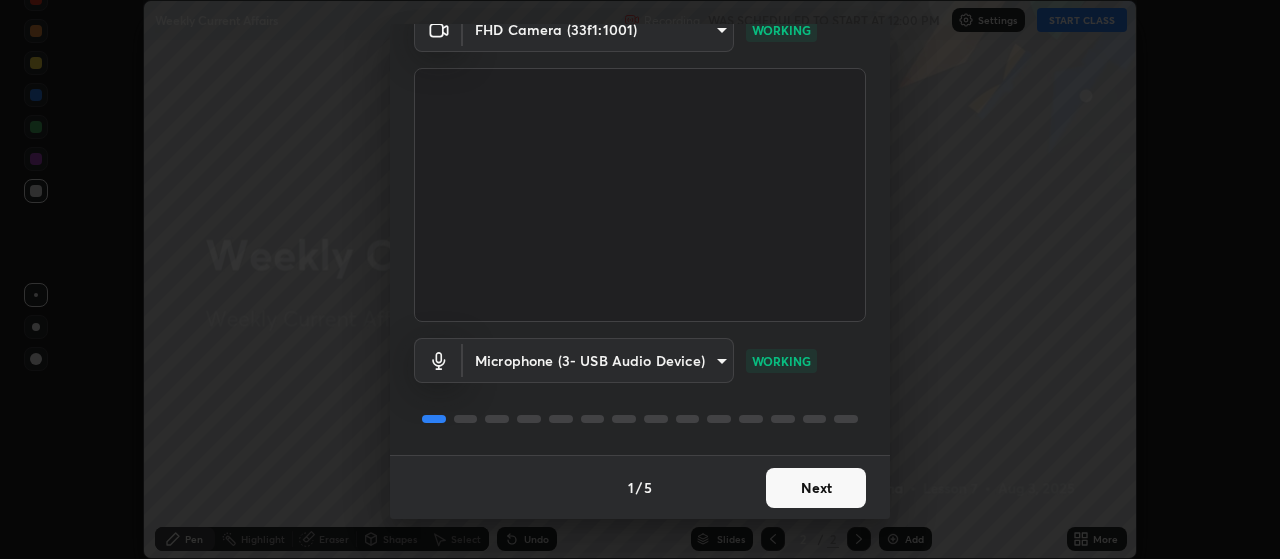 click on "Next" at bounding box center [816, 488] 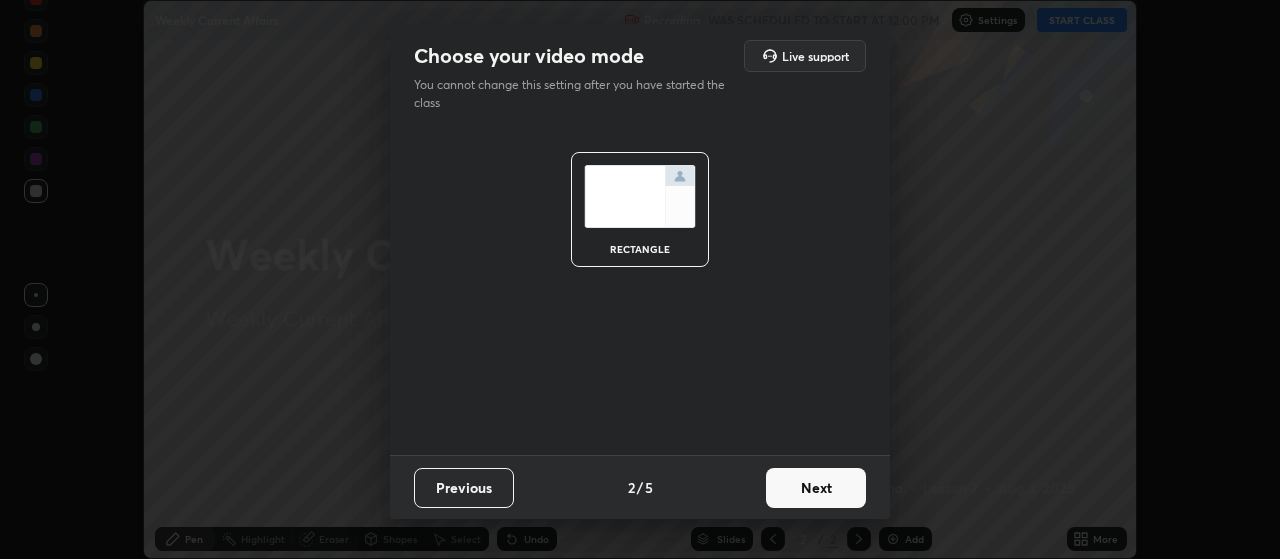 click on "Next" at bounding box center [816, 488] 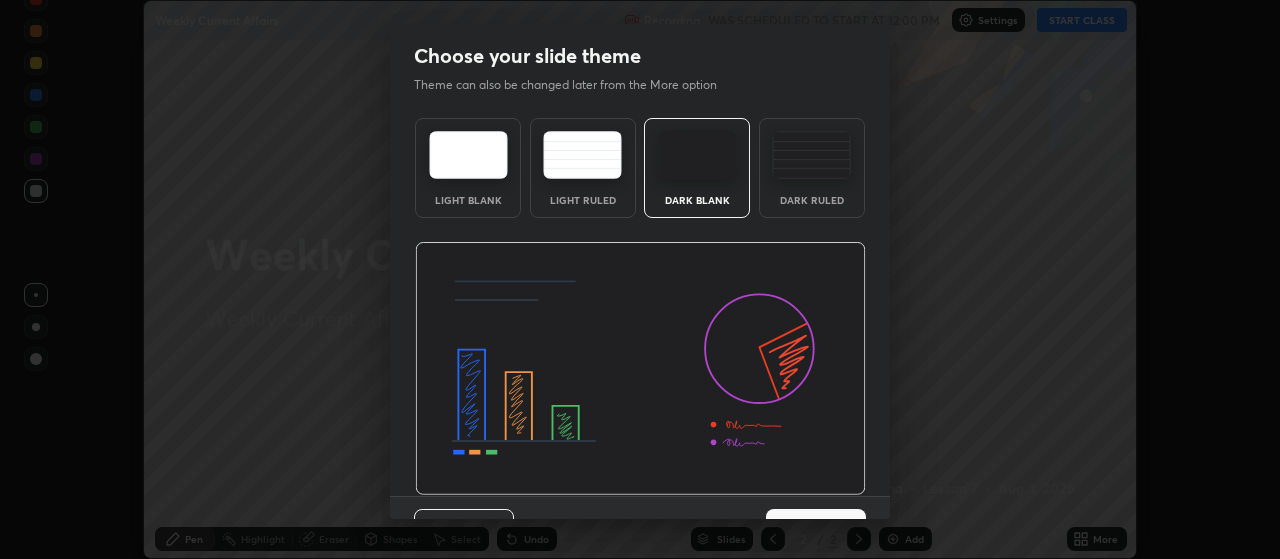 scroll, scrollTop: 41, scrollLeft: 0, axis: vertical 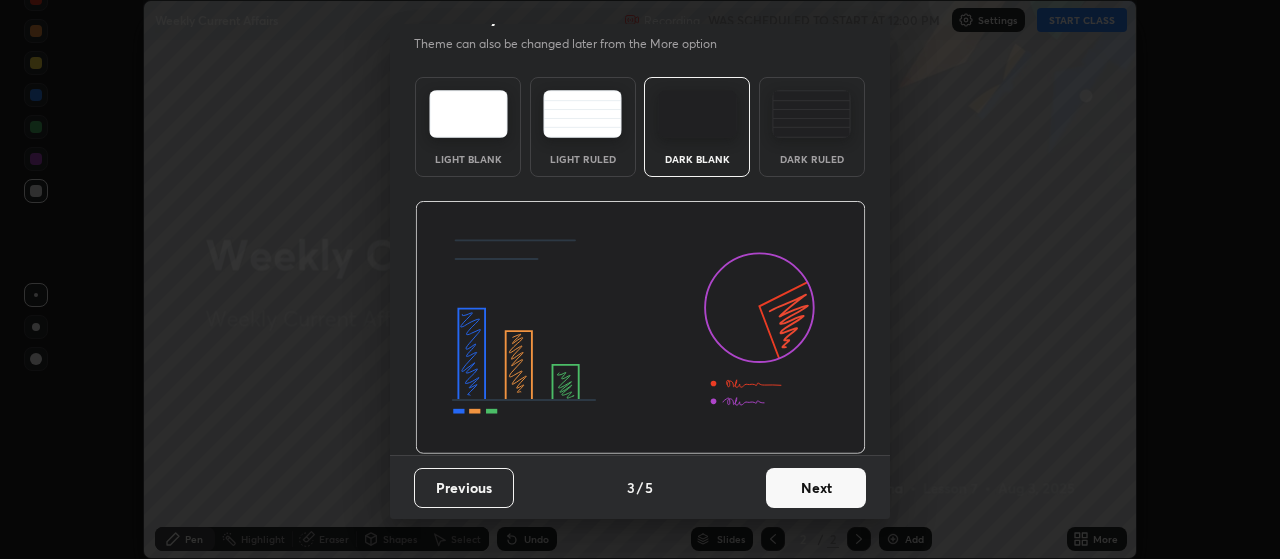 click on "Next" at bounding box center (816, 488) 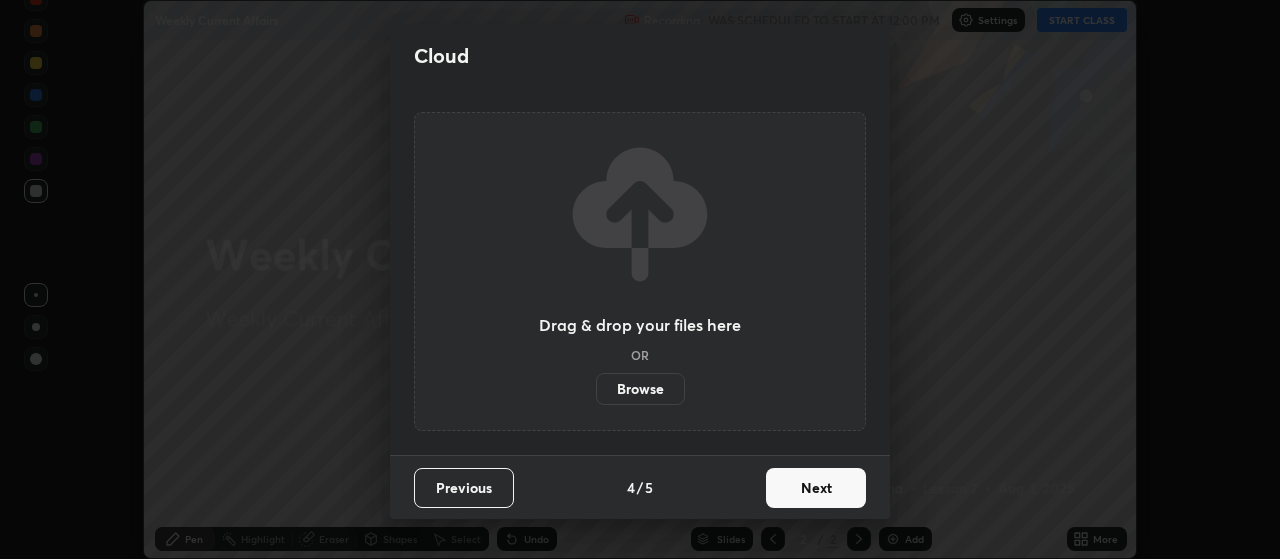 click on "Browse" at bounding box center (640, 389) 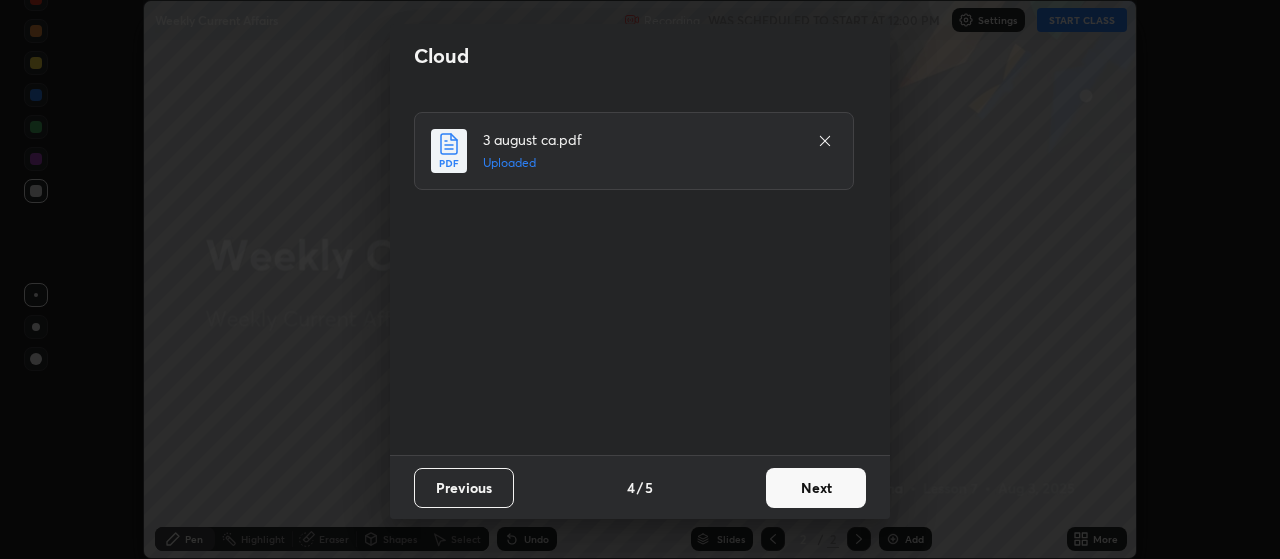 click on "Next" at bounding box center (816, 488) 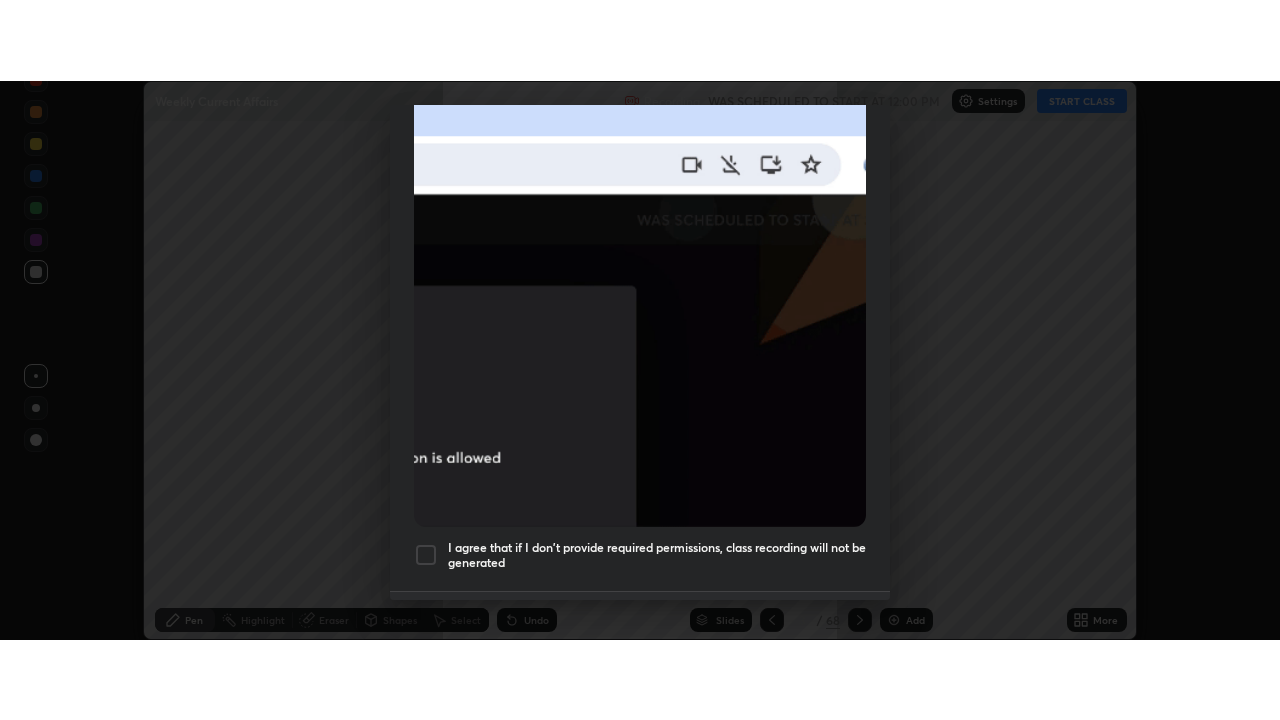 scroll, scrollTop: 505, scrollLeft: 0, axis: vertical 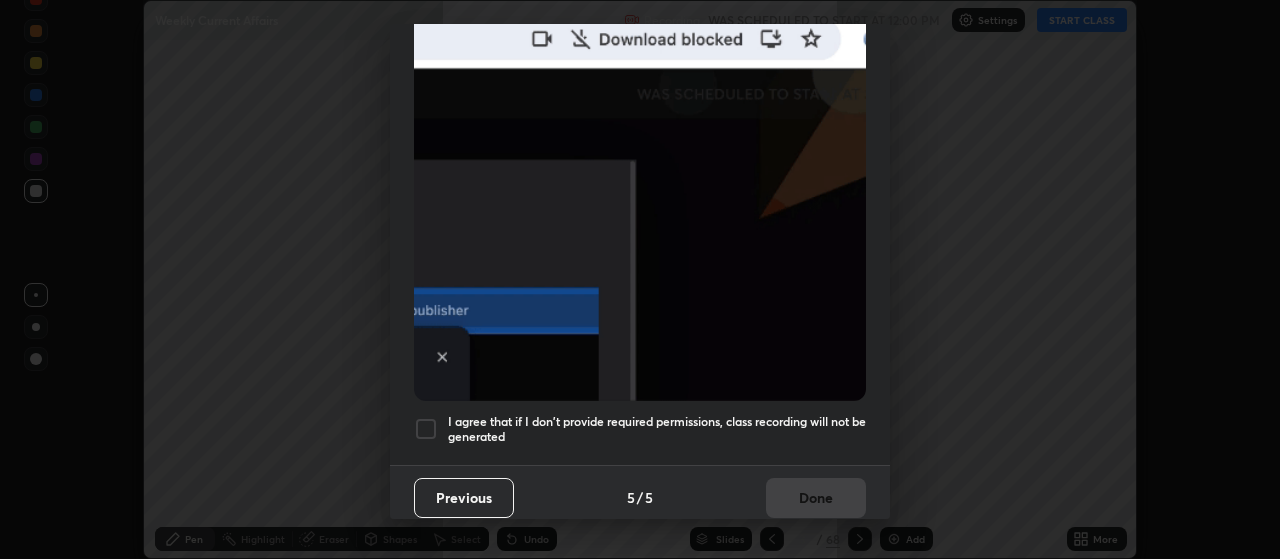 click at bounding box center (426, 429) 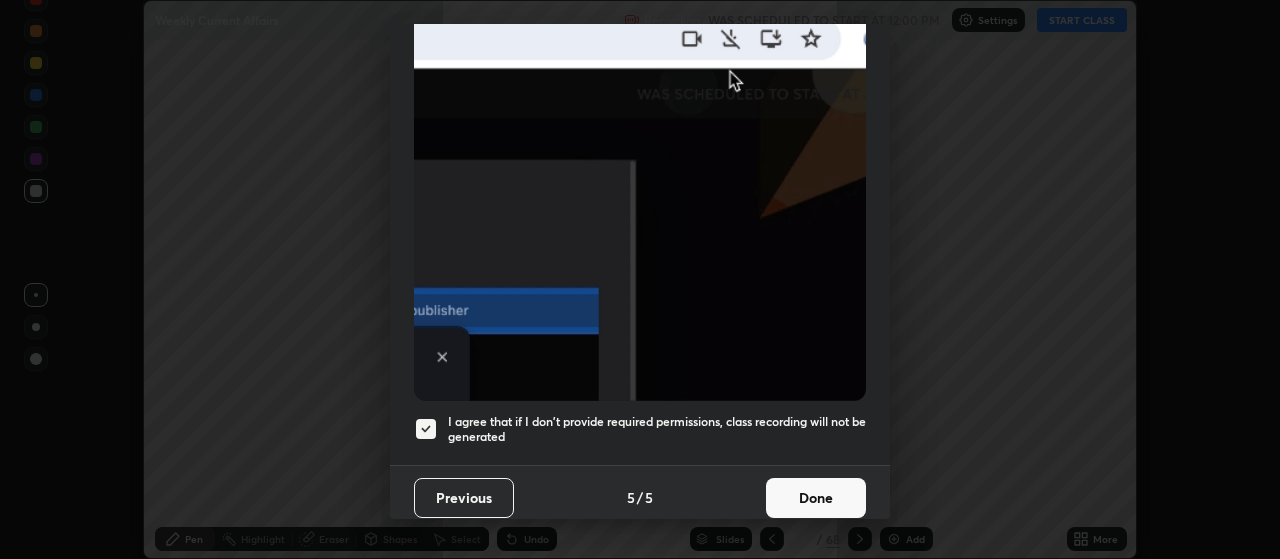 click on "Done" at bounding box center (816, 498) 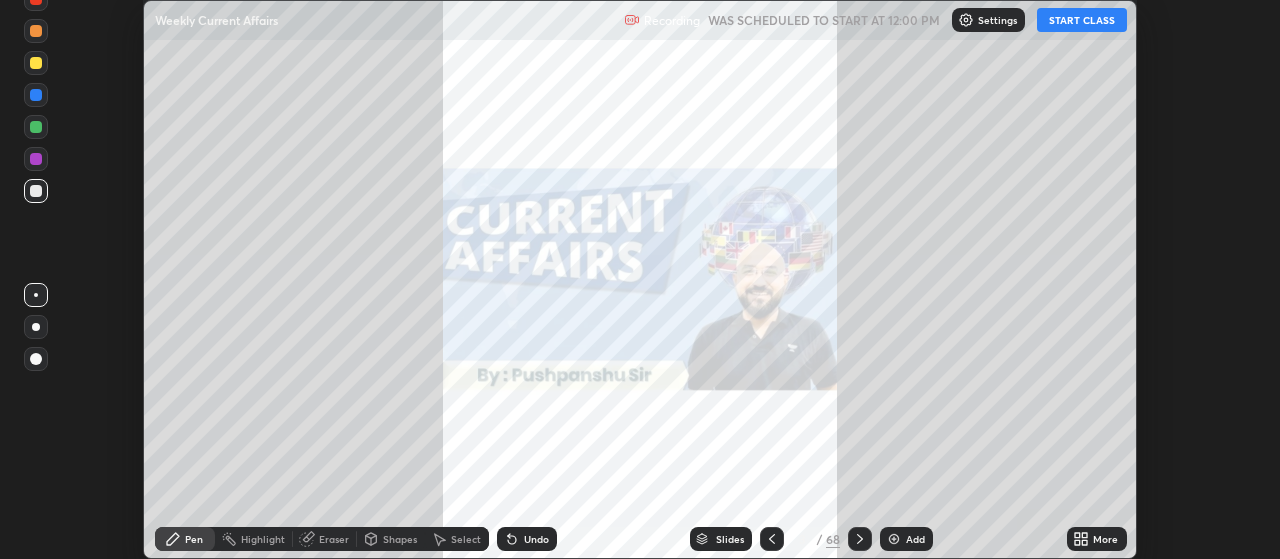 click 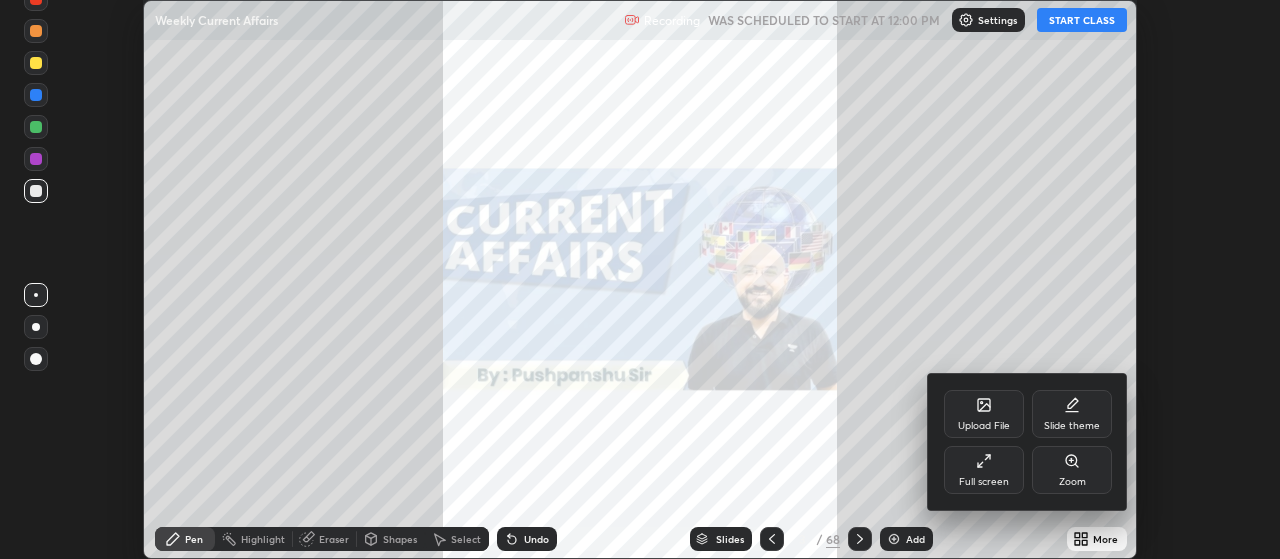 click 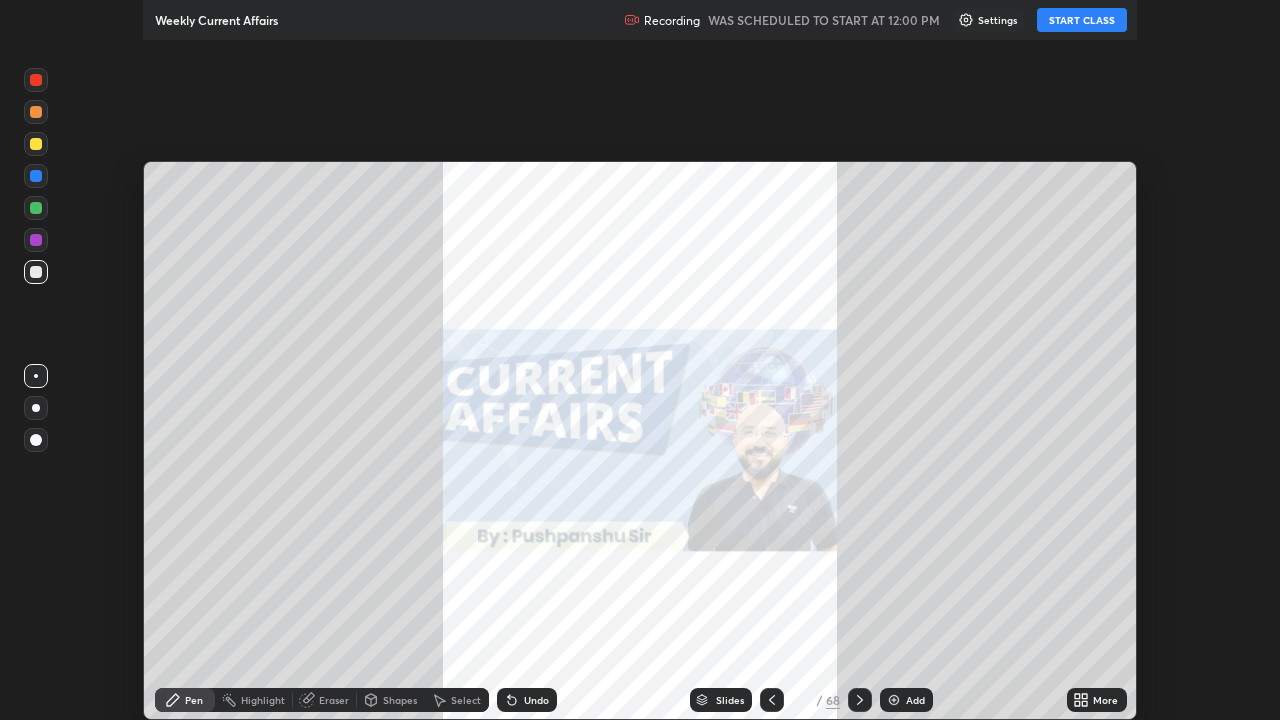 scroll, scrollTop: 99280, scrollLeft: 98720, axis: both 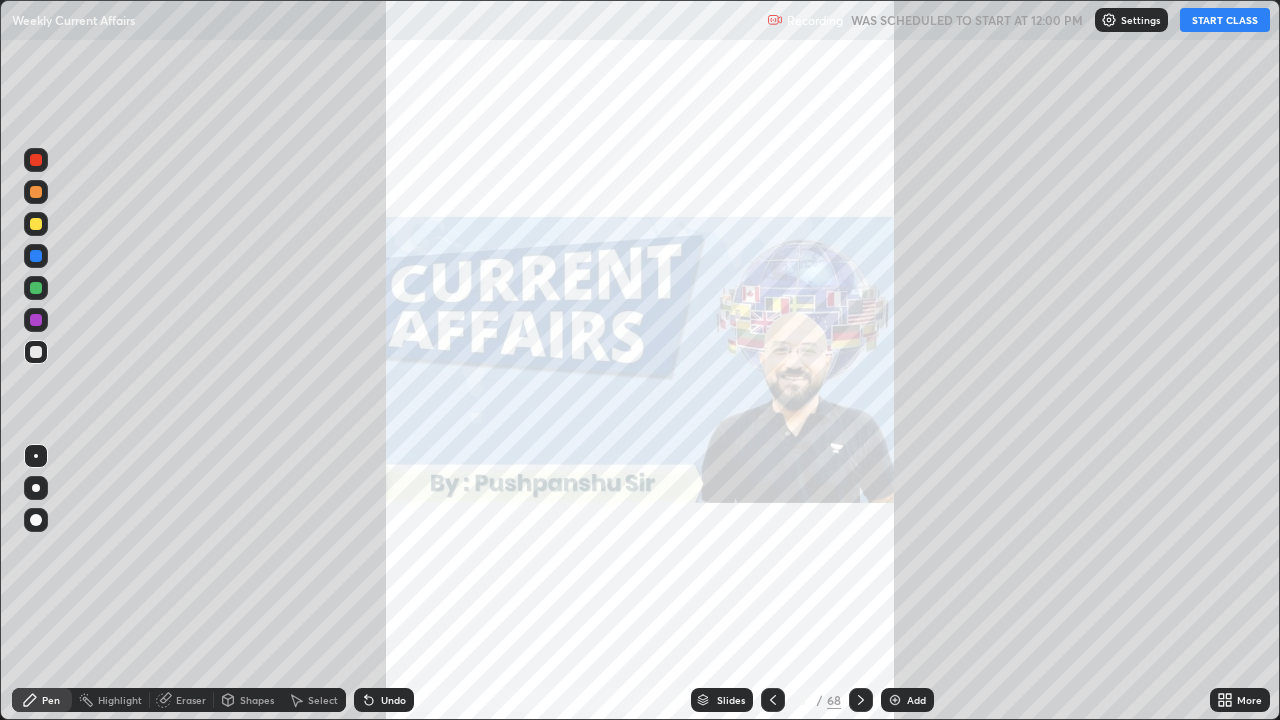 click 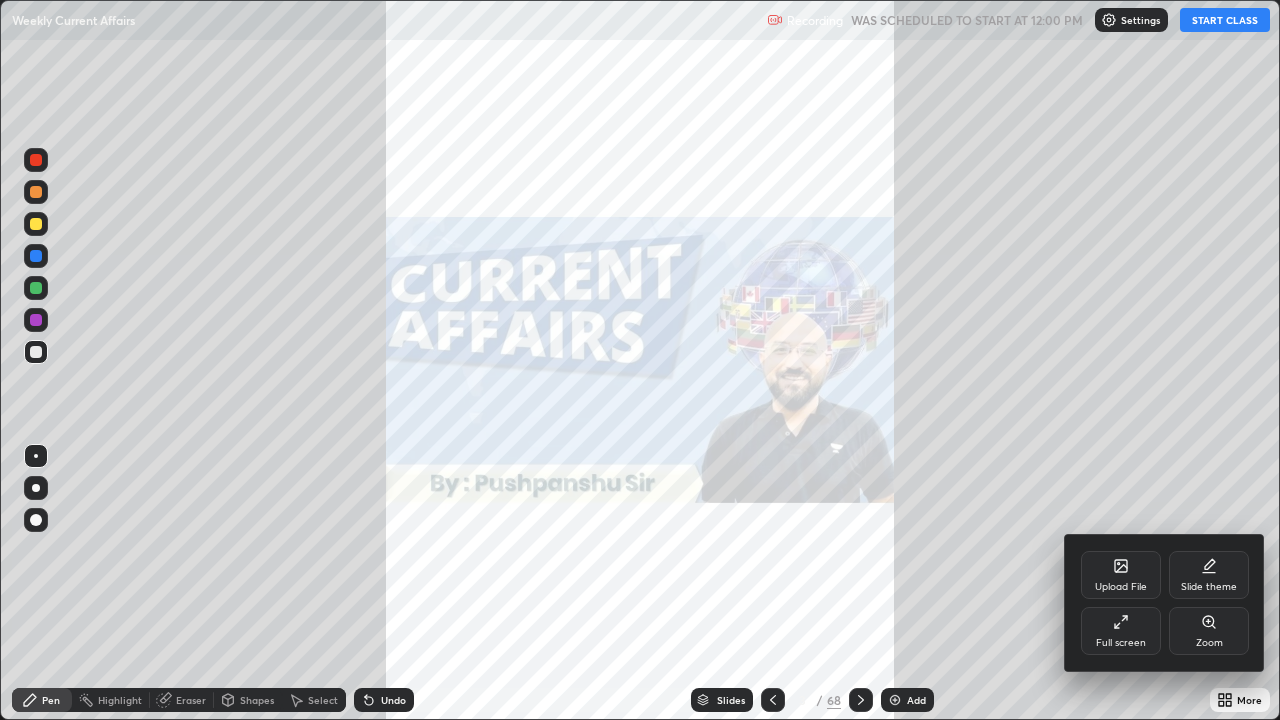 click 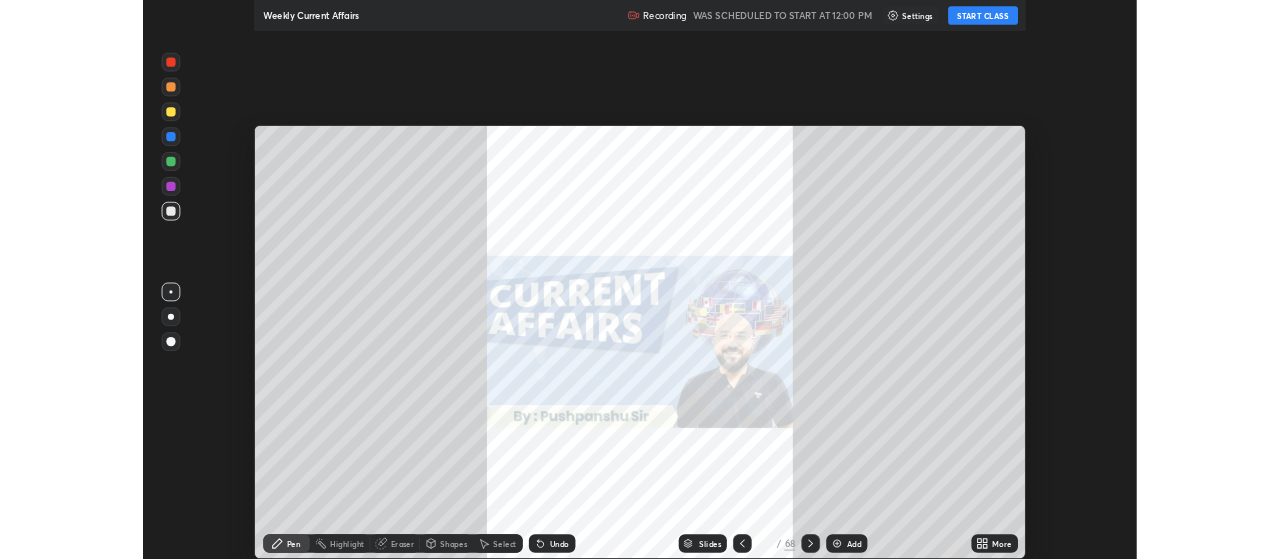 scroll, scrollTop: 559, scrollLeft: 1280, axis: both 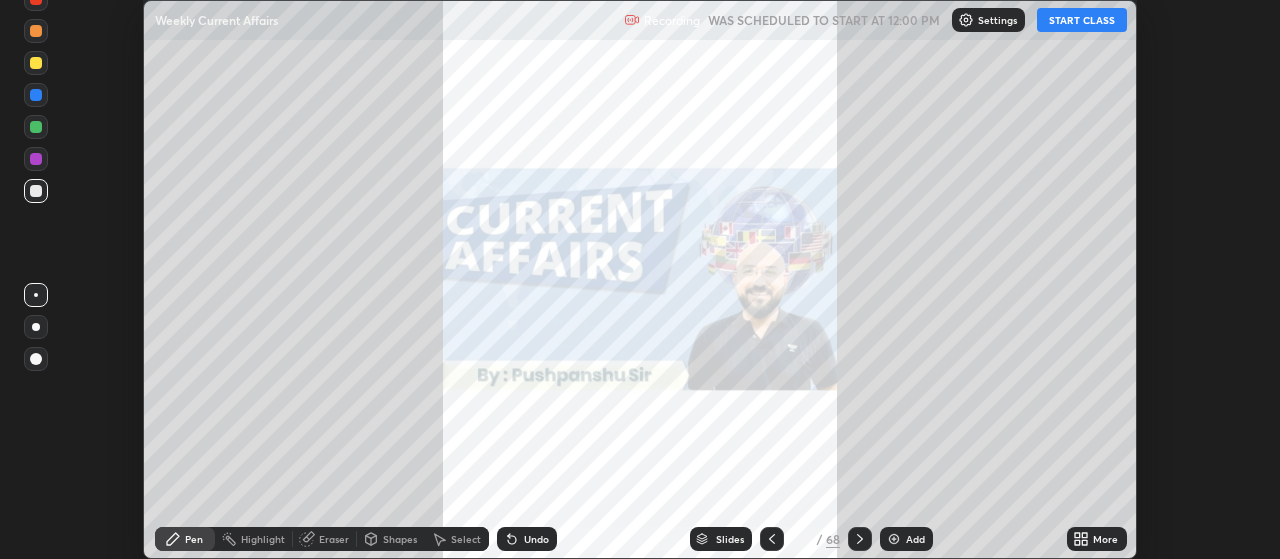 click on "START CLASS" at bounding box center (1082, 20) 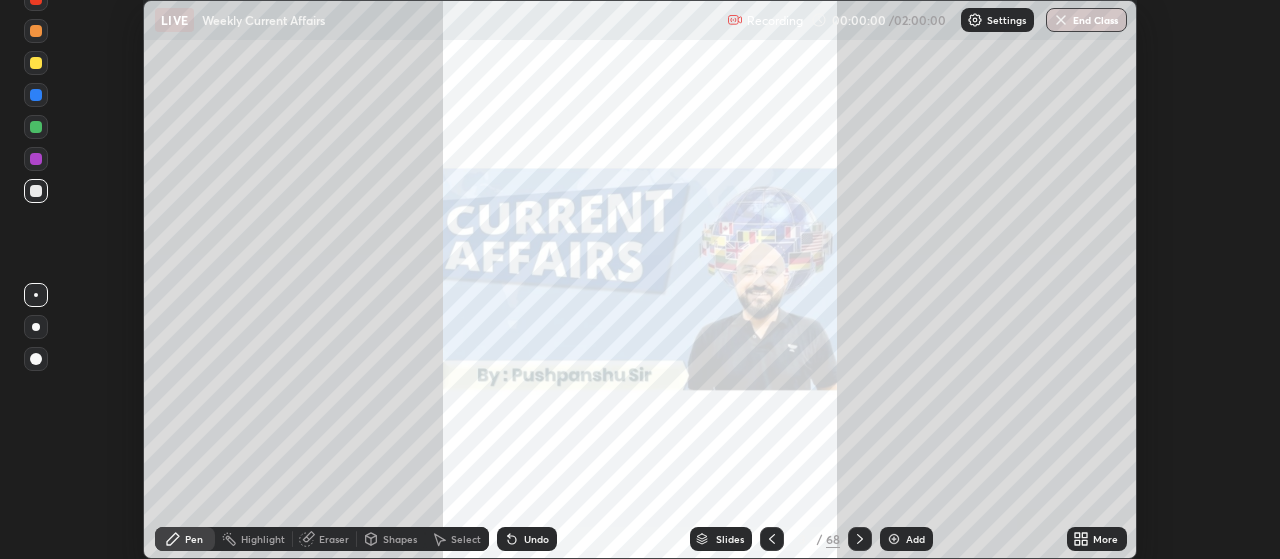click 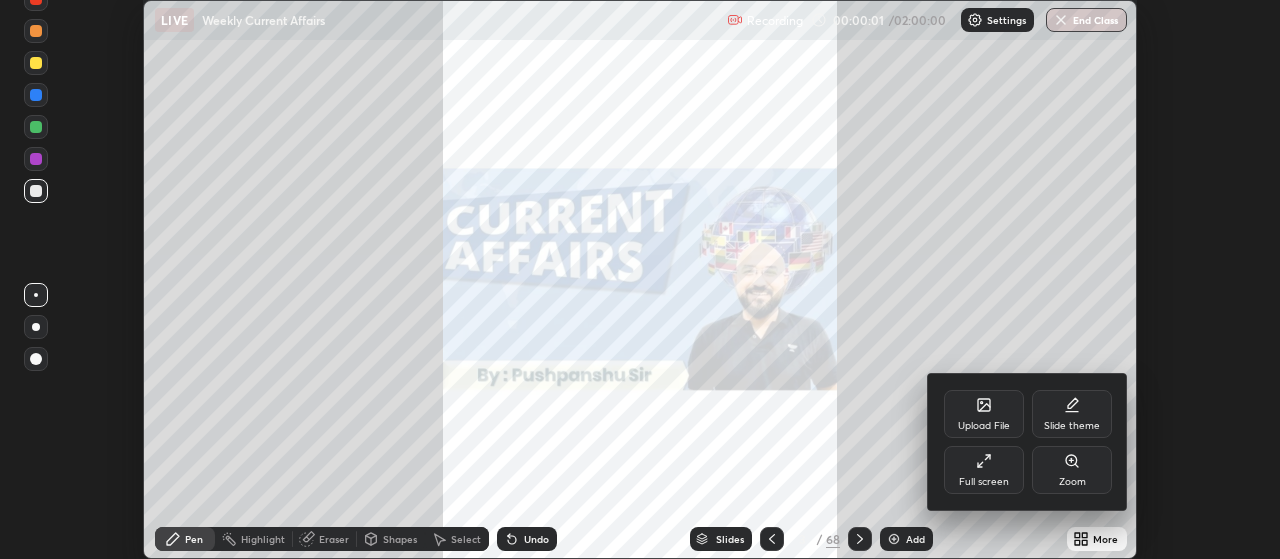 click 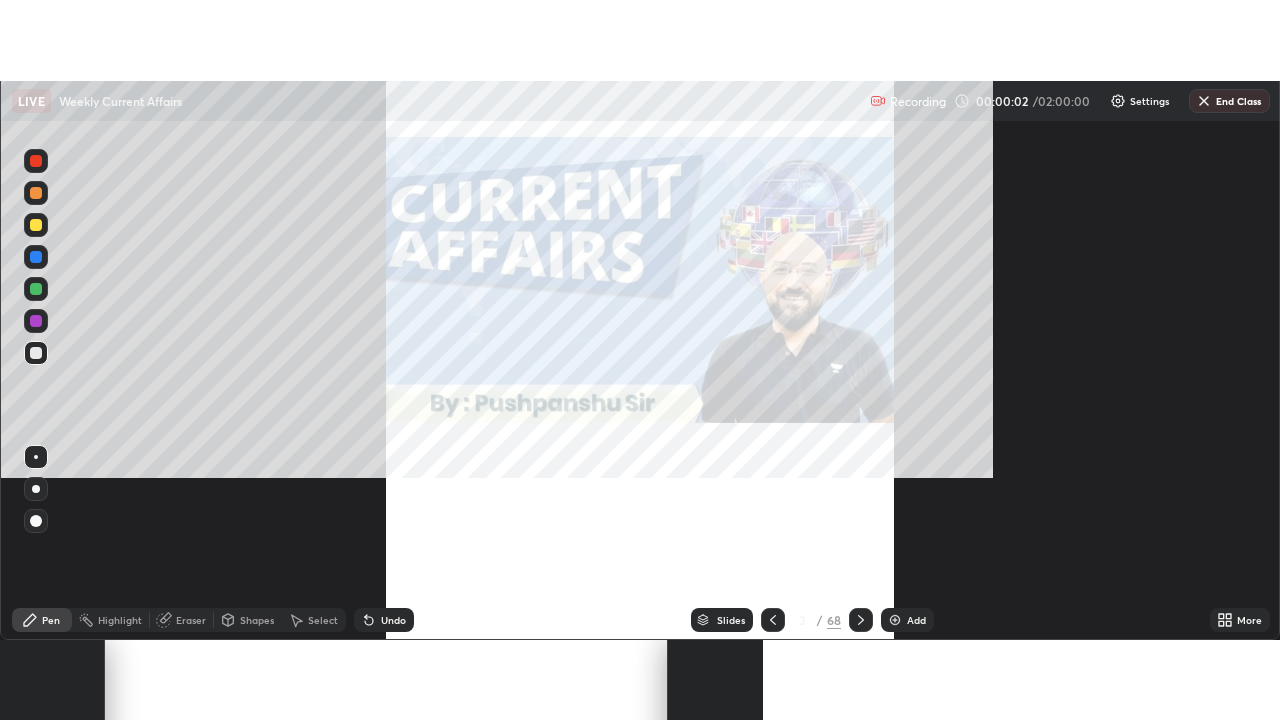 scroll, scrollTop: 99280, scrollLeft: 98720, axis: both 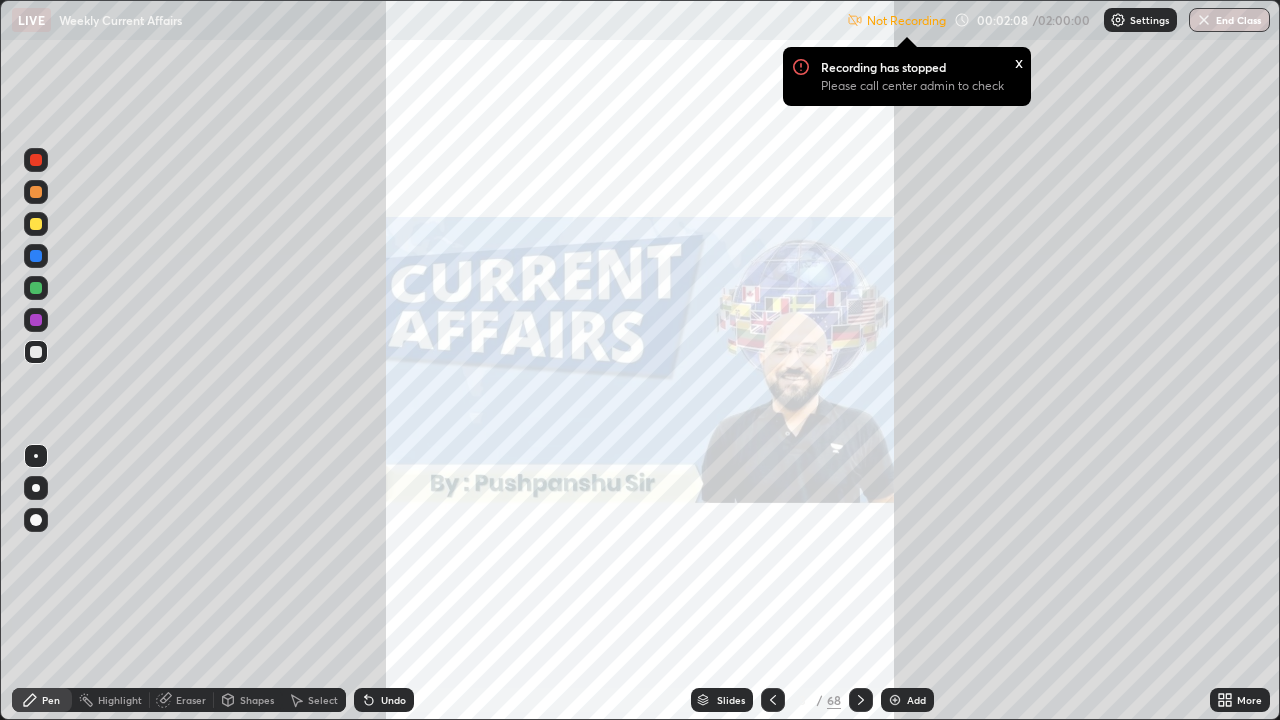 click on "x" at bounding box center [1019, 61] 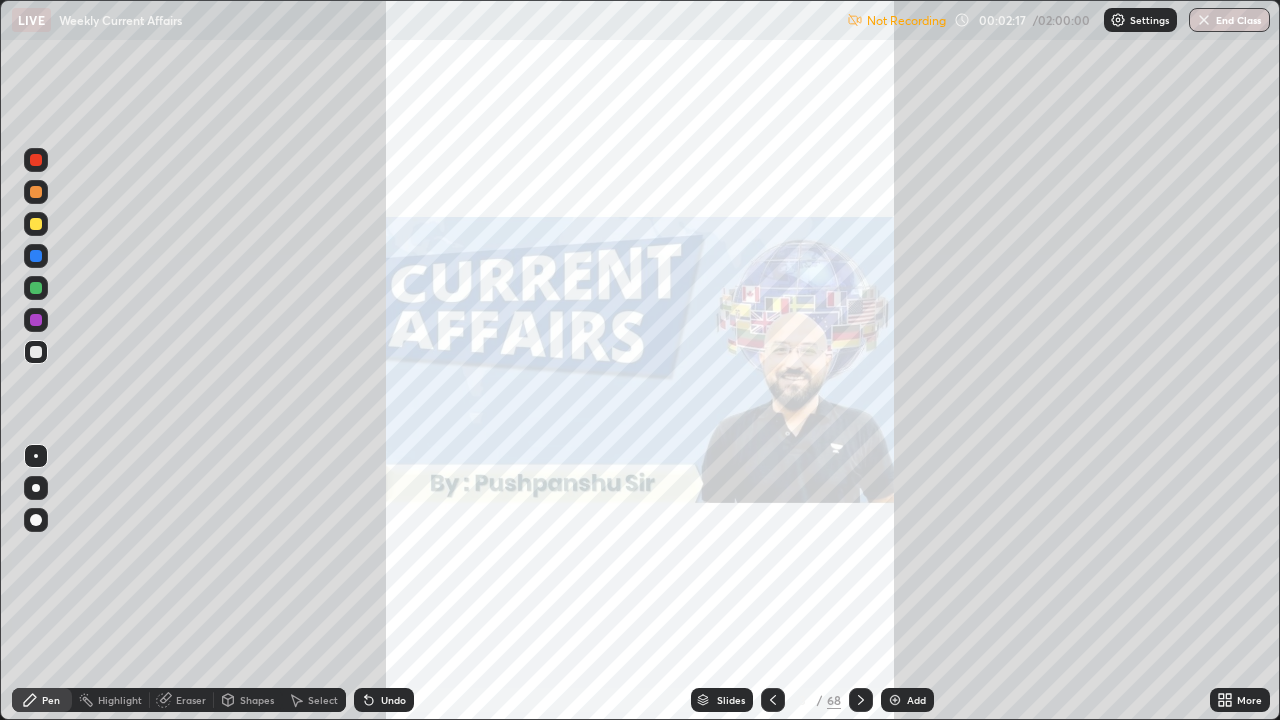 click 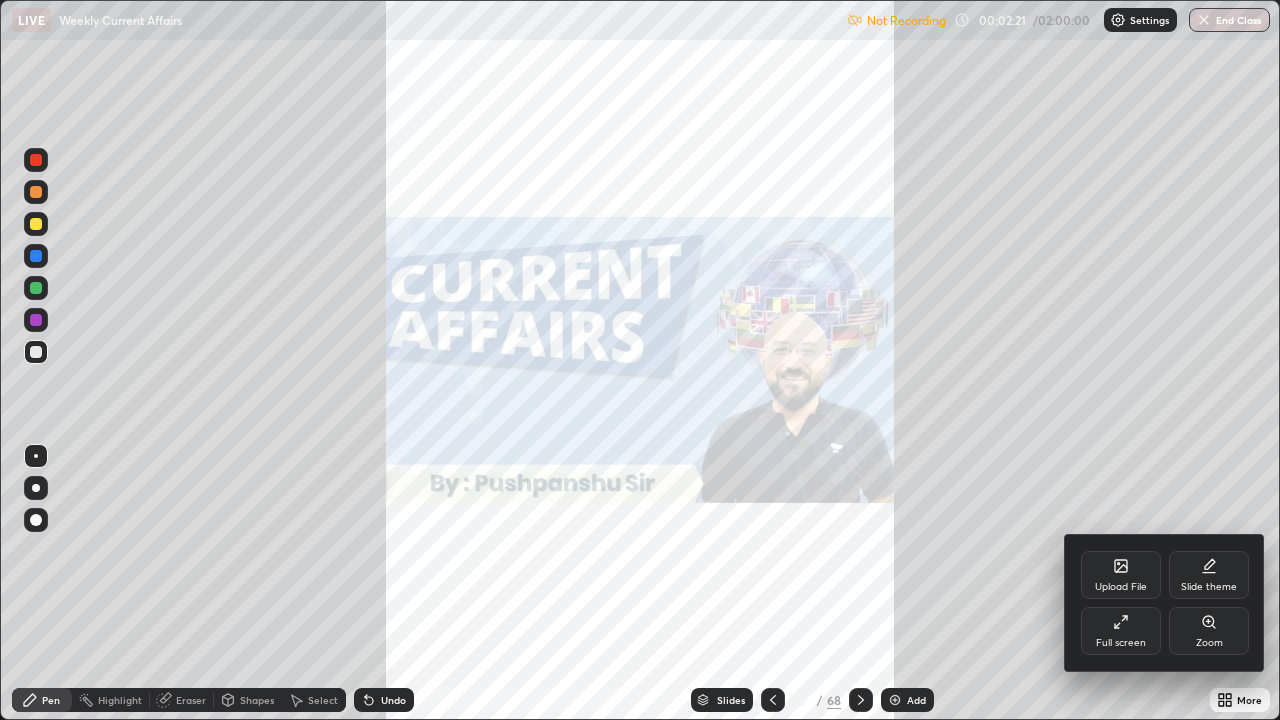 click at bounding box center [640, 360] 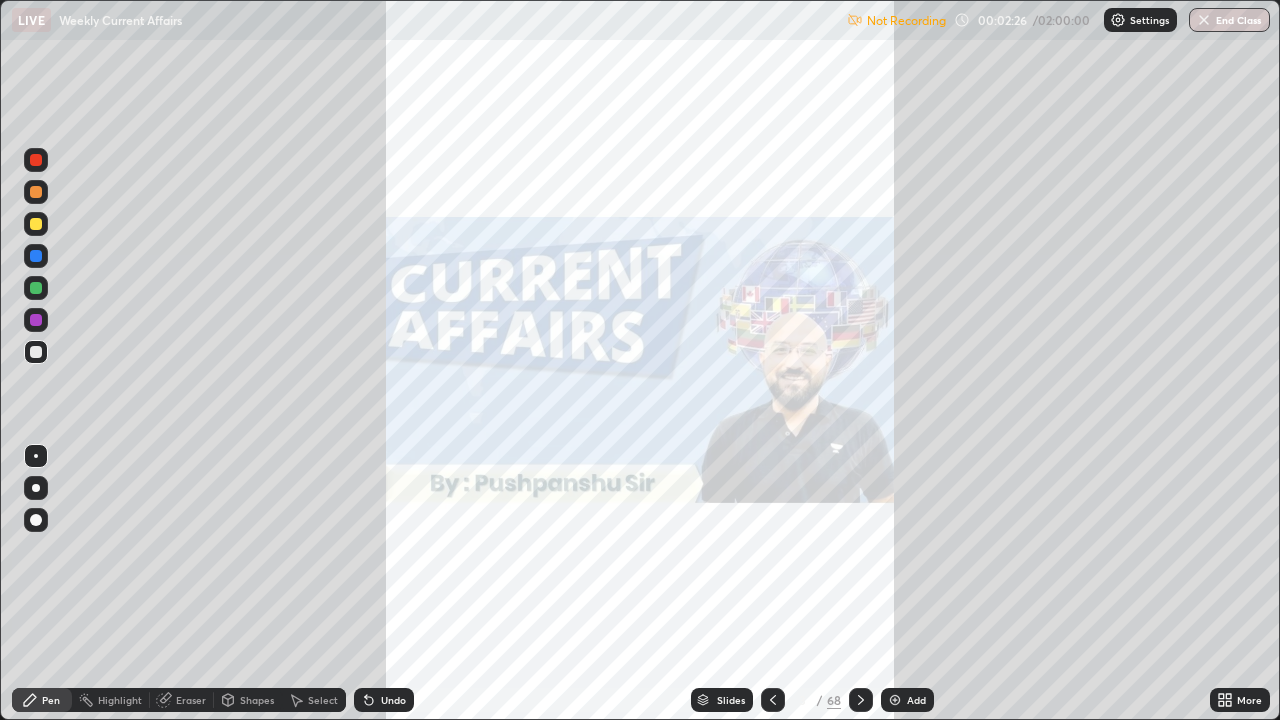 click on "More" at bounding box center (1249, 700) 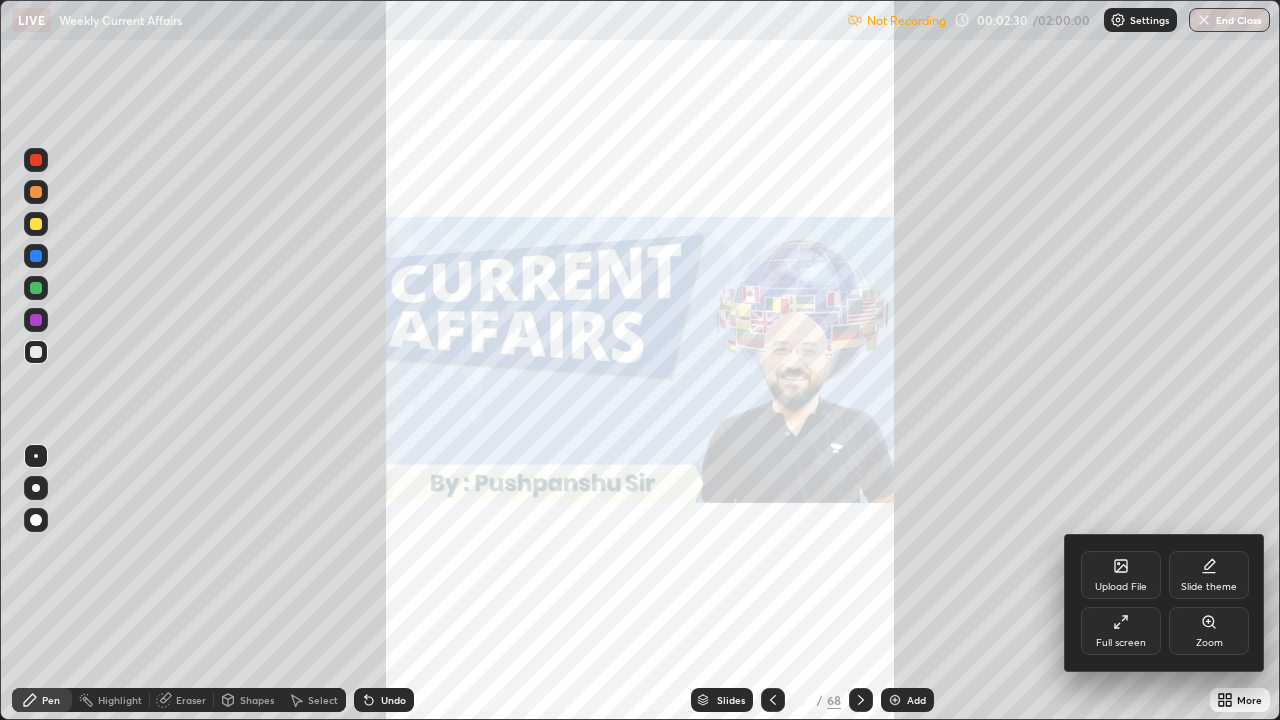 click at bounding box center [640, 360] 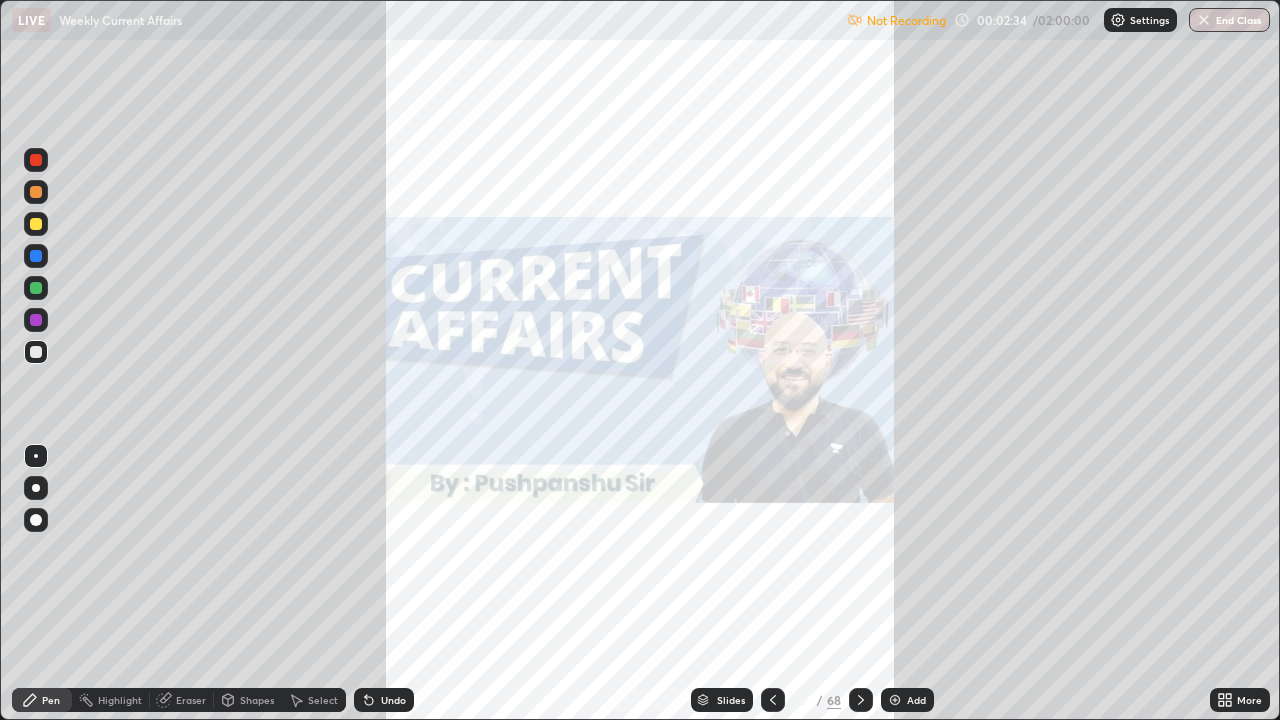 click 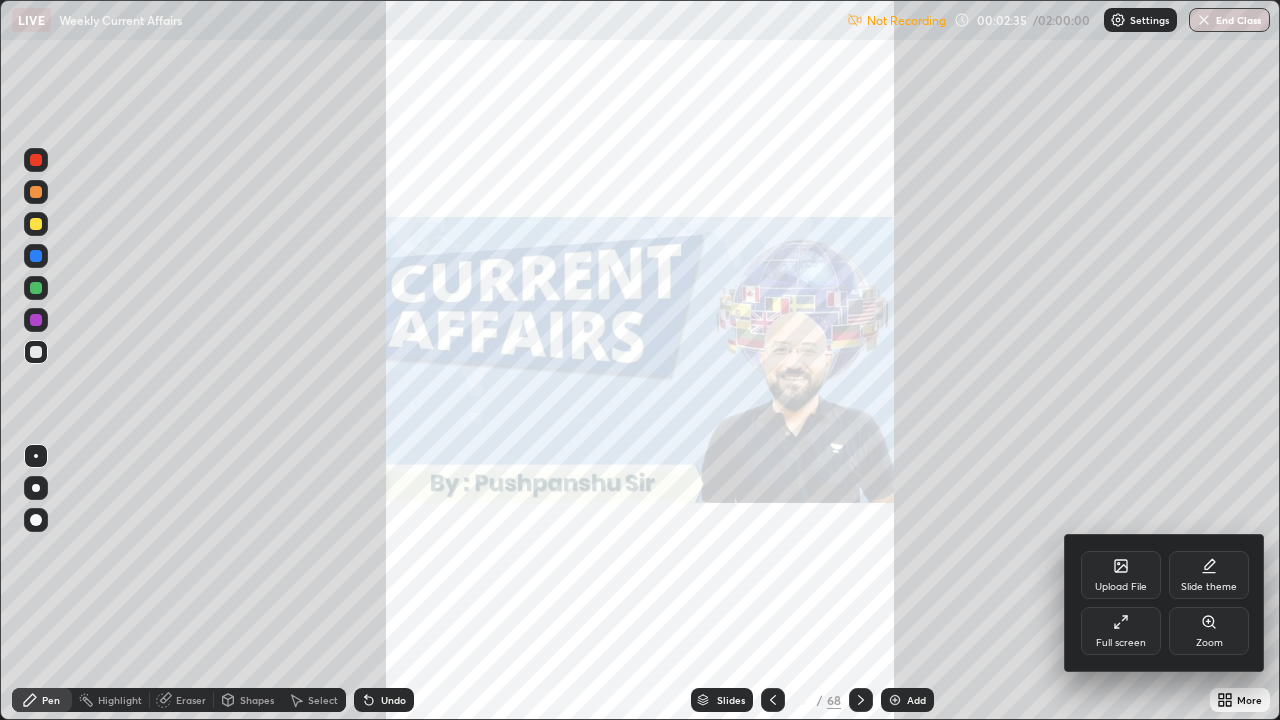 click on "Full screen" at bounding box center (1121, 631) 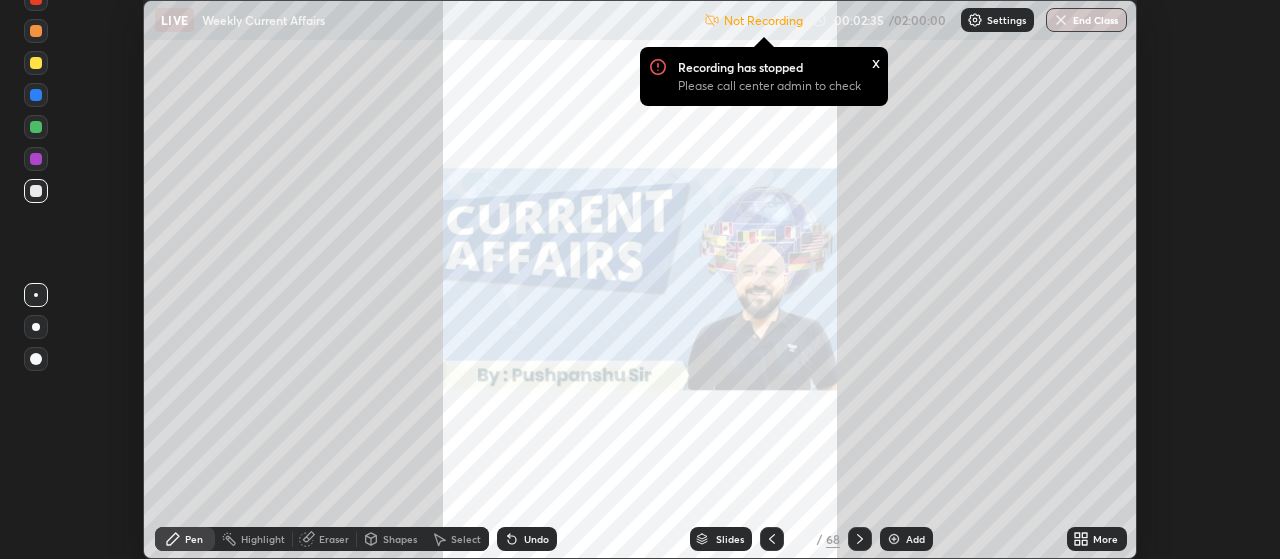 scroll, scrollTop: 559, scrollLeft: 1280, axis: both 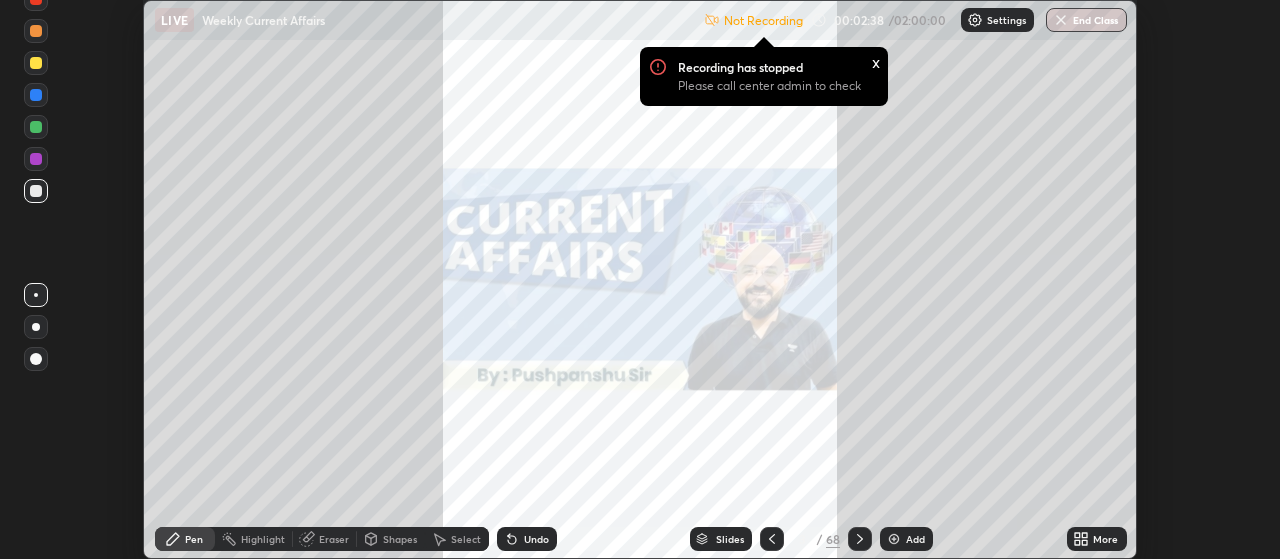 click on "Settings" at bounding box center [1006, 20] 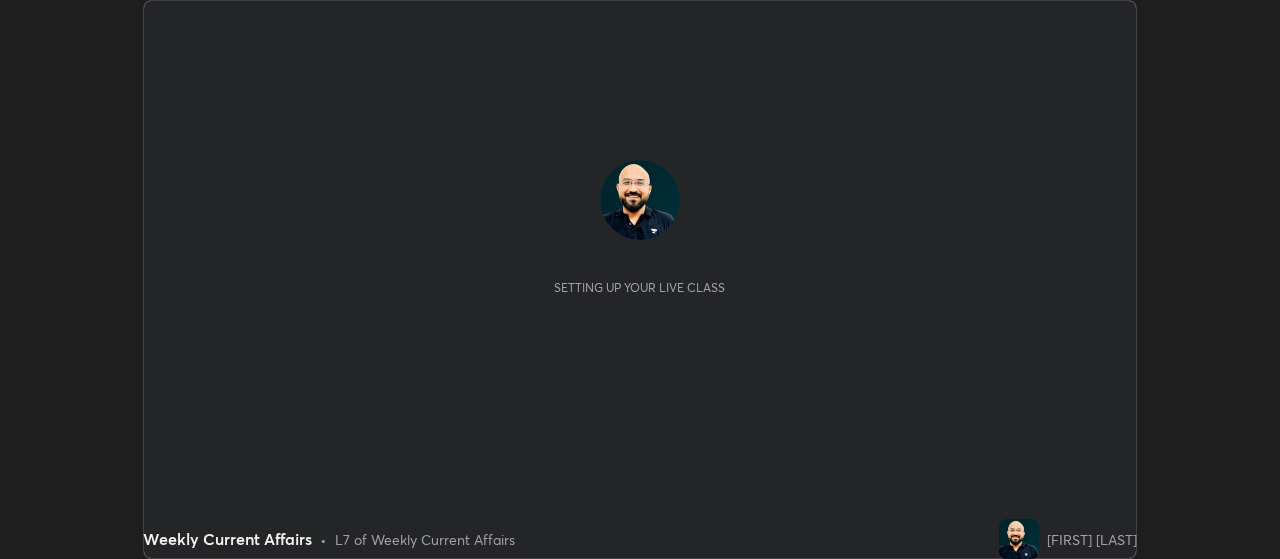 scroll, scrollTop: 0, scrollLeft: 0, axis: both 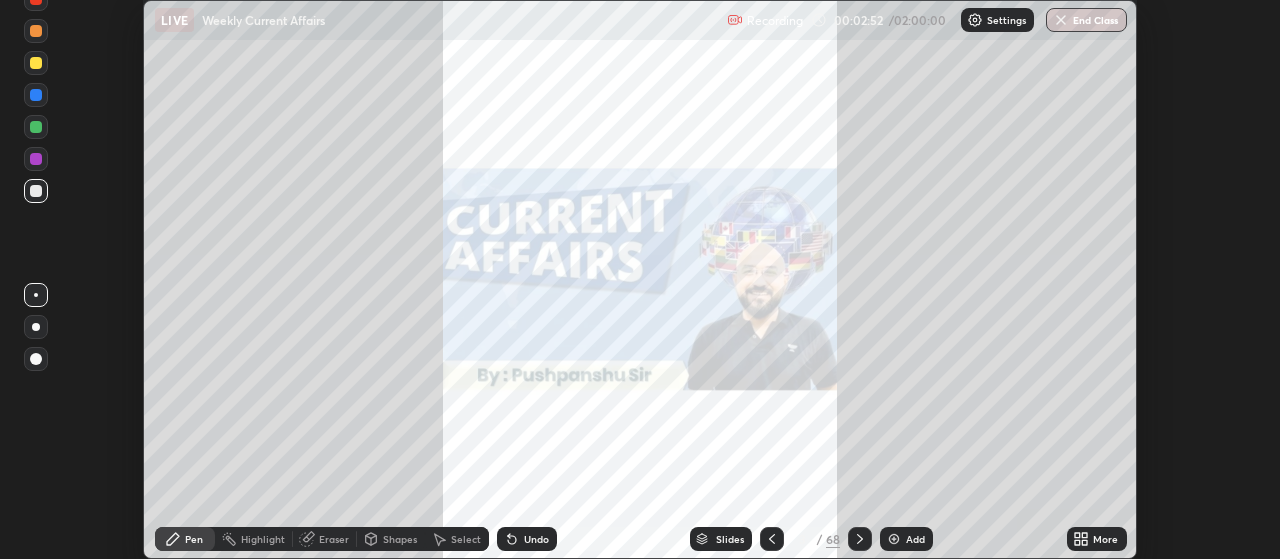 click 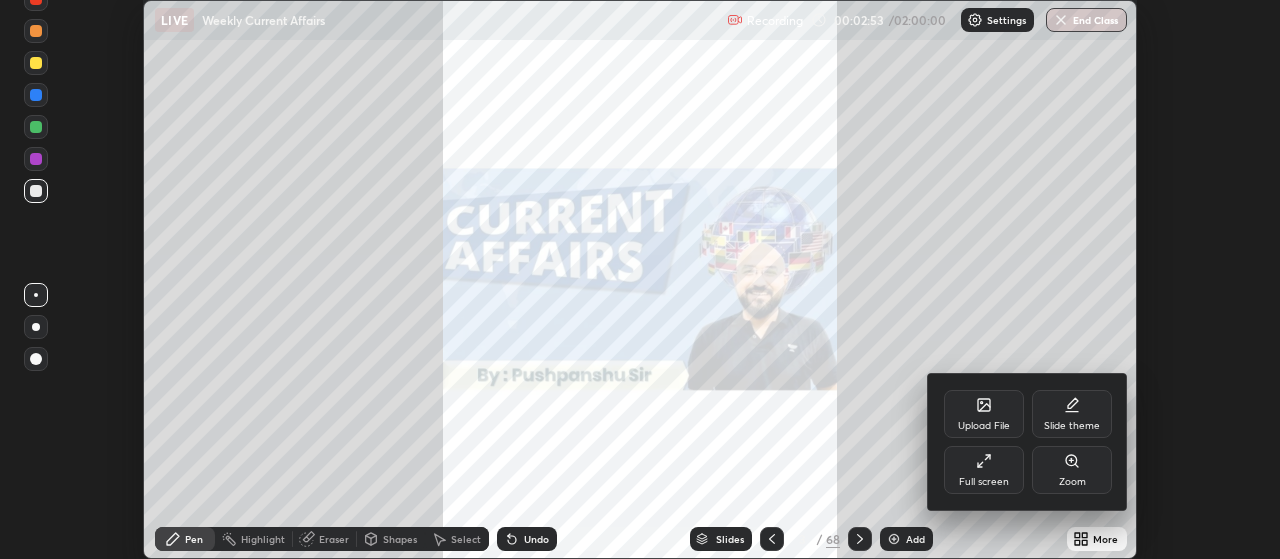 click 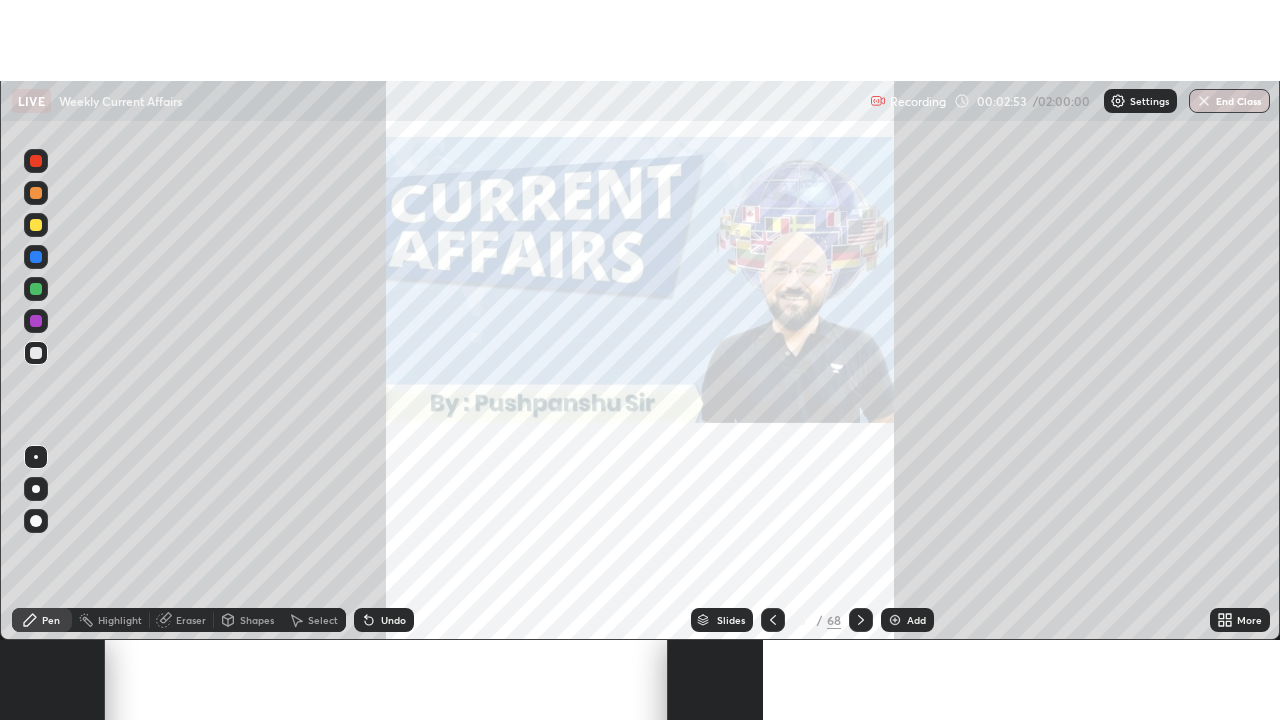 scroll, scrollTop: 99280, scrollLeft: 98720, axis: both 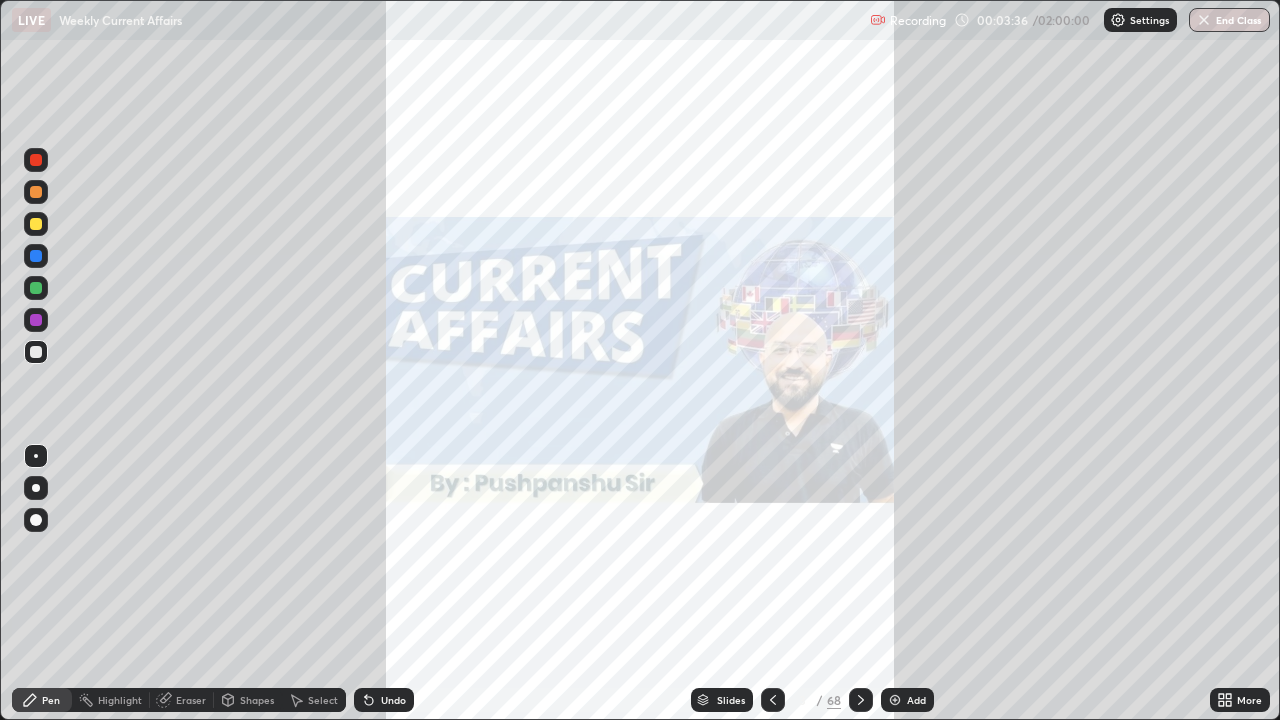 click 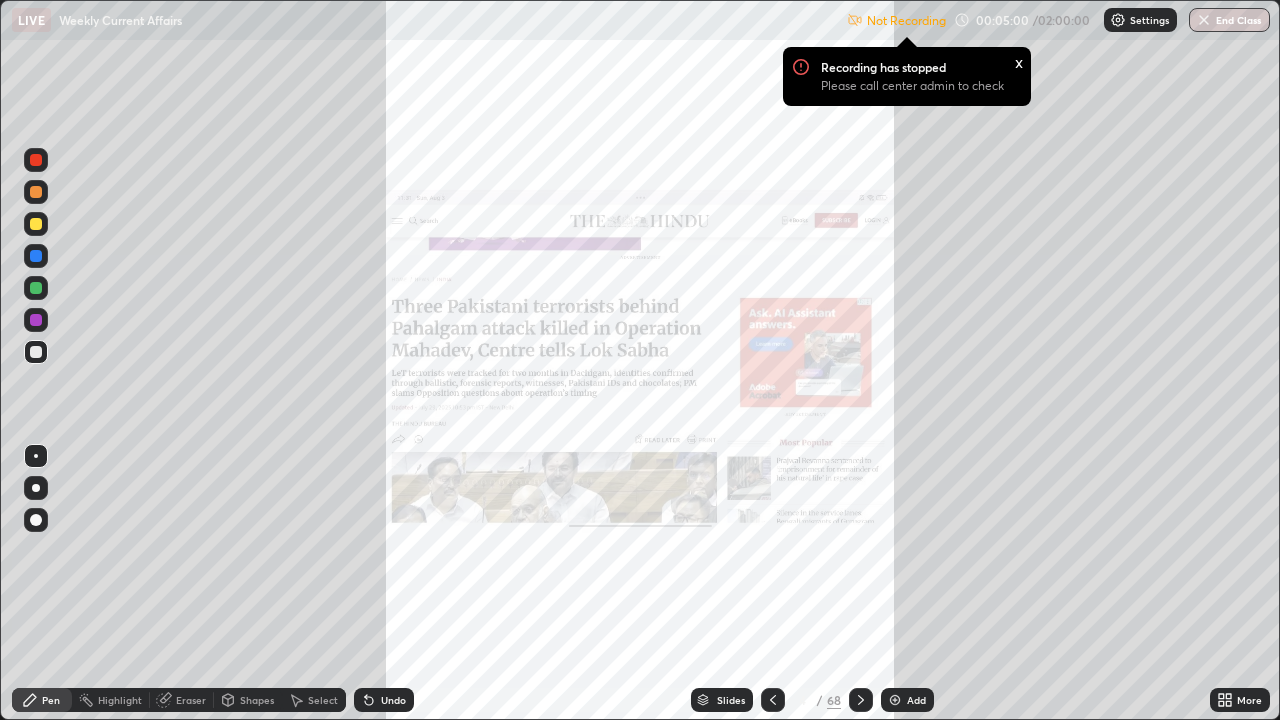 click 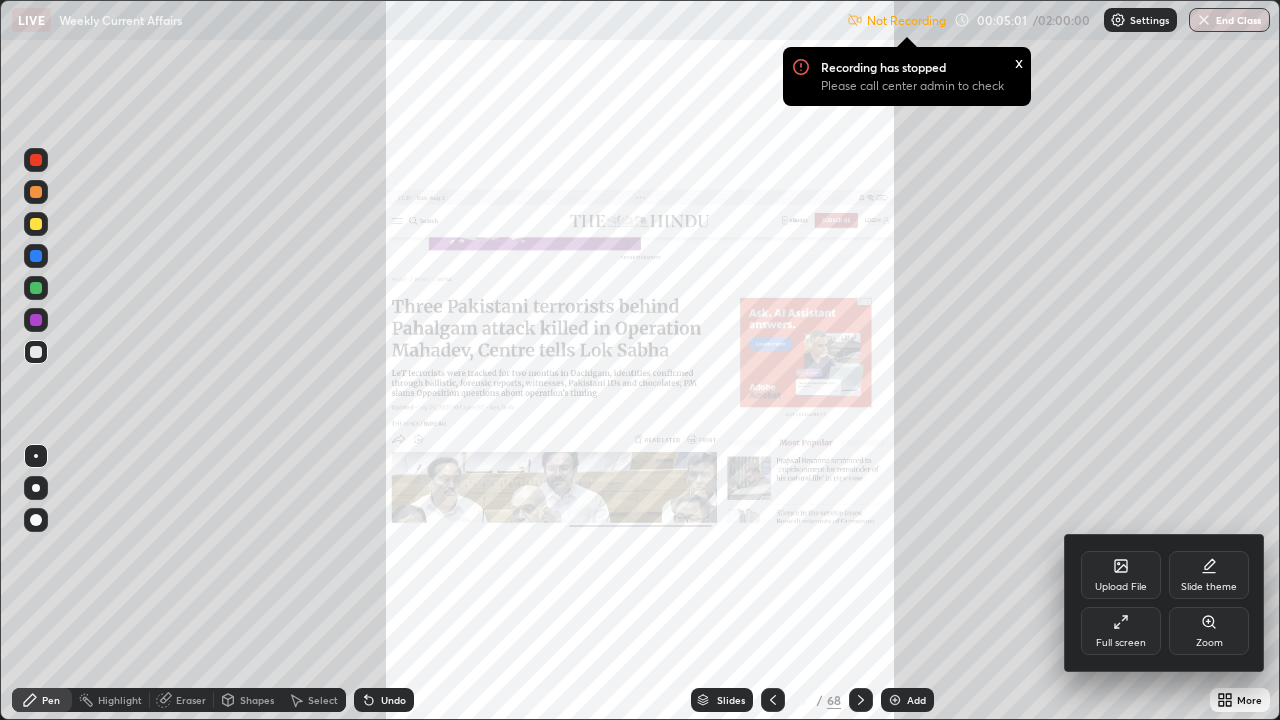 click on "Full screen" at bounding box center (1121, 631) 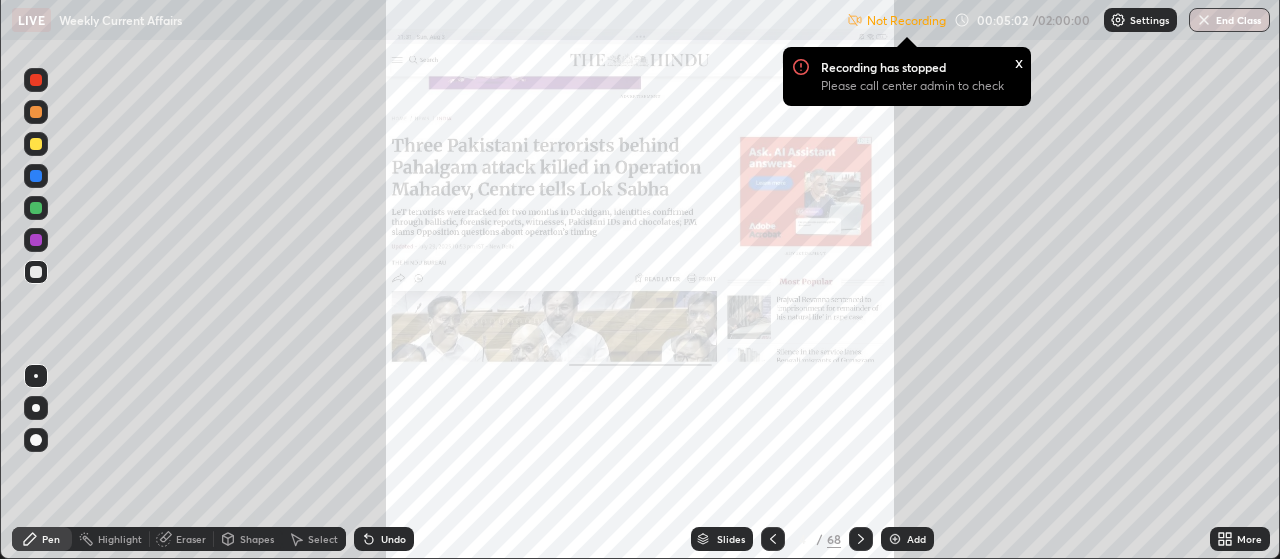 scroll, scrollTop: 559, scrollLeft: 1280, axis: both 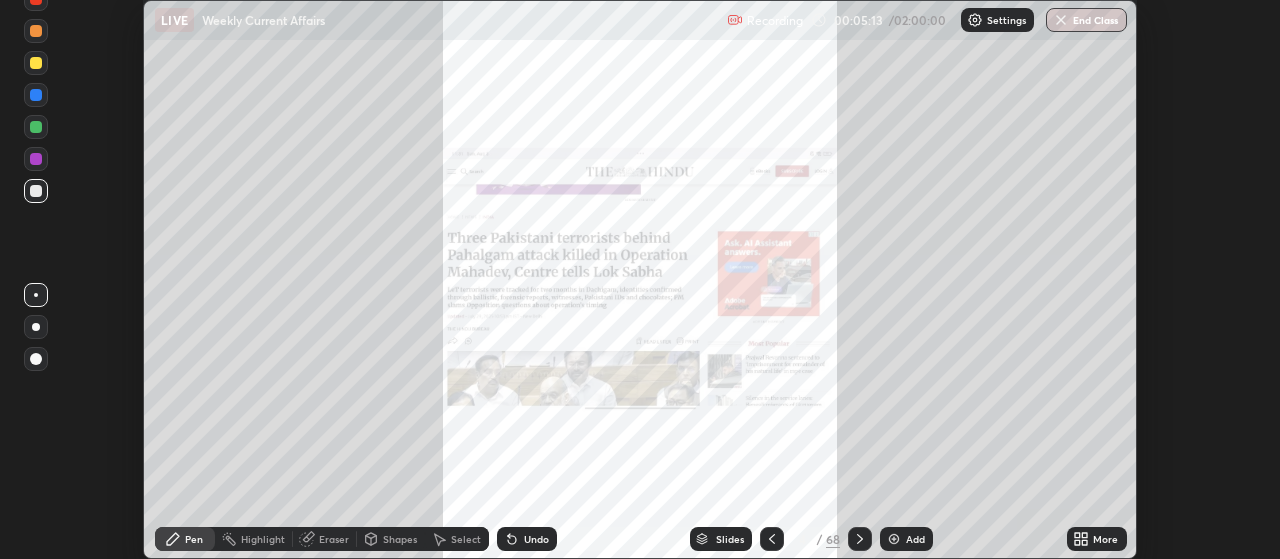 click 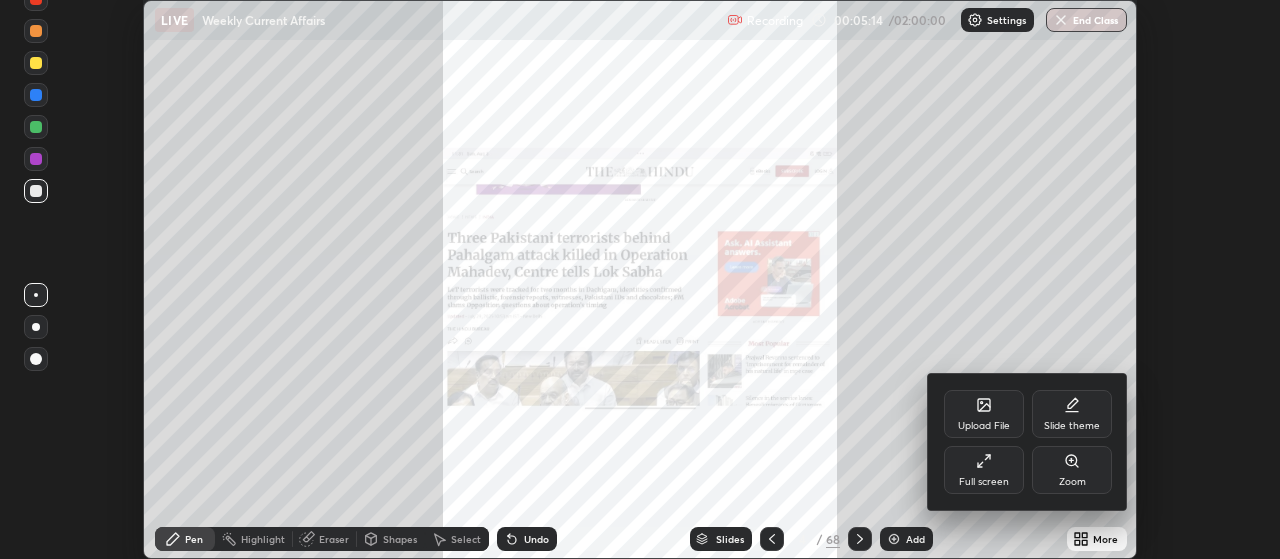 click on "Upload File" at bounding box center (984, 414) 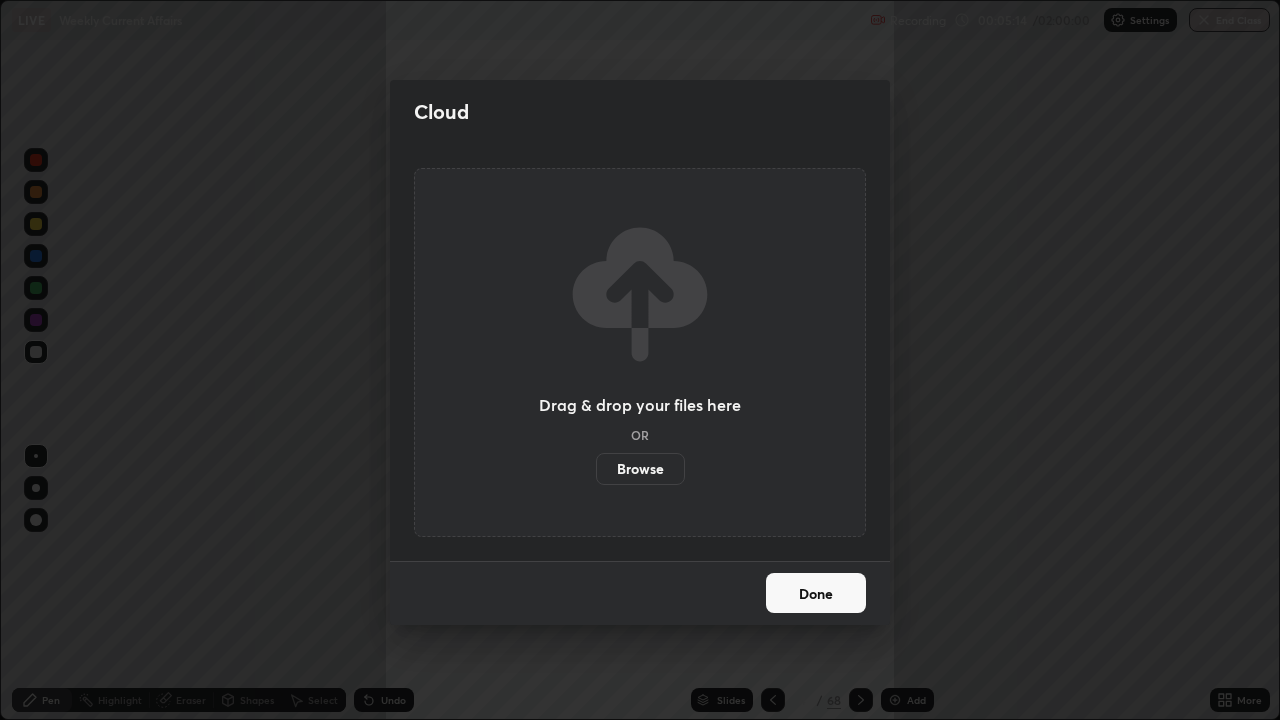 scroll, scrollTop: 99280, scrollLeft: 98720, axis: both 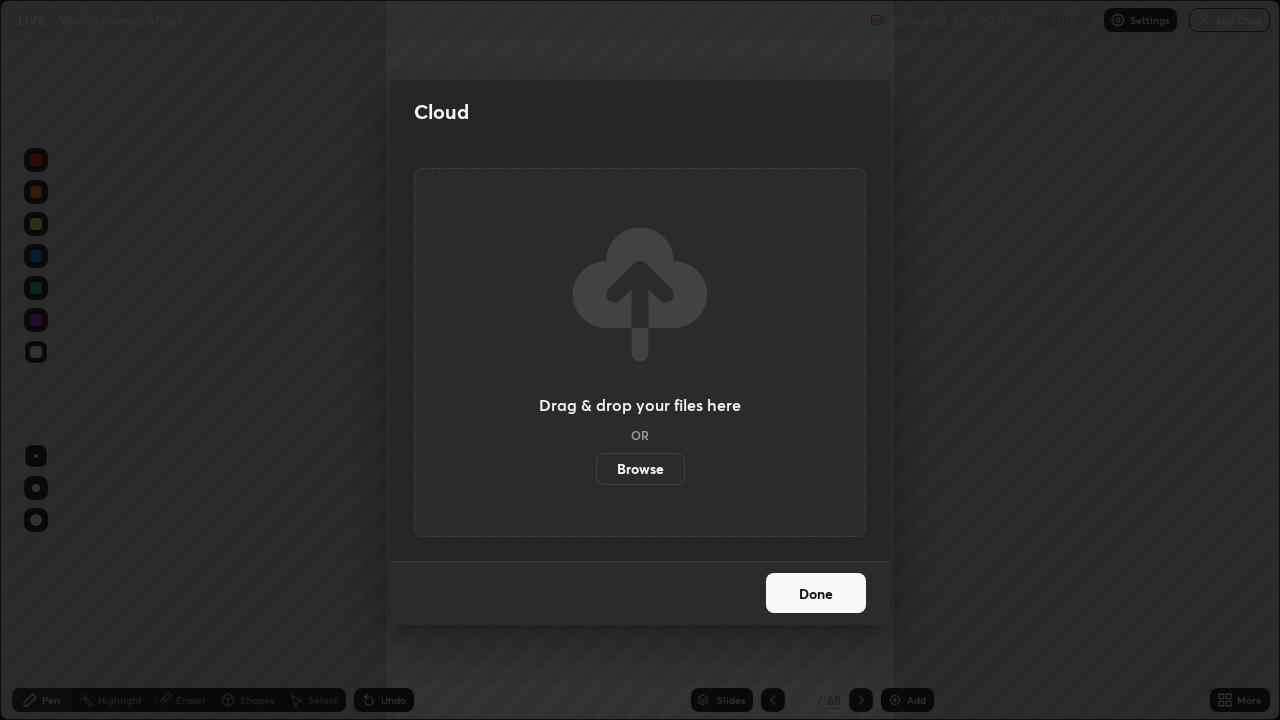 click on "Cloud Drag & drop your files here OR Browse Done" at bounding box center (640, 360) 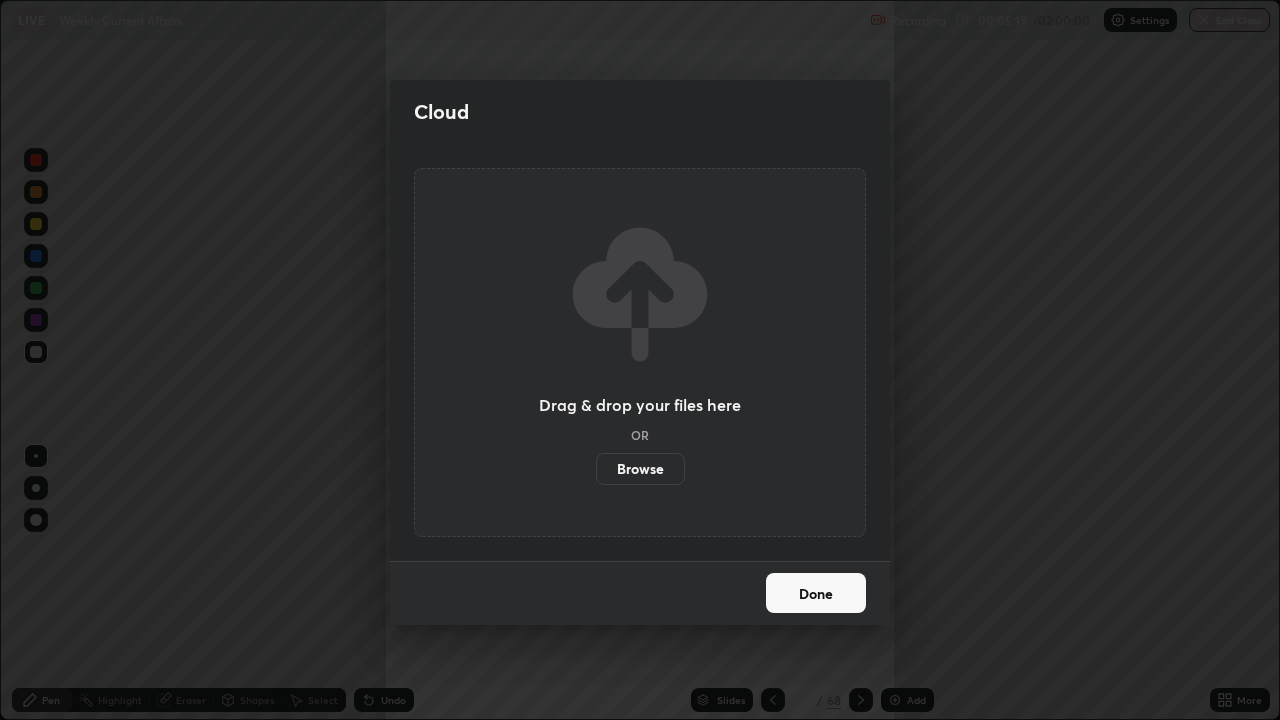 click on "Done" at bounding box center [816, 593] 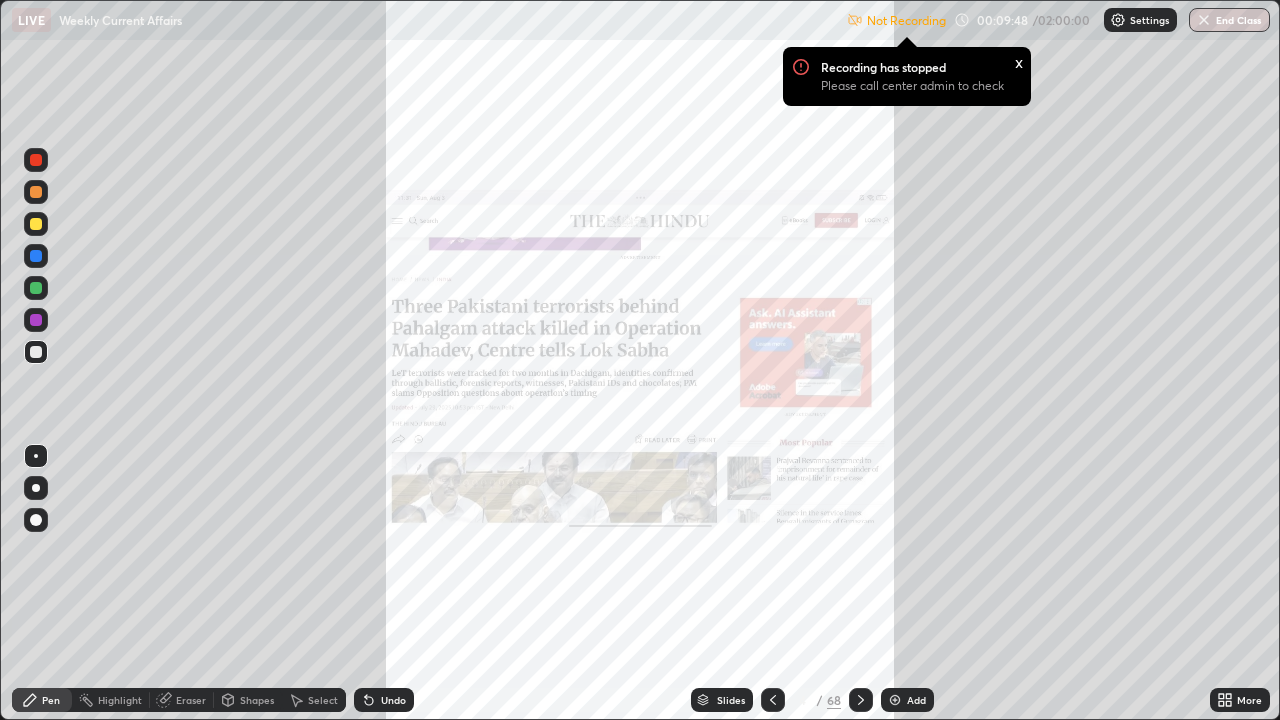 click 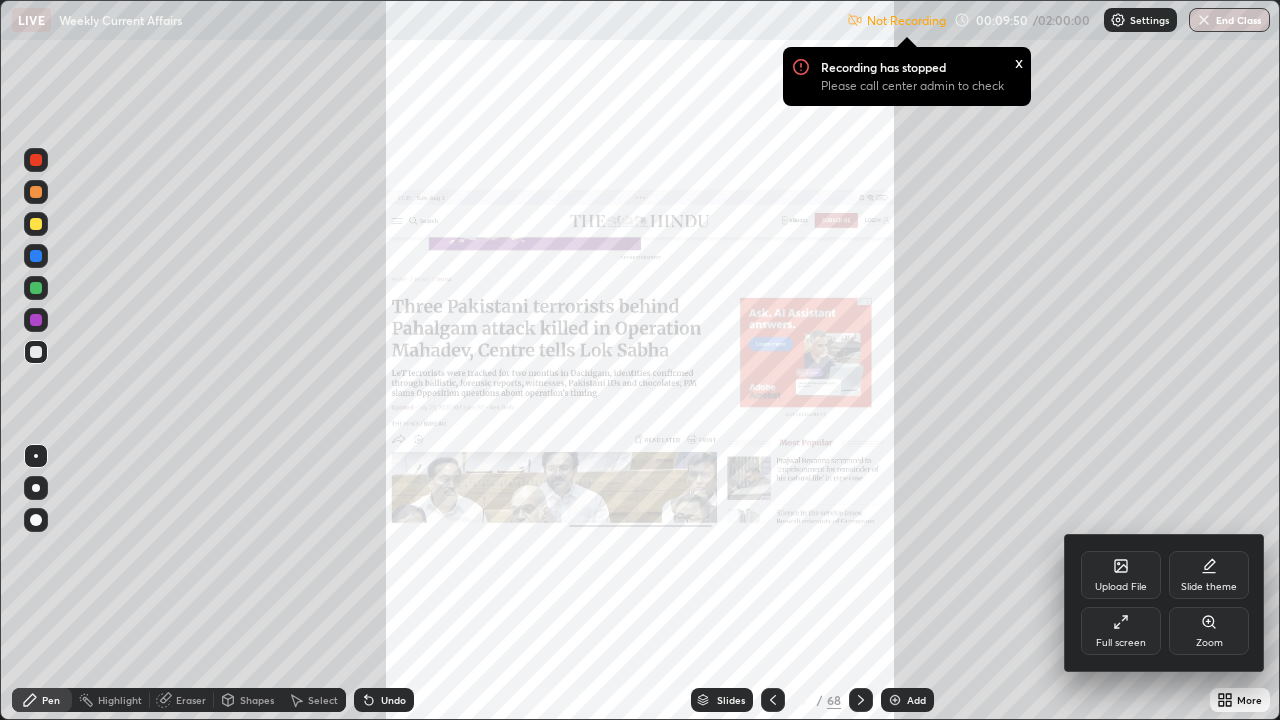 click on "Full screen" at bounding box center (1121, 631) 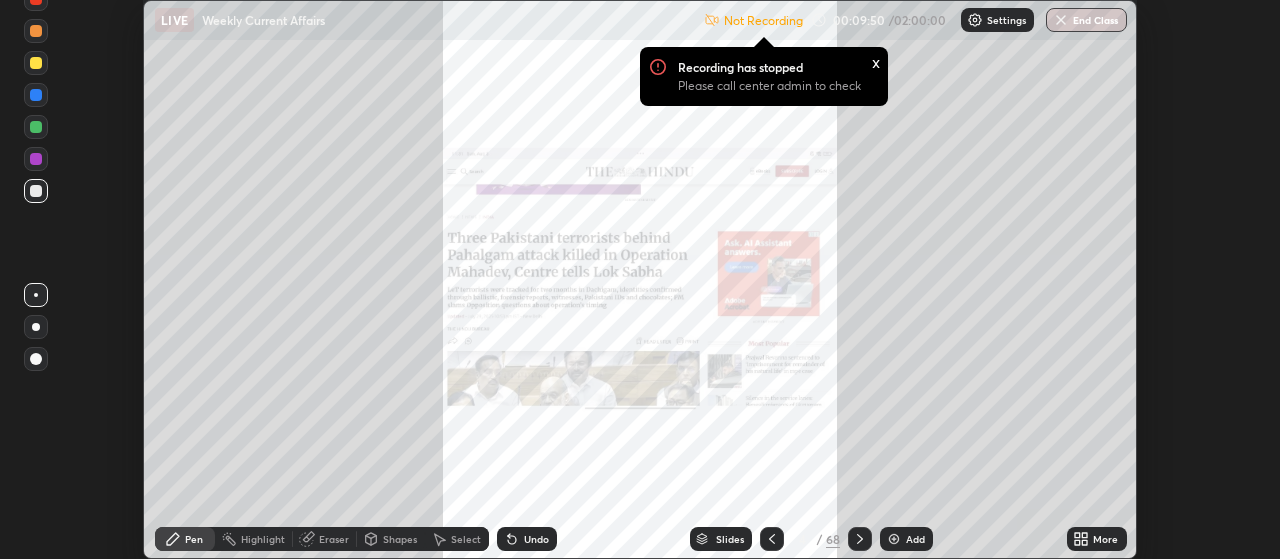 scroll, scrollTop: 559, scrollLeft: 1280, axis: both 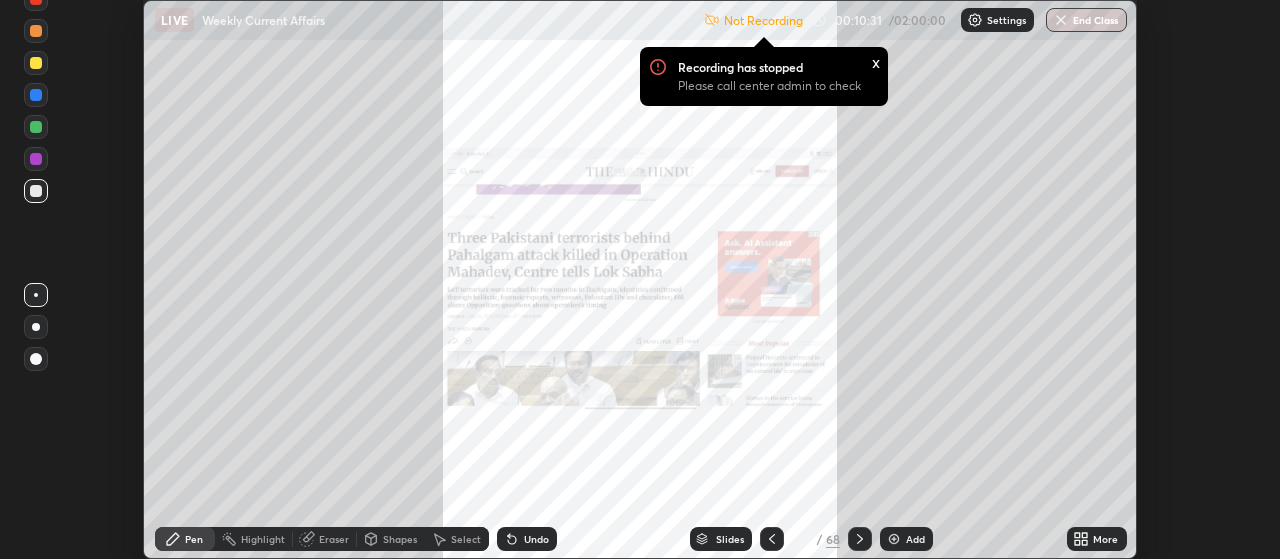 click 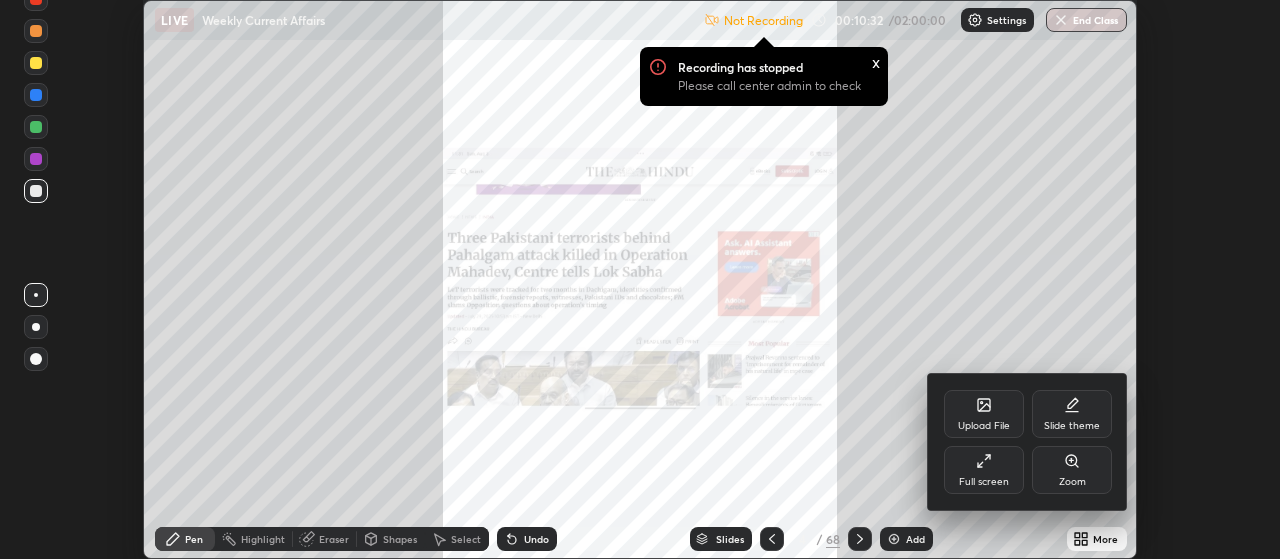 click 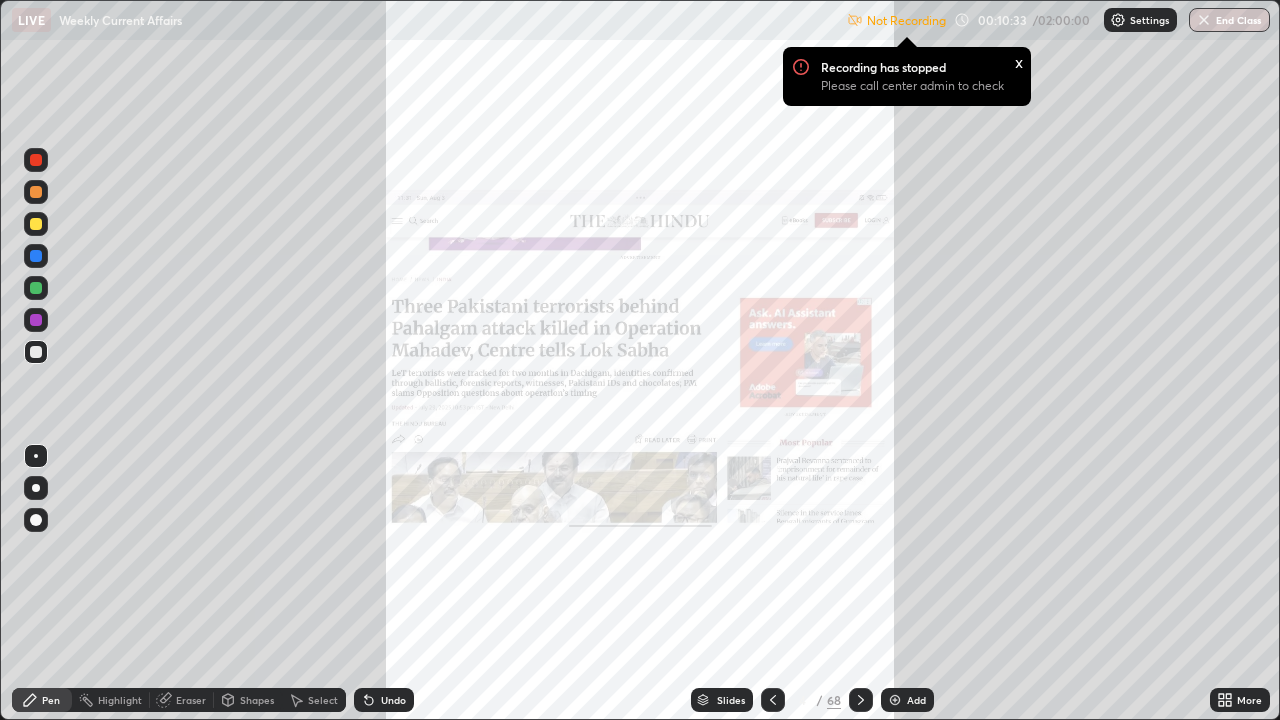 scroll, scrollTop: 99280, scrollLeft: 98720, axis: both 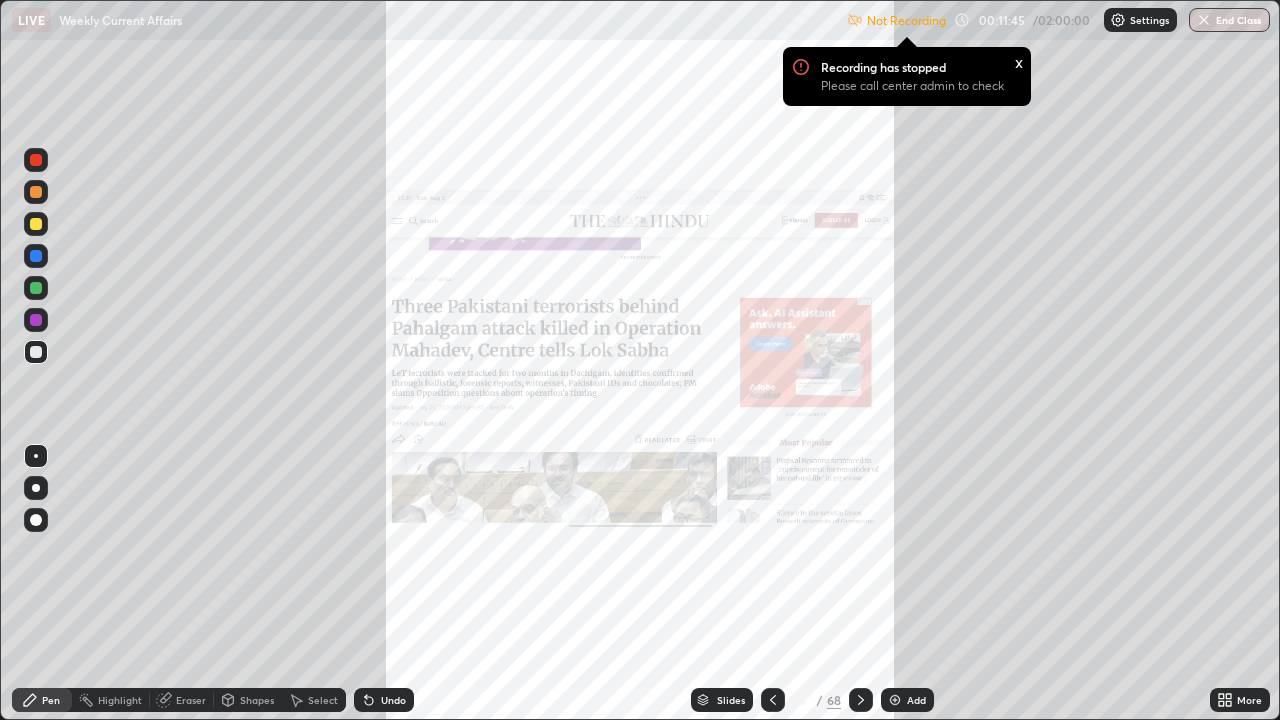 click 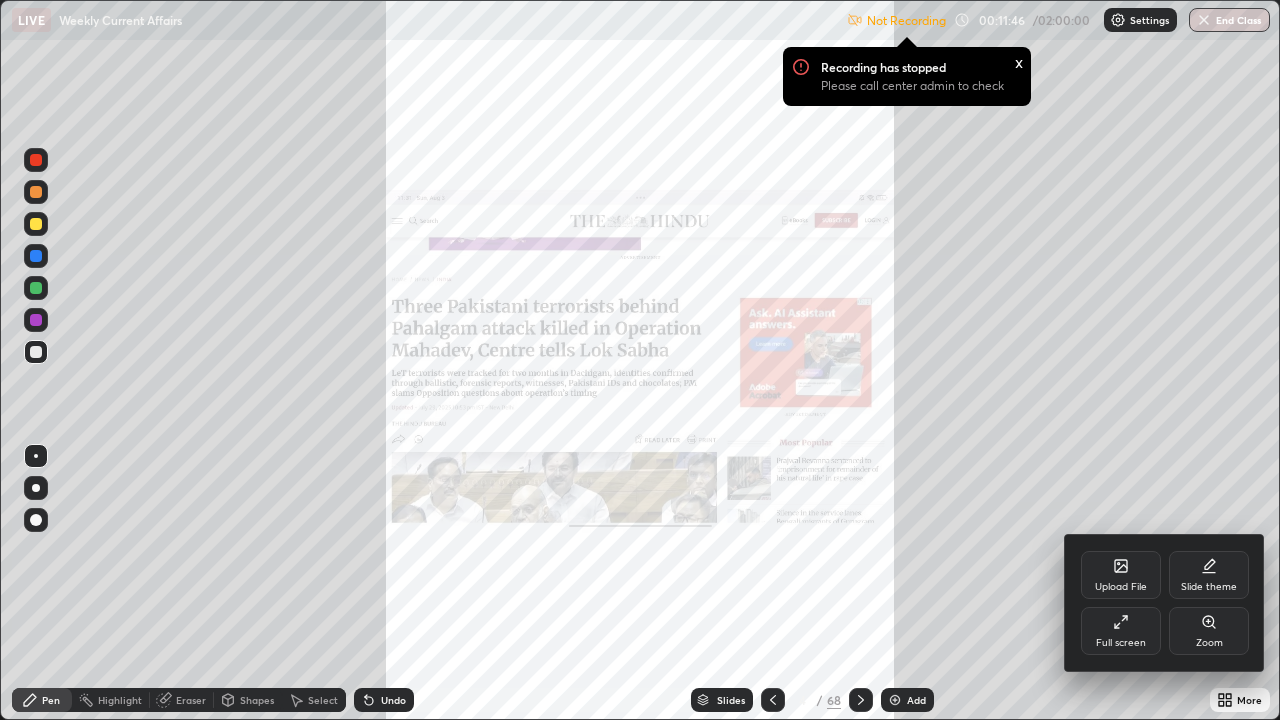 click on "Full screen" at bounding box center (1121, 631) 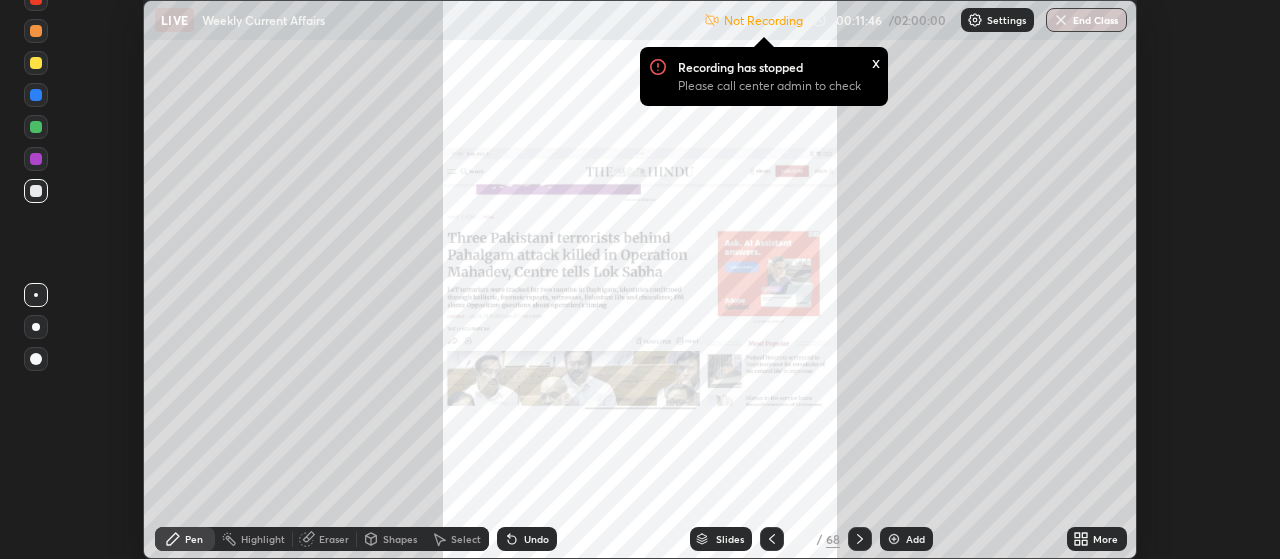 scroll, scrollTop: 559, scrollLeft: 1280, axis: both 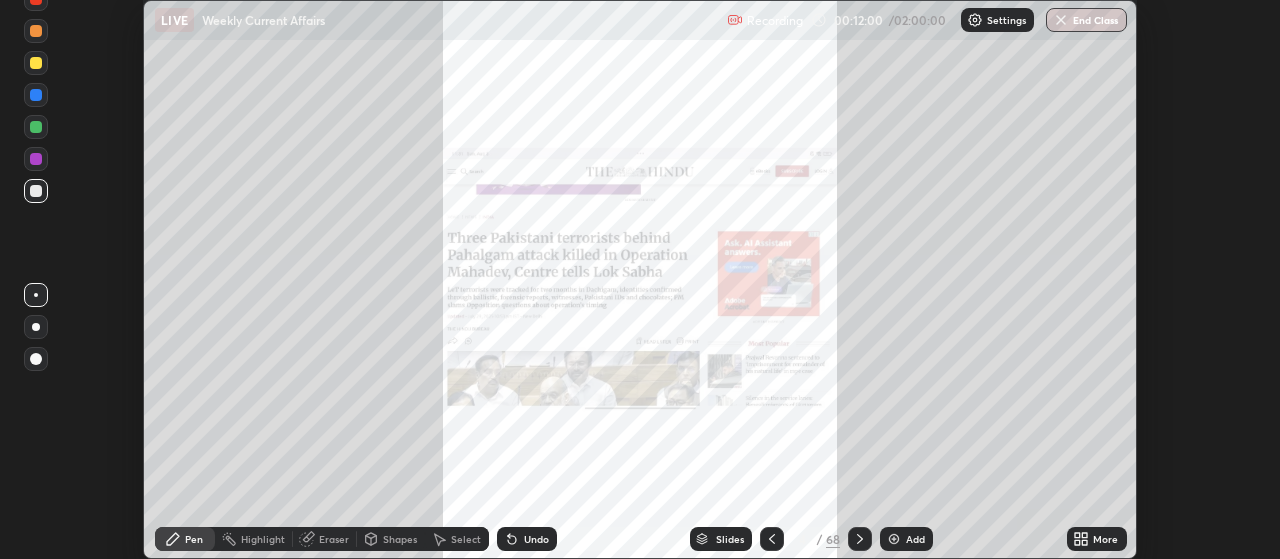 click 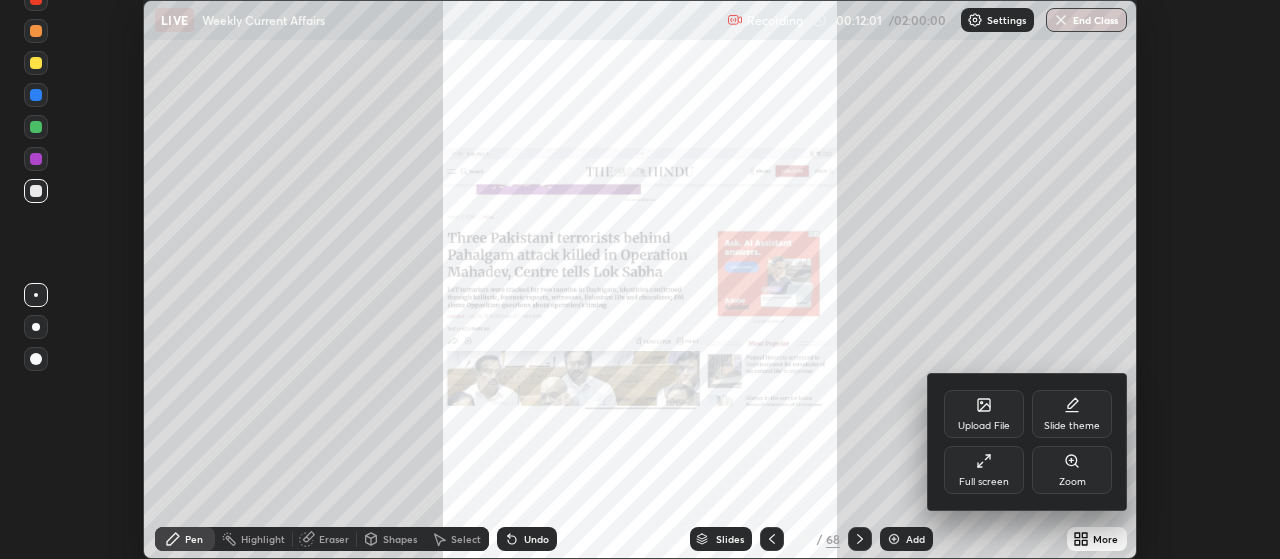 click 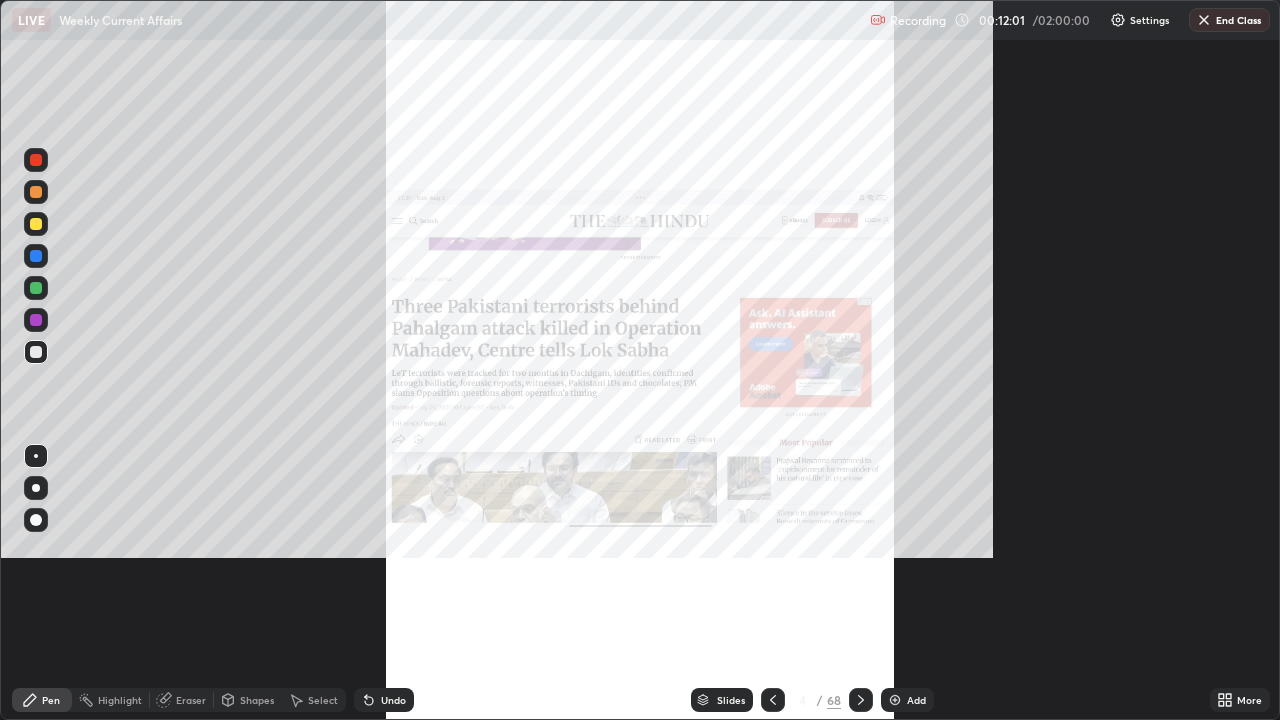 scroll, scrollTop: 99280, scrollLeft: 98720, axis: both 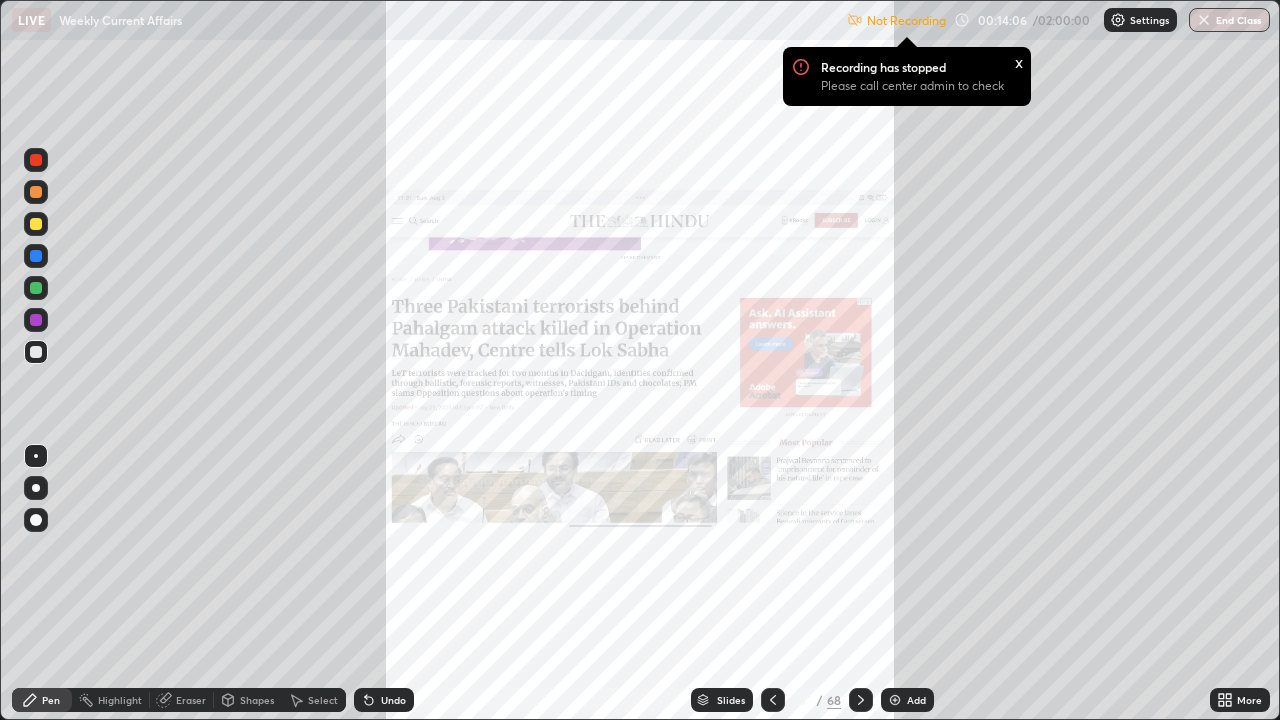 click 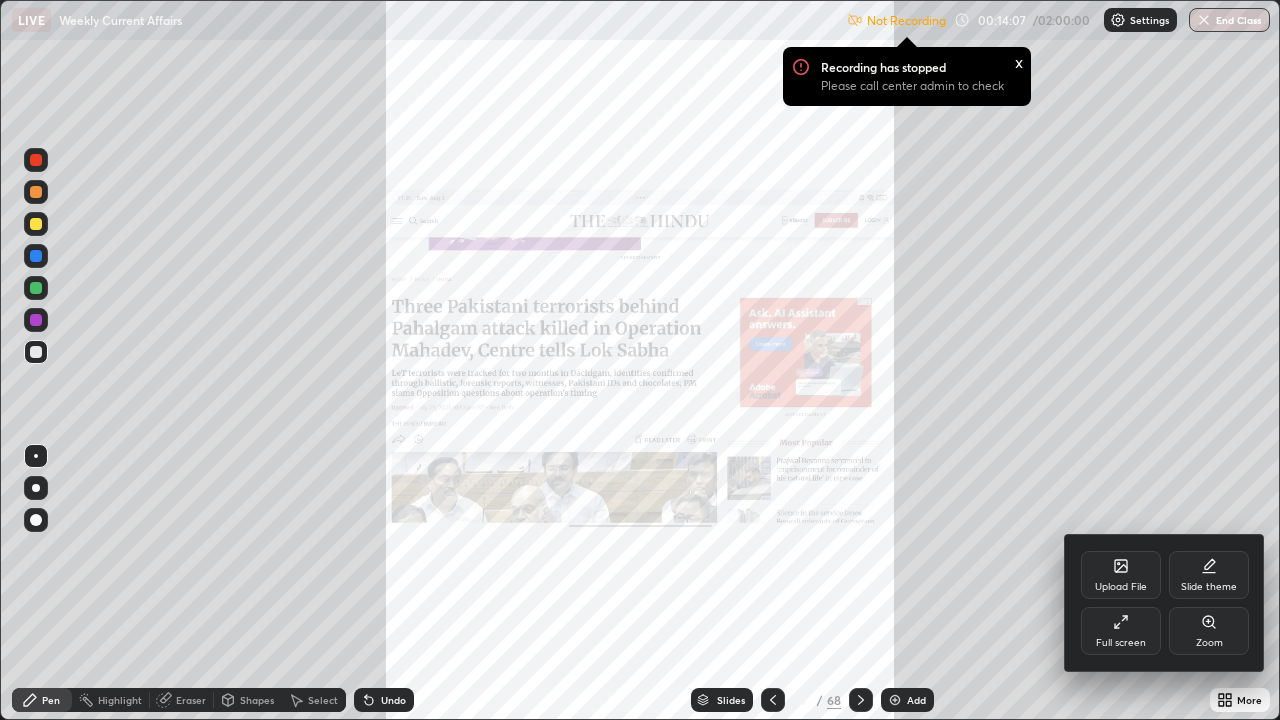 click on "Full screen" at bounding box center [1121, 631] 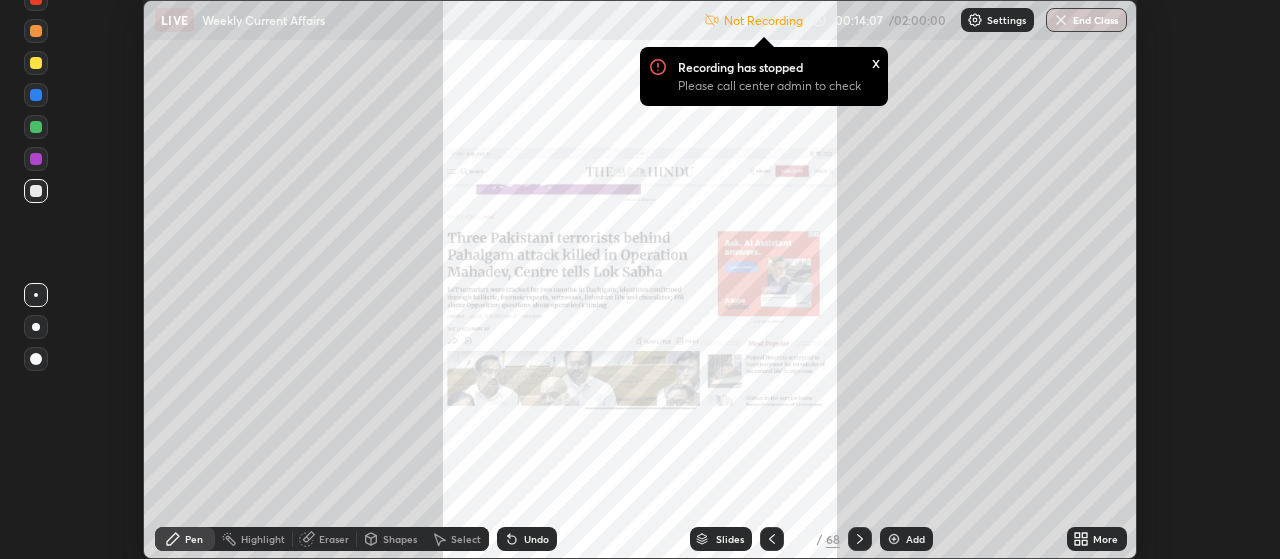scroll, scrollTop: 559, scrollLeft: 1280, axis: both 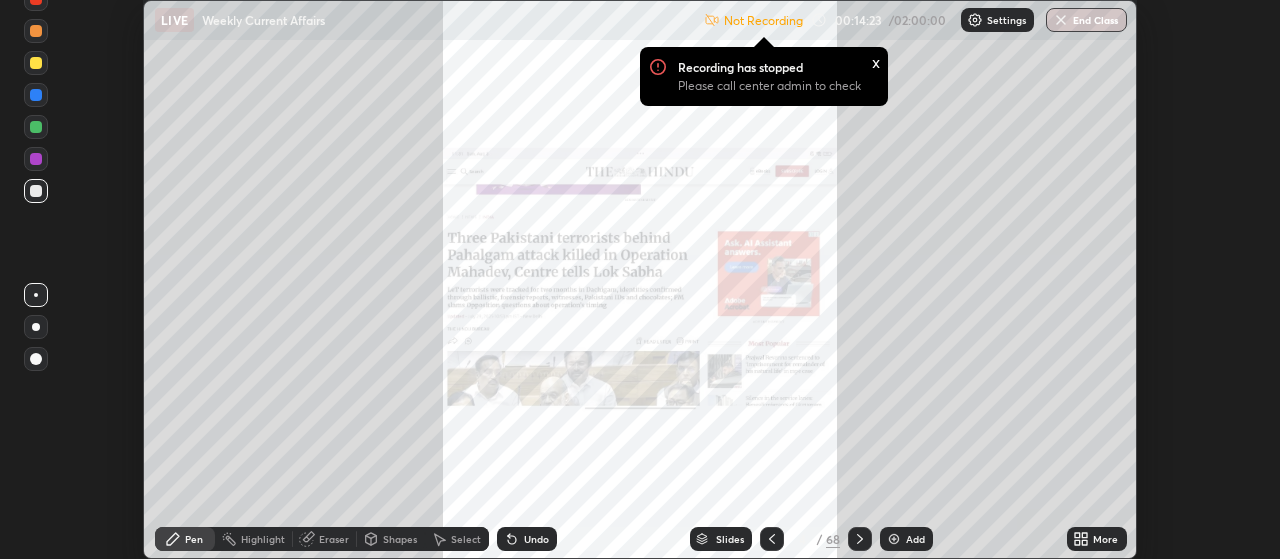 click 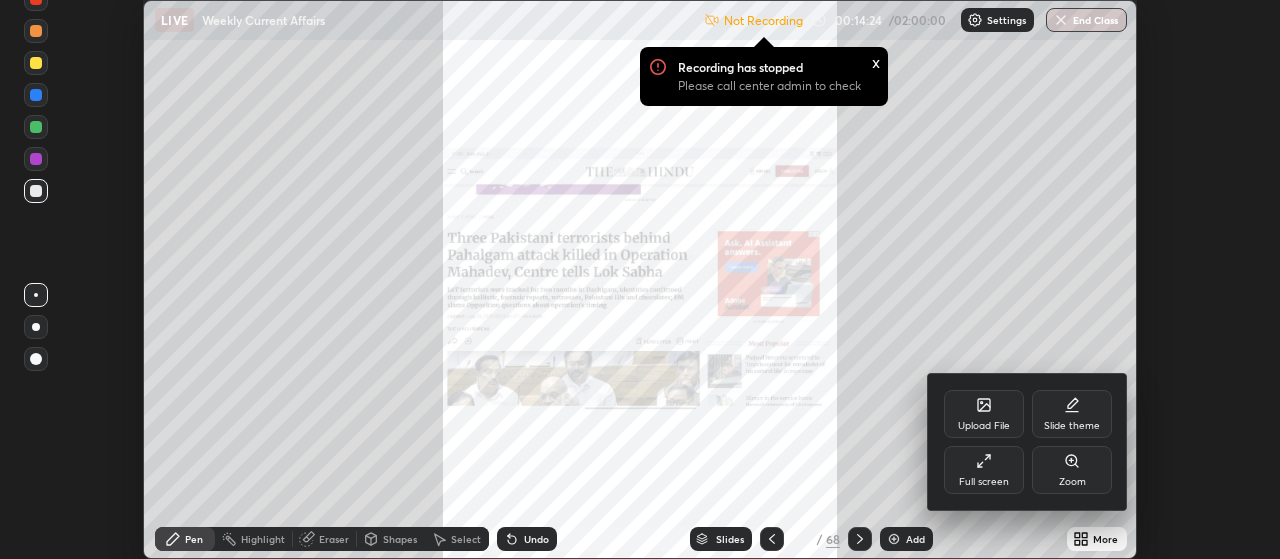 click 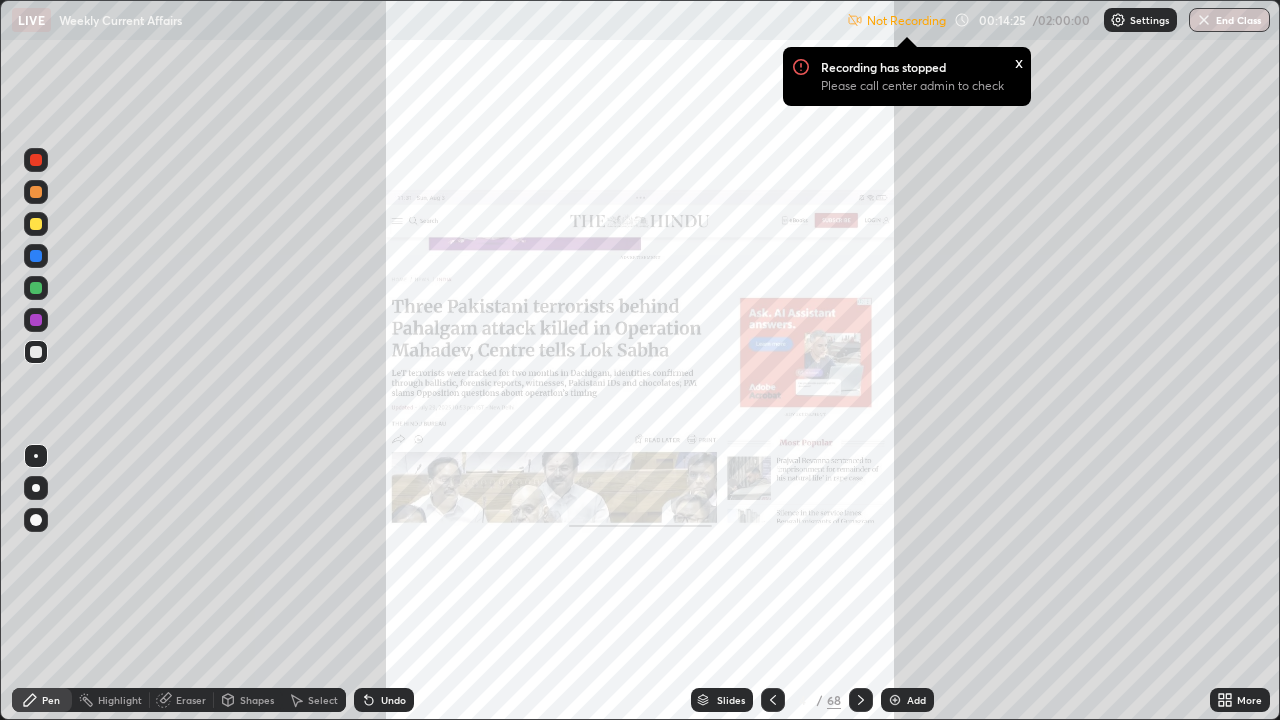 scroll, scrollTop: 99280, scrollLeft: 98720, axis: both 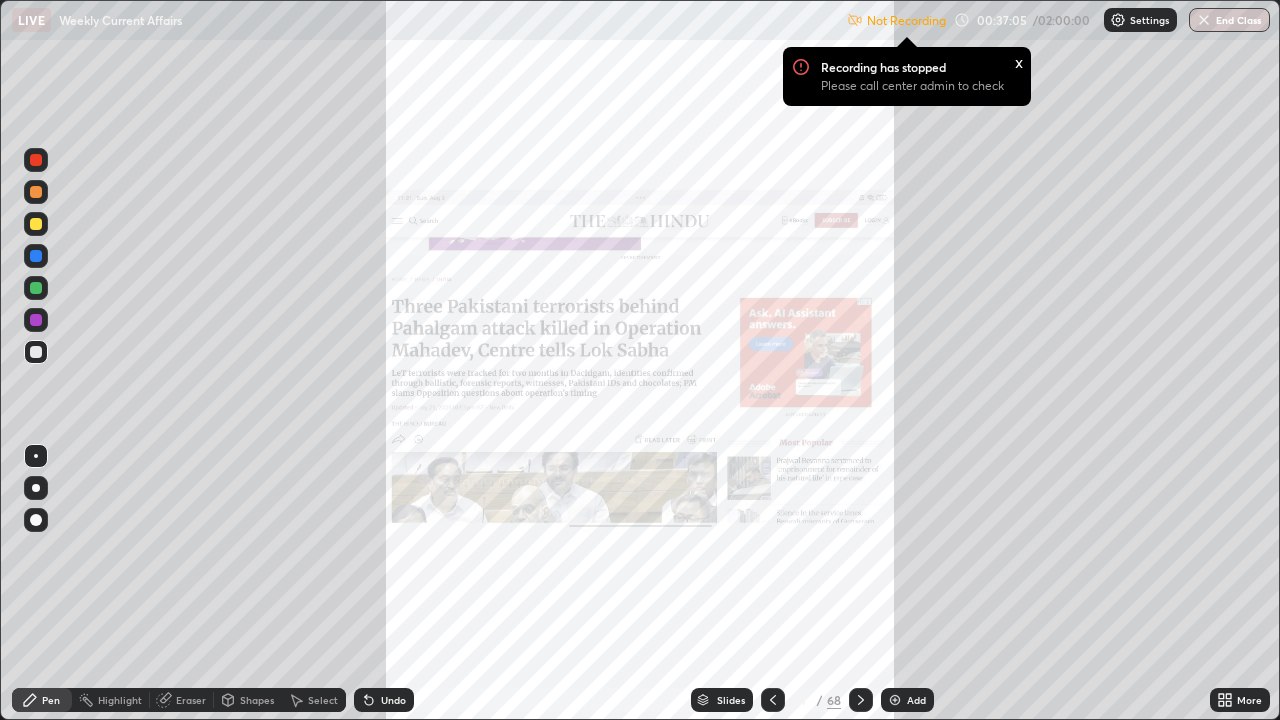 click at bounding box center [895, 700] 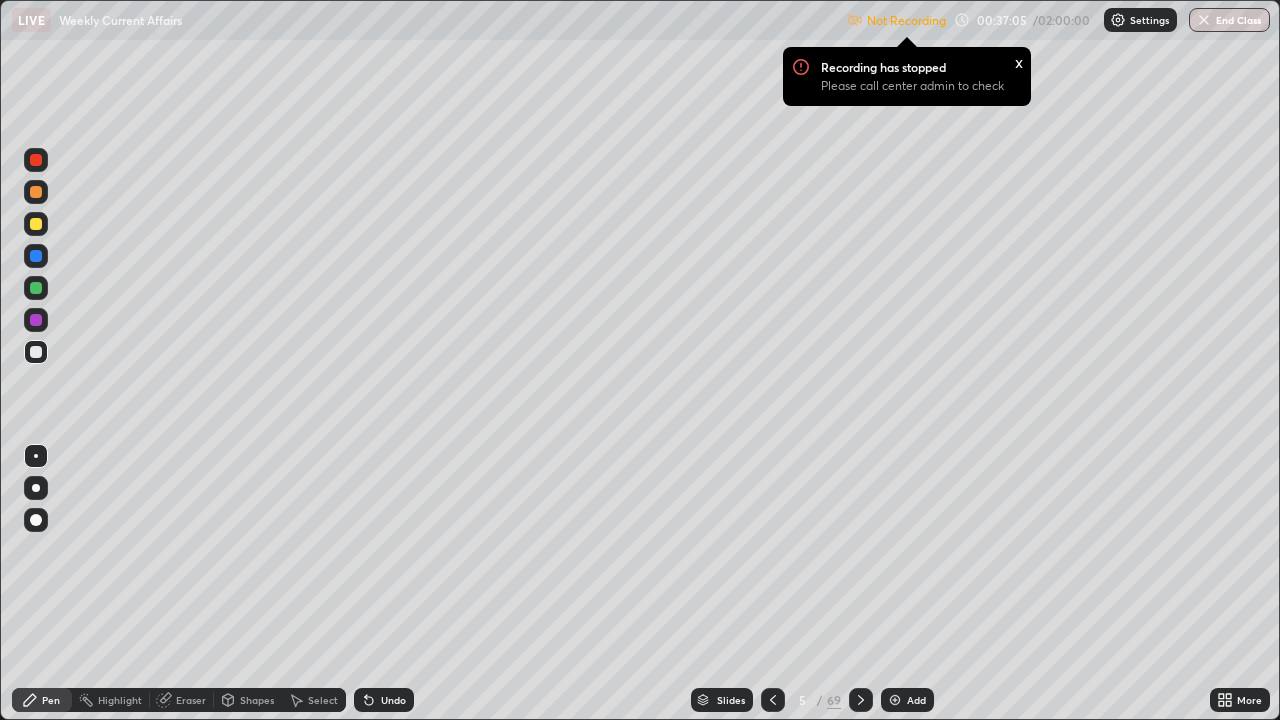 click on "Add" at bounding box center [907, 700] 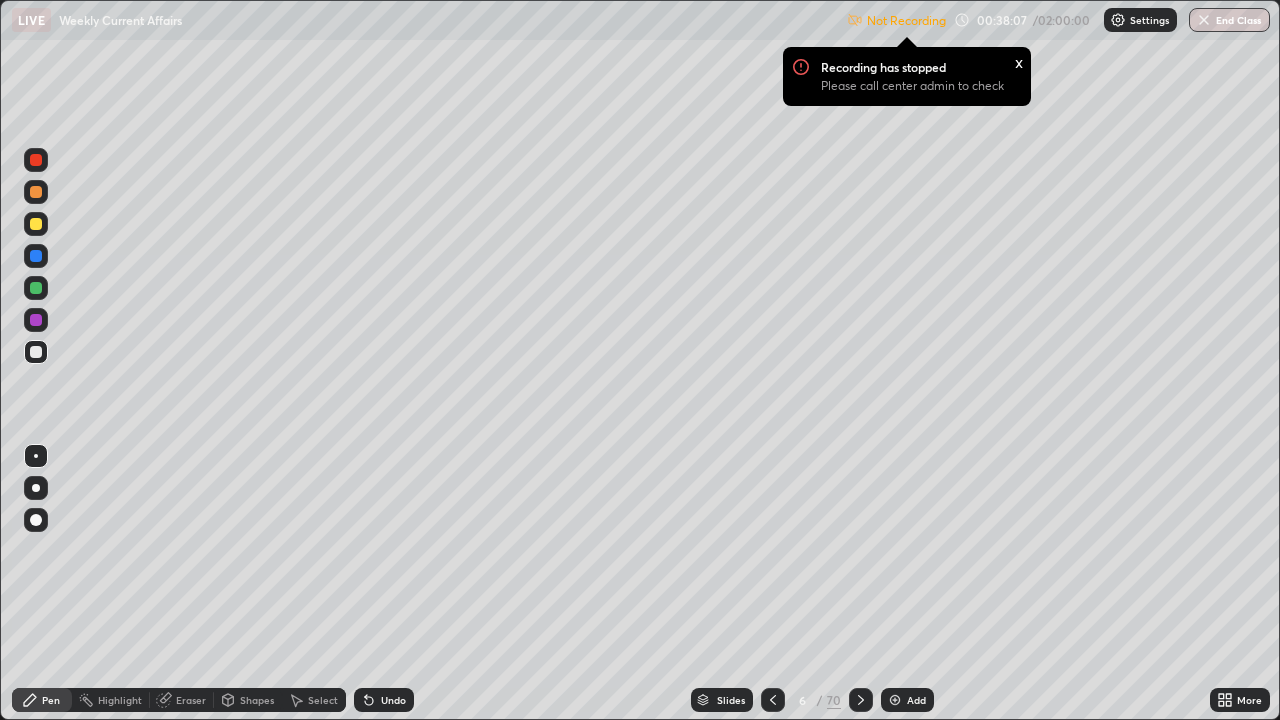 click at bounding box center [895, 700] 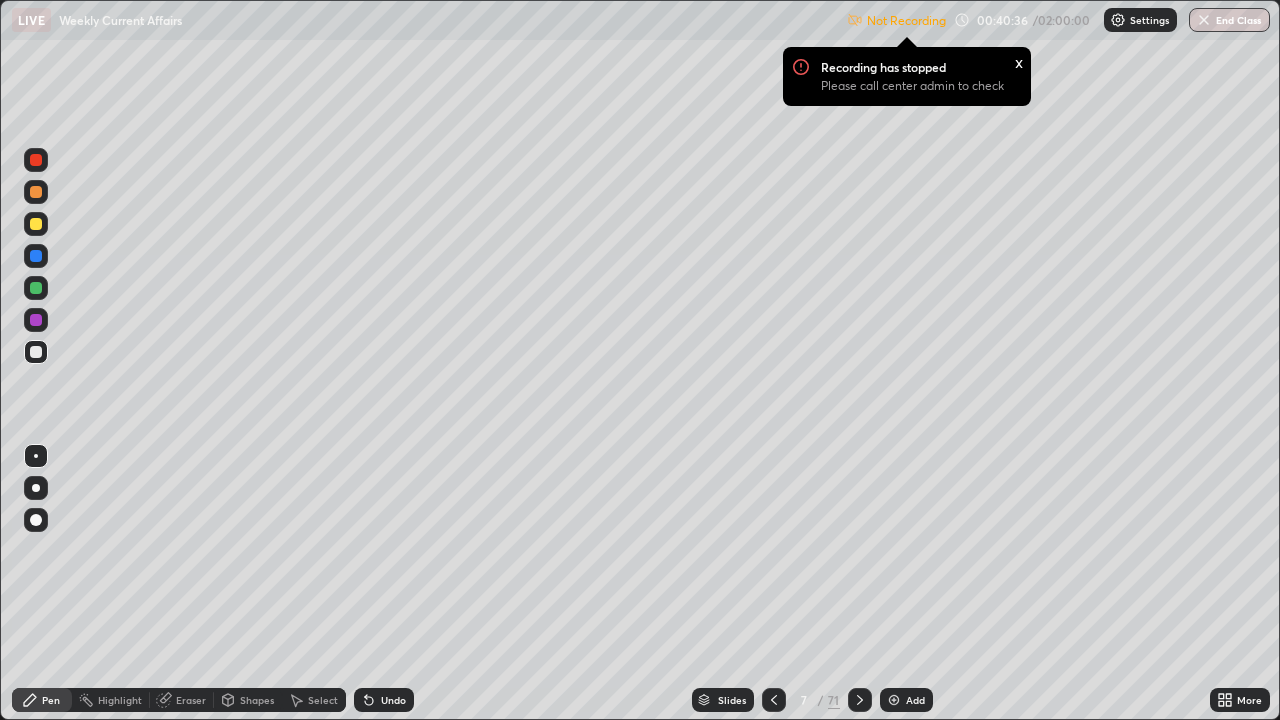click 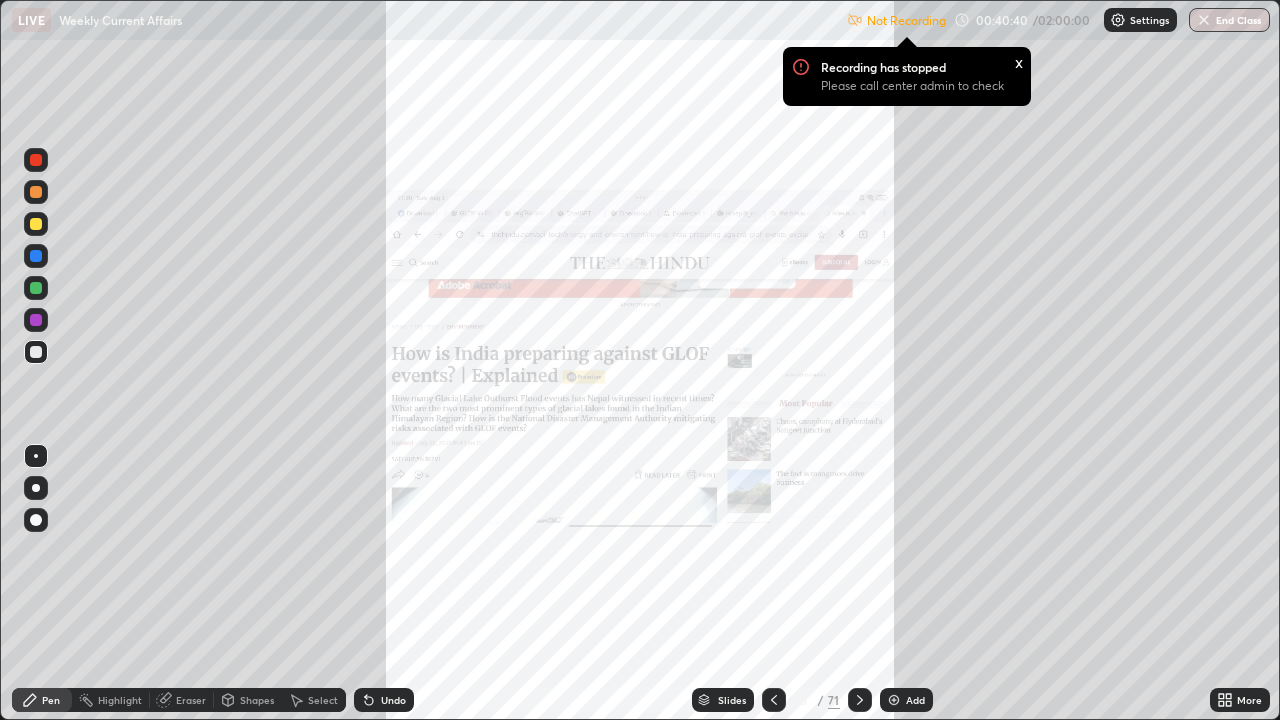 click at bounding box center [894, 700] 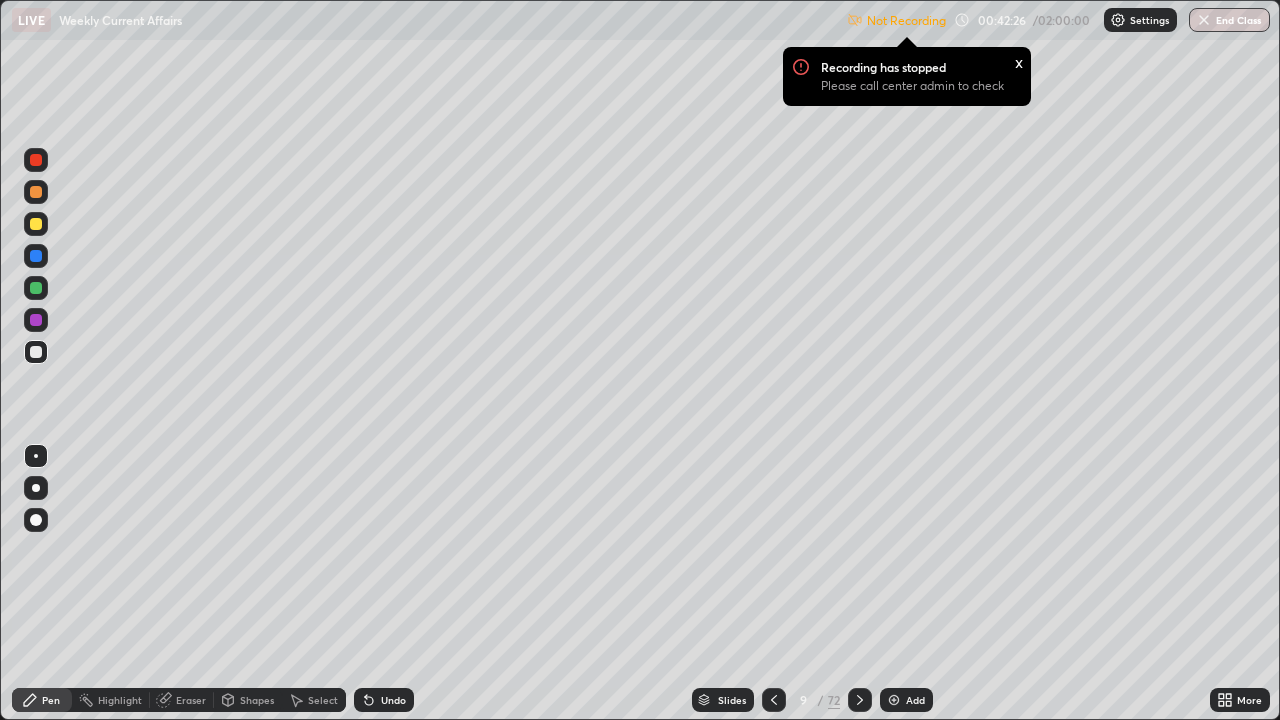 click at bounding box center [894, 700] 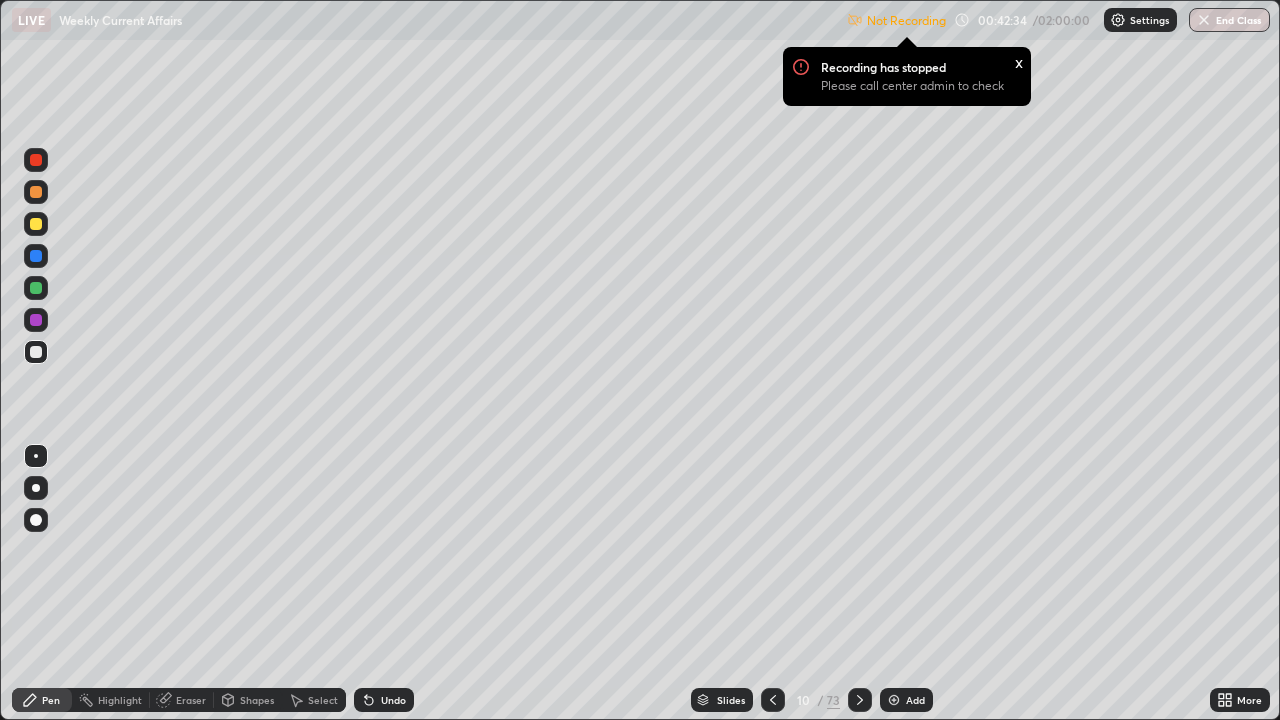 click on "Eraser" at bounding box center [191, 700] 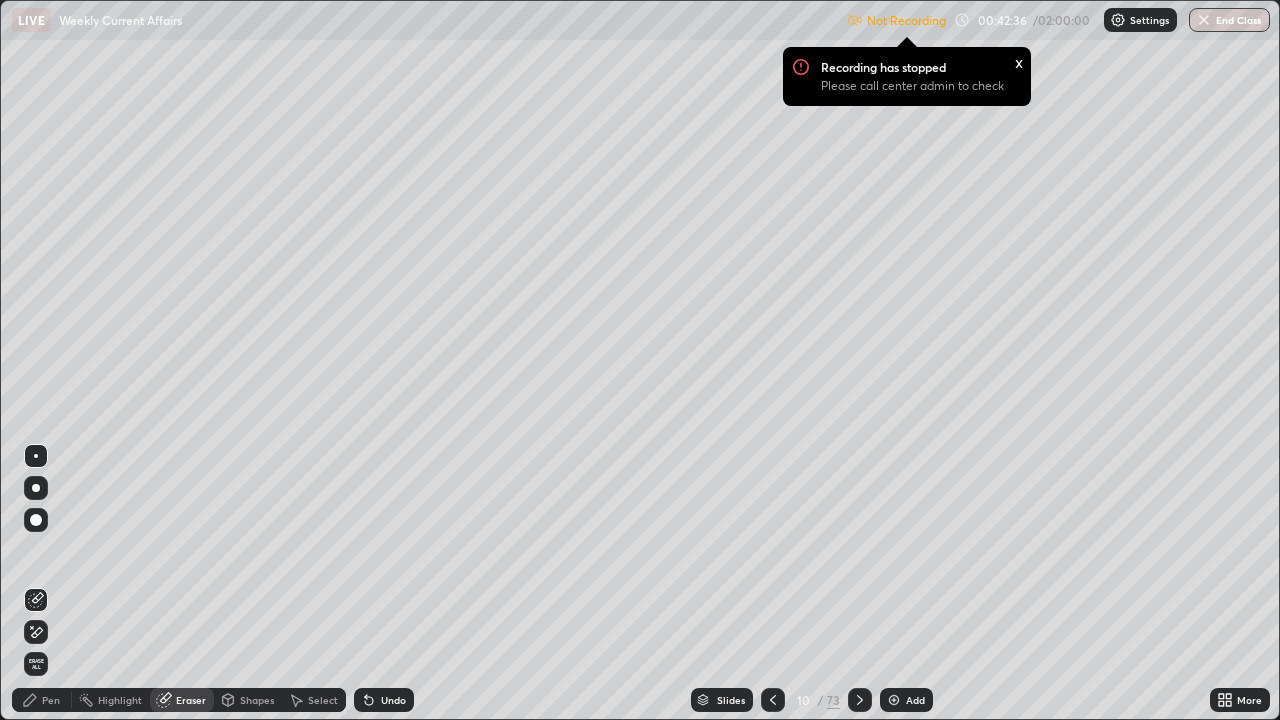 click on "Pen" at bounding box center [42, 700] 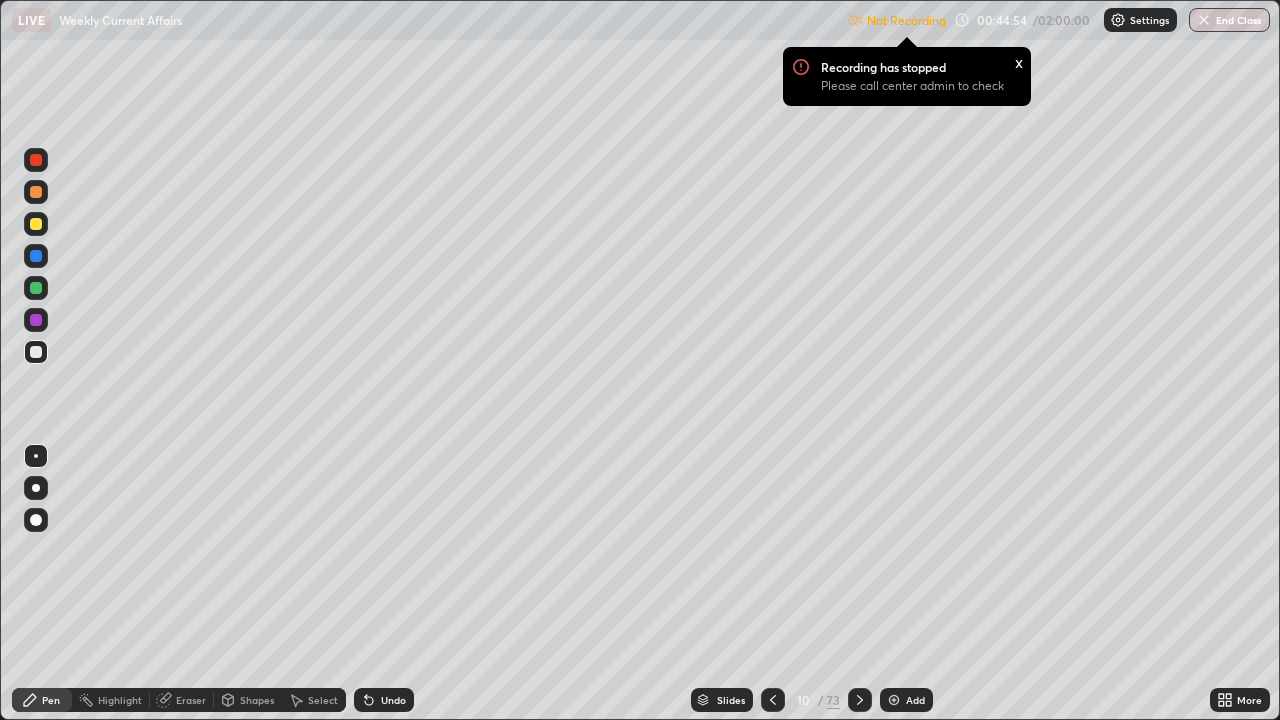 click at bounding box center [894, 700] 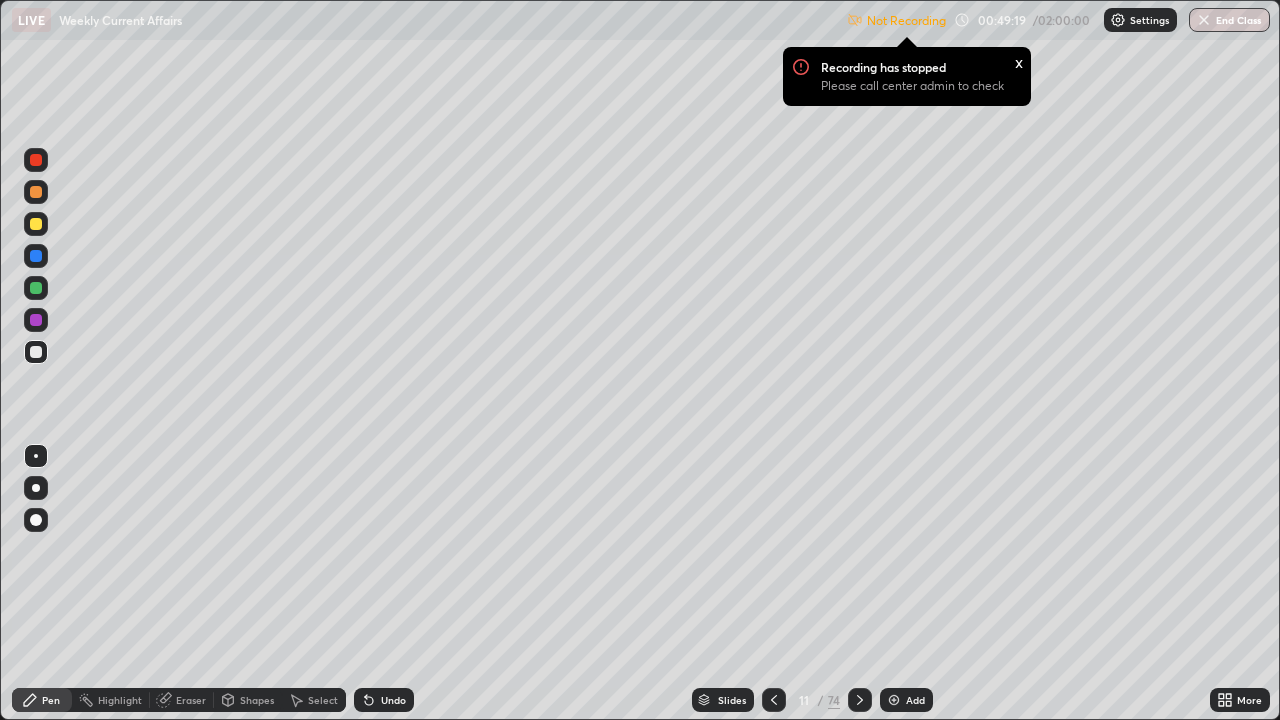 click at bounding box center (894, 700) 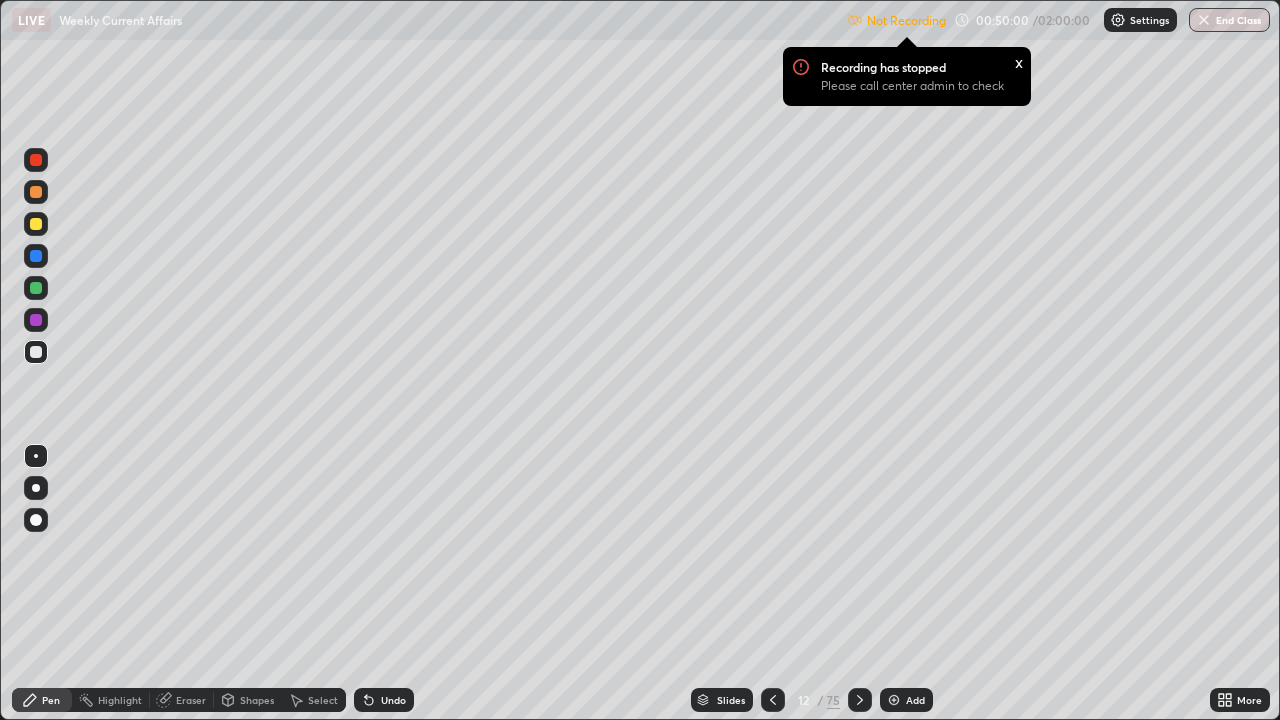 click at bounding box center (894, 700) 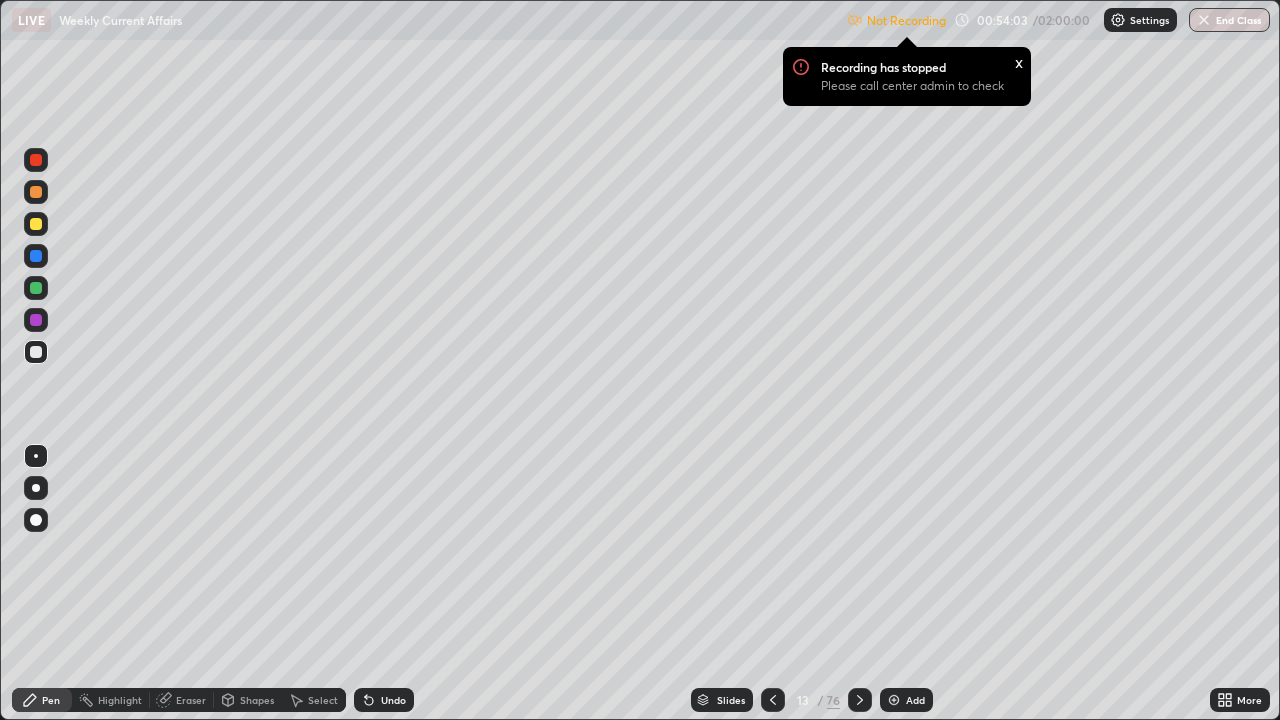click on "Add" at bounding box center (915, 700) 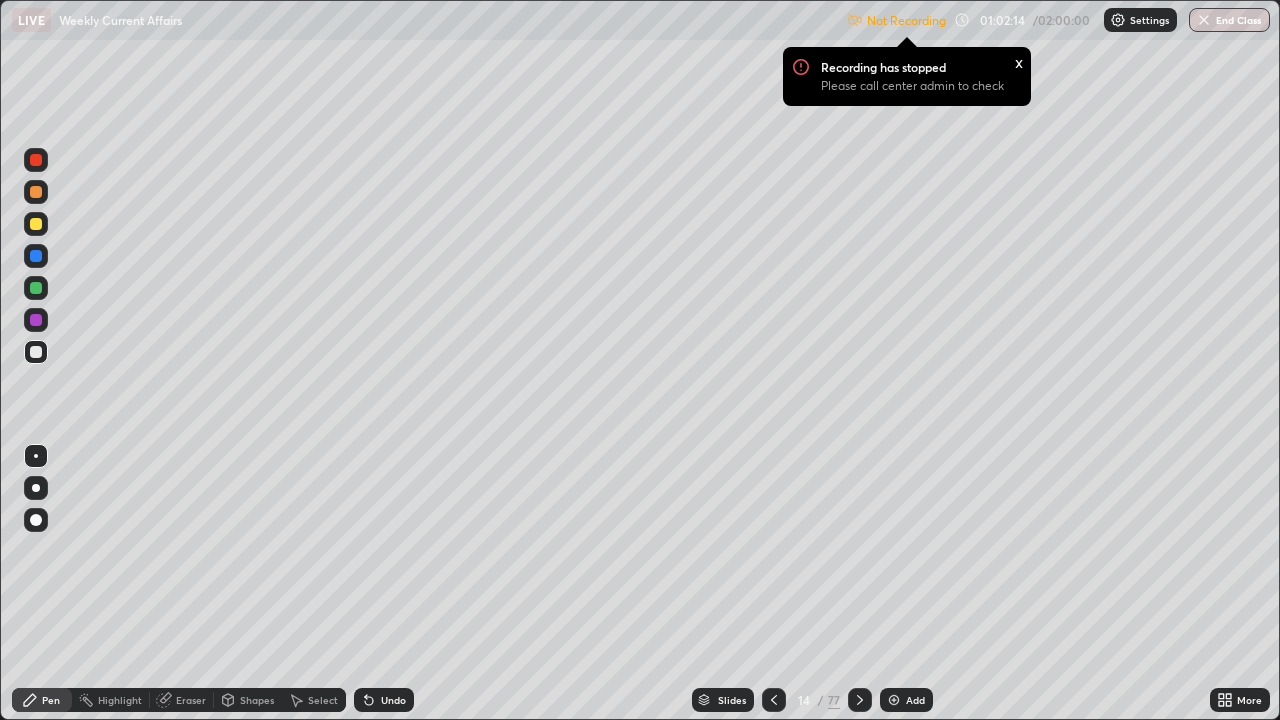 click on "Slides" at bounding box center (723, 700) 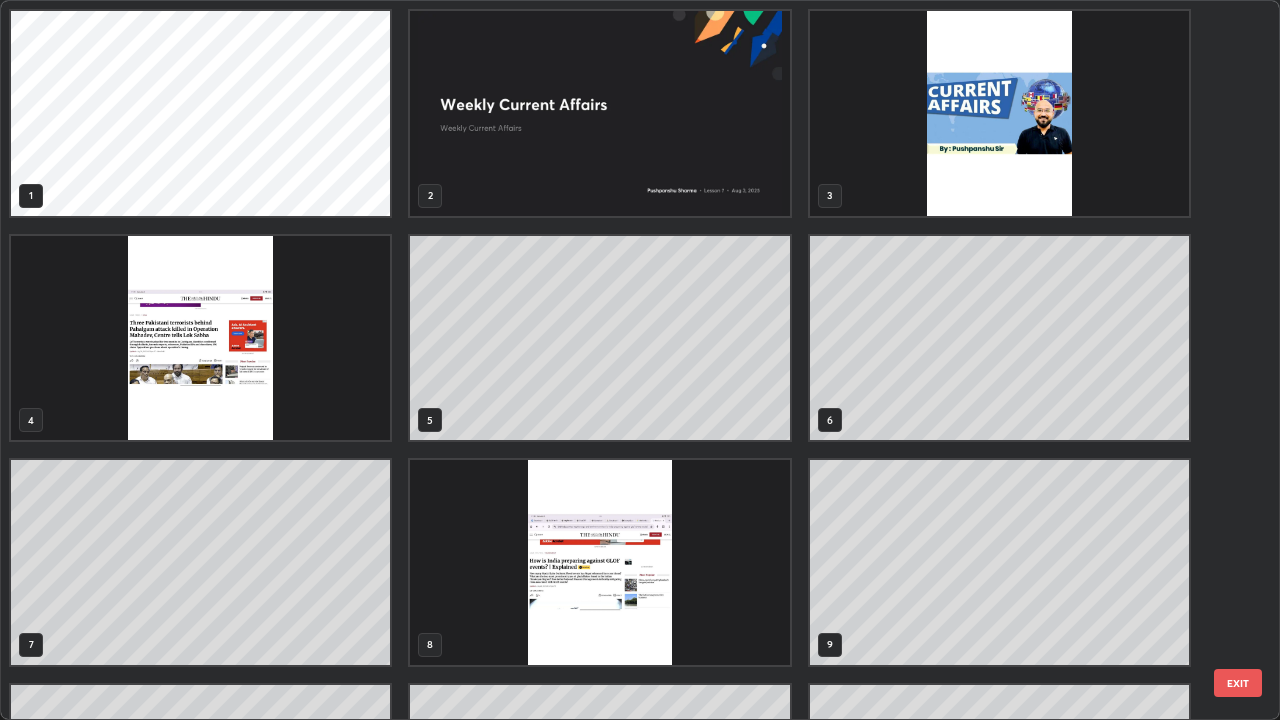 scroll, scrollTop: 405, scrollLeft: 0, axis: vertical 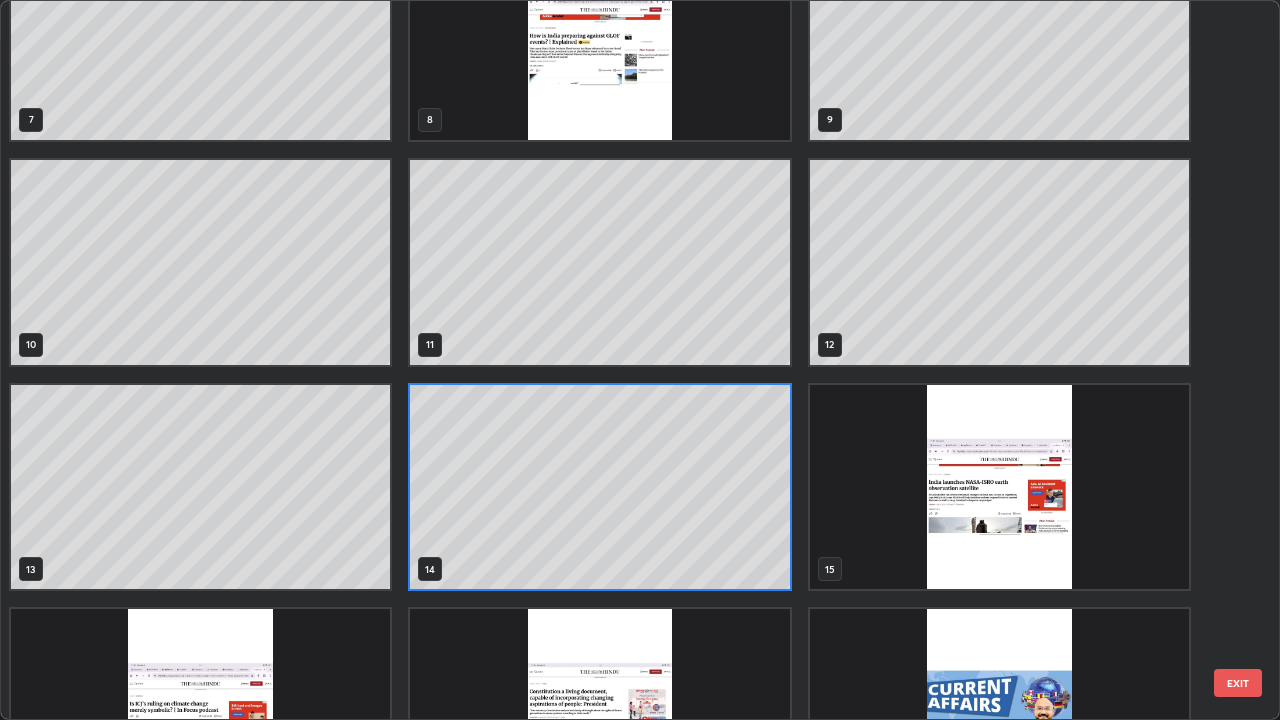click at bounding box center [200, 711] 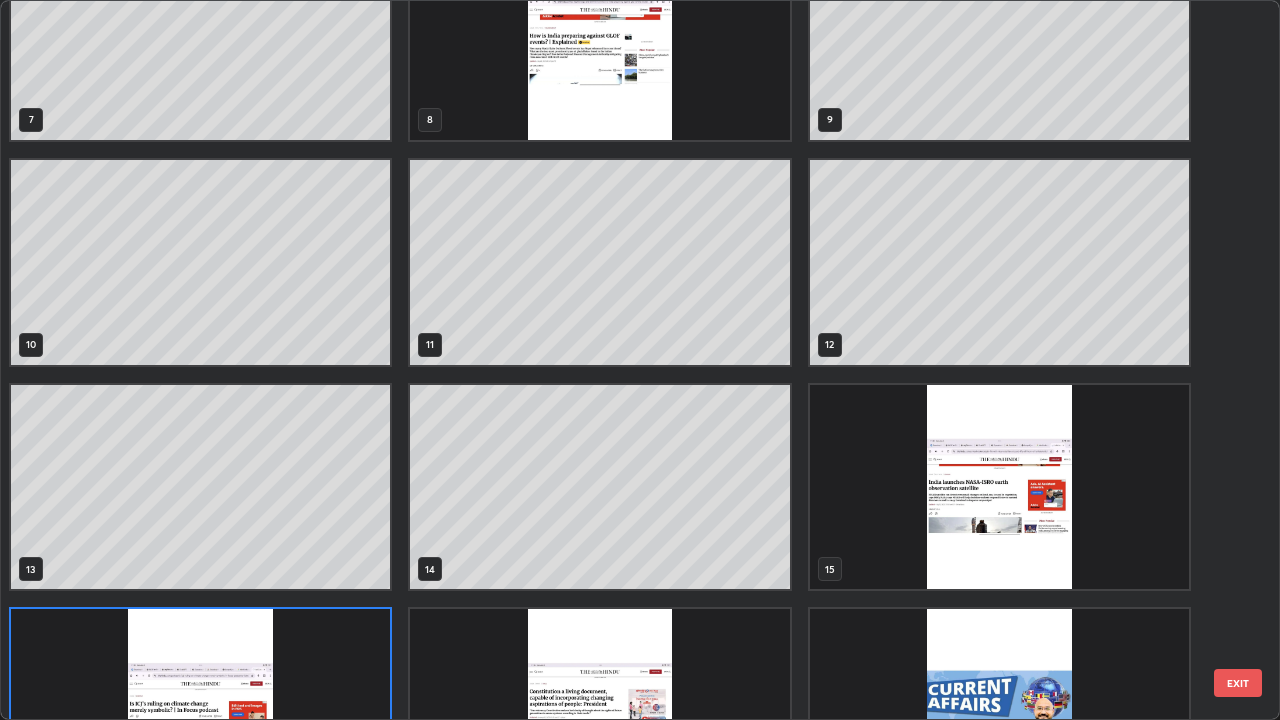scroll, scrollTop: 629, scrollLeft: 0, axis: vertical 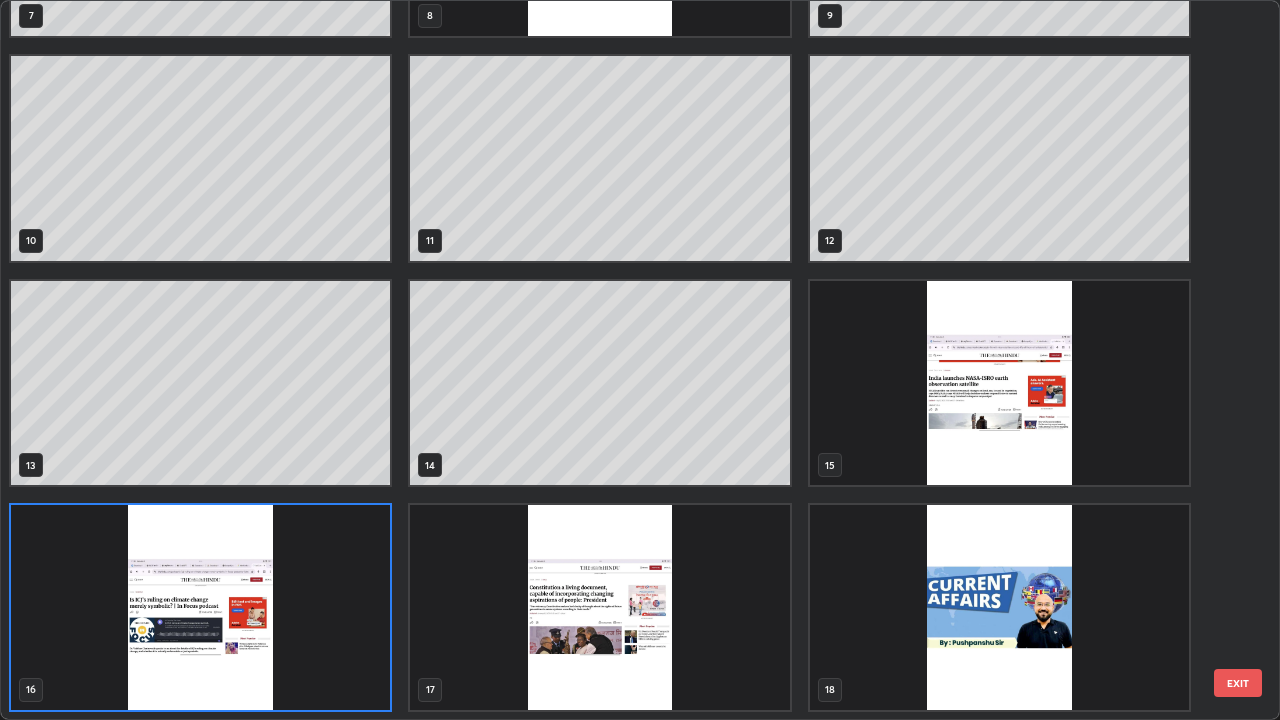 click at bounding box center (200, 607) 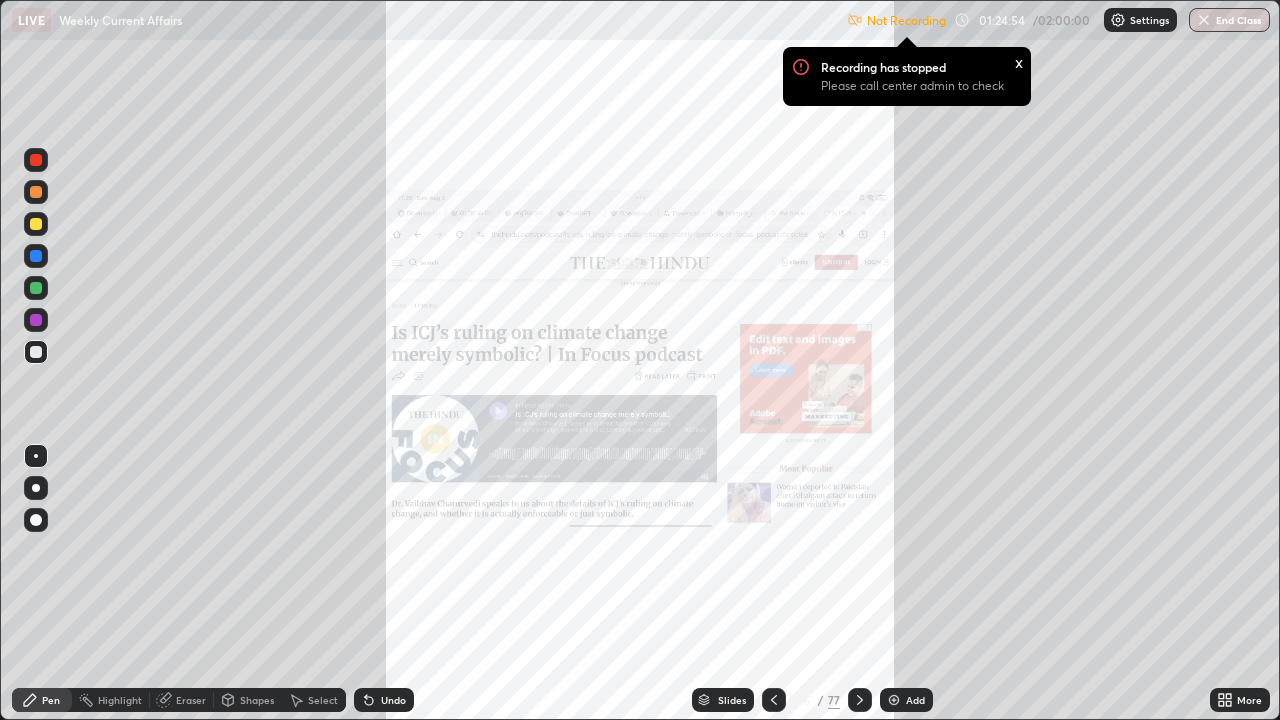 click on "77" at bounding box center (834, 700) 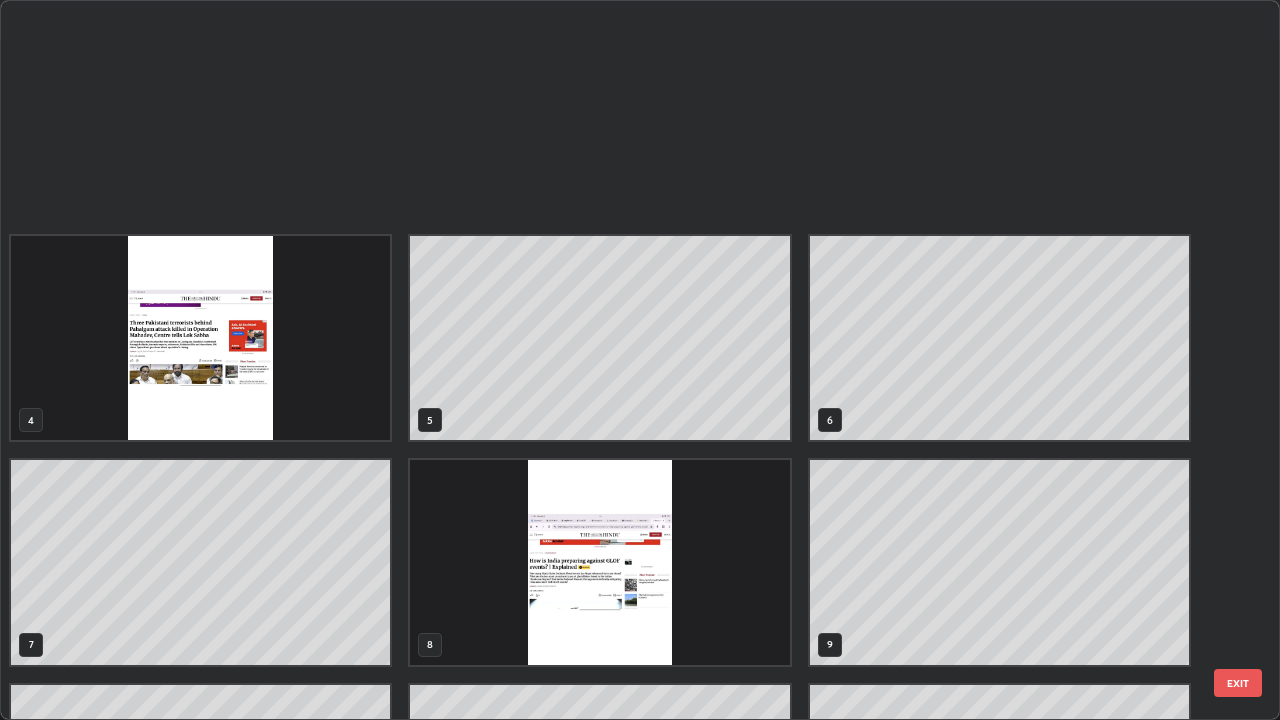 scroll, scrollTop: 629, scrollLeft: 0, axis: vertical 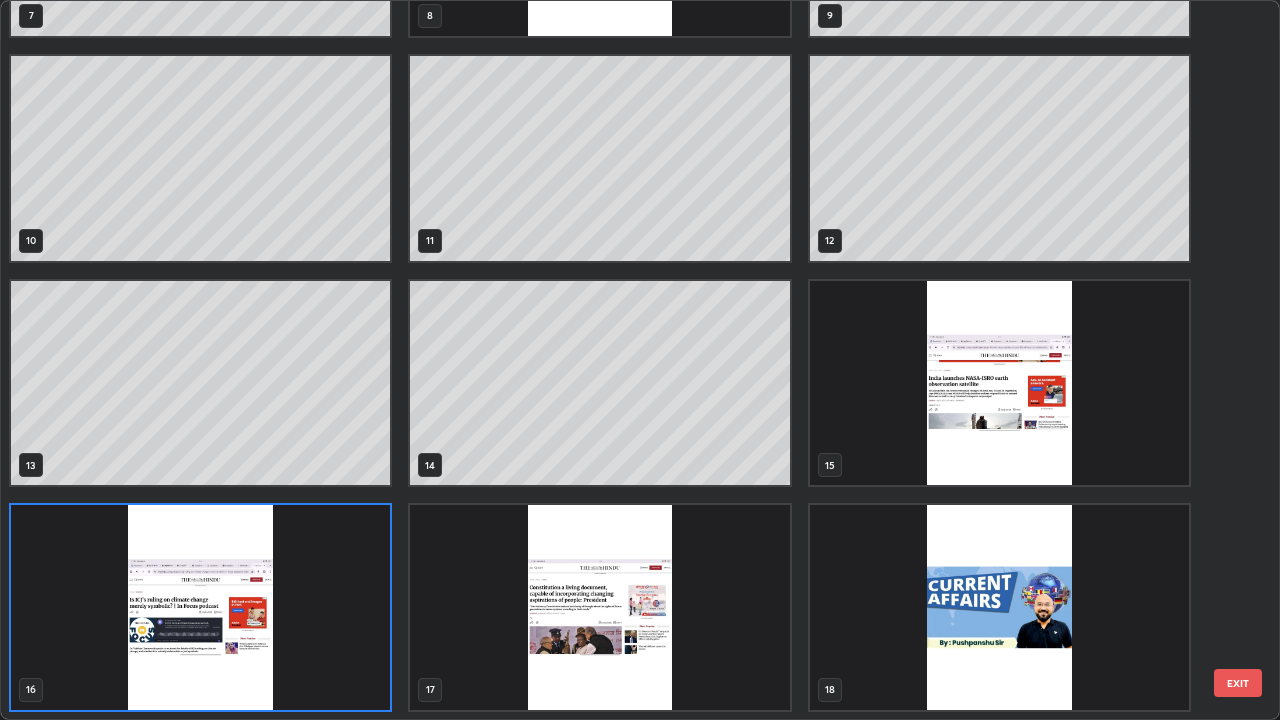 click at bounding box center (999, 383) 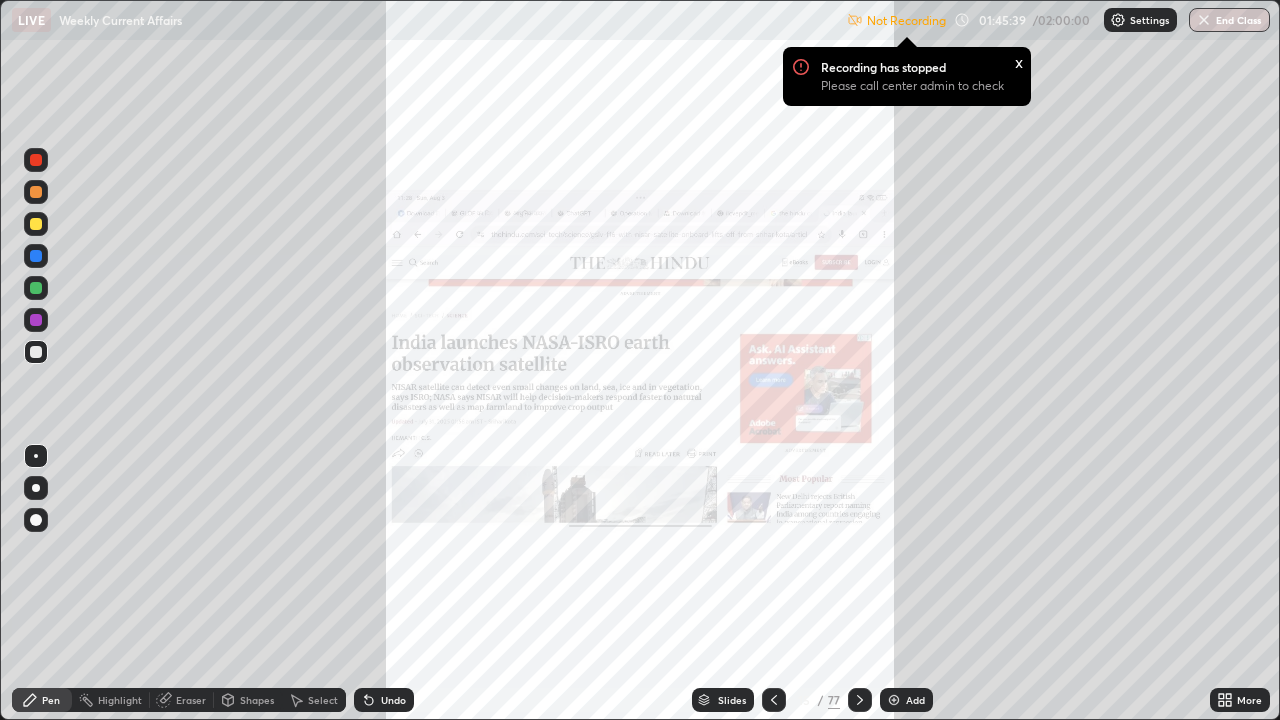 click 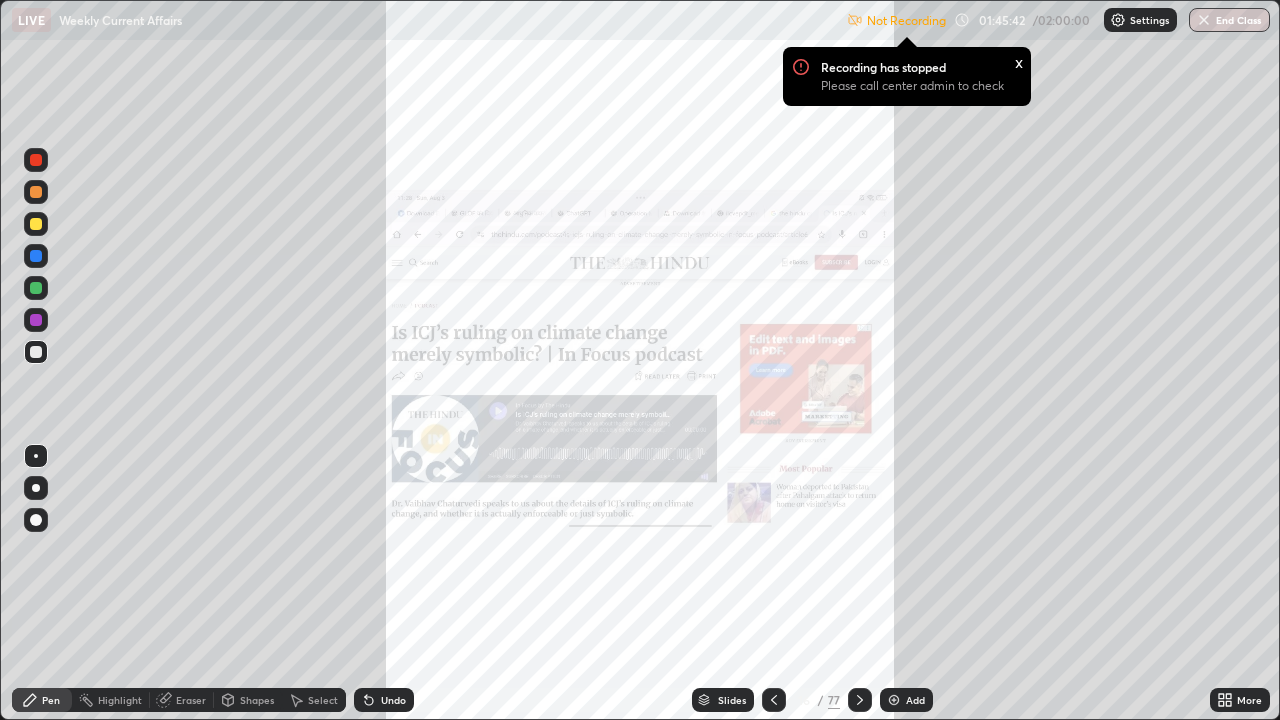 click 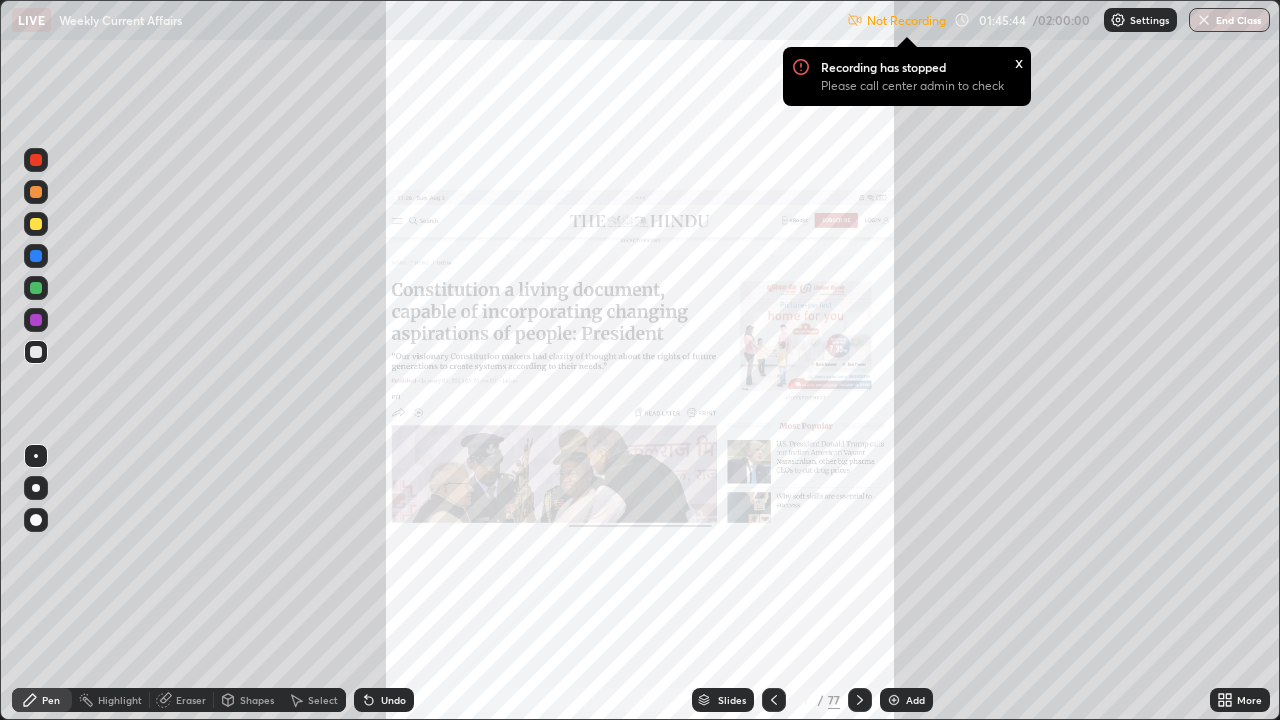 click 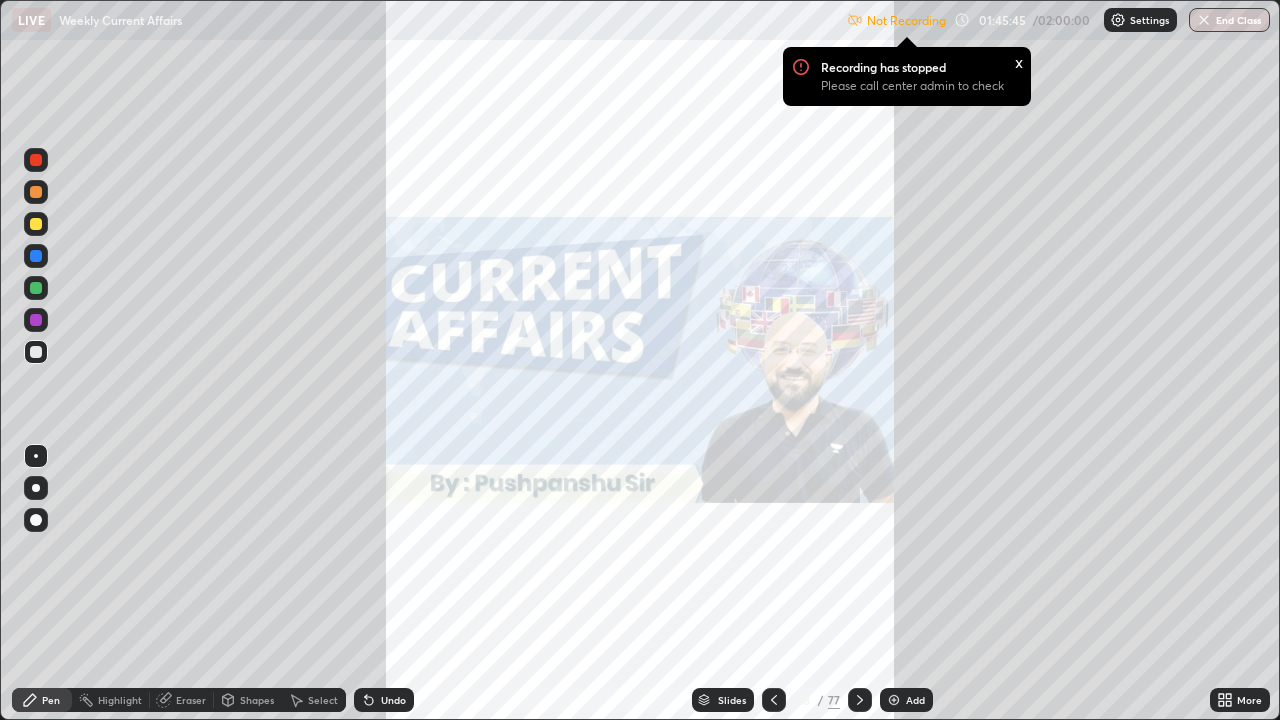 click on "Slides" at bounding box center [732, 700] 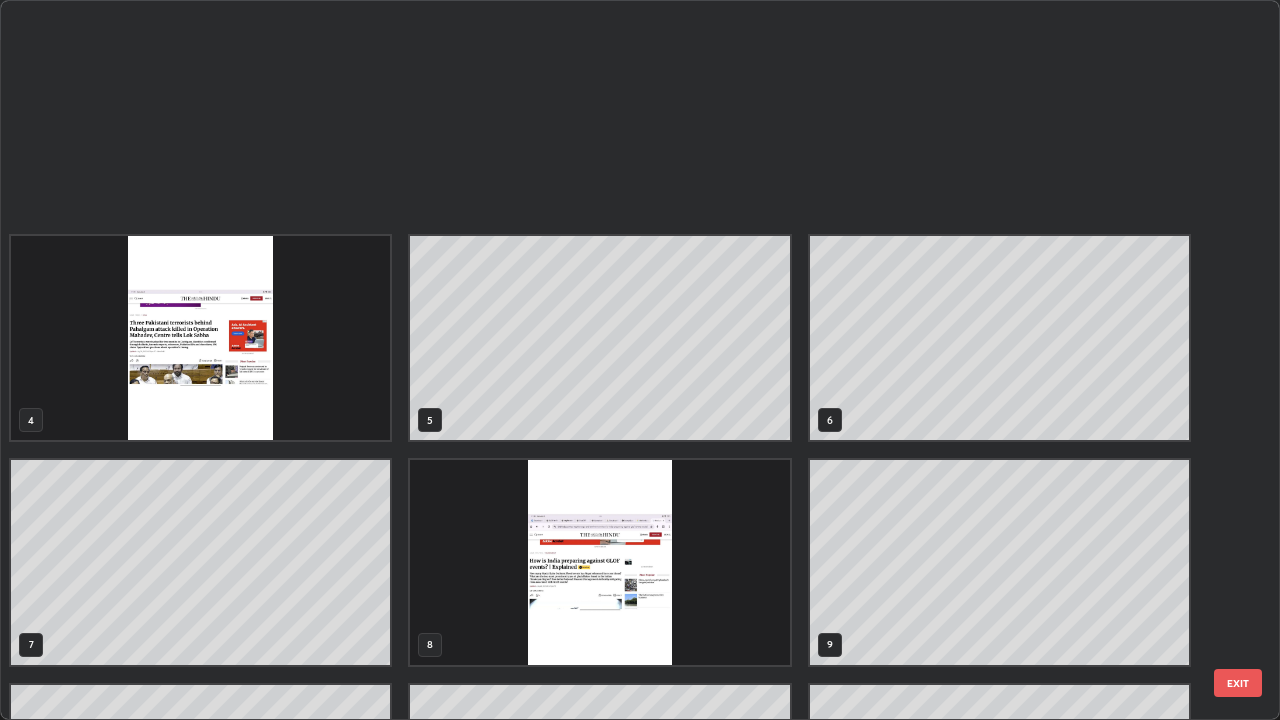 scroll, scrollTop: 629, scrollLeft: 0, axis: vertical 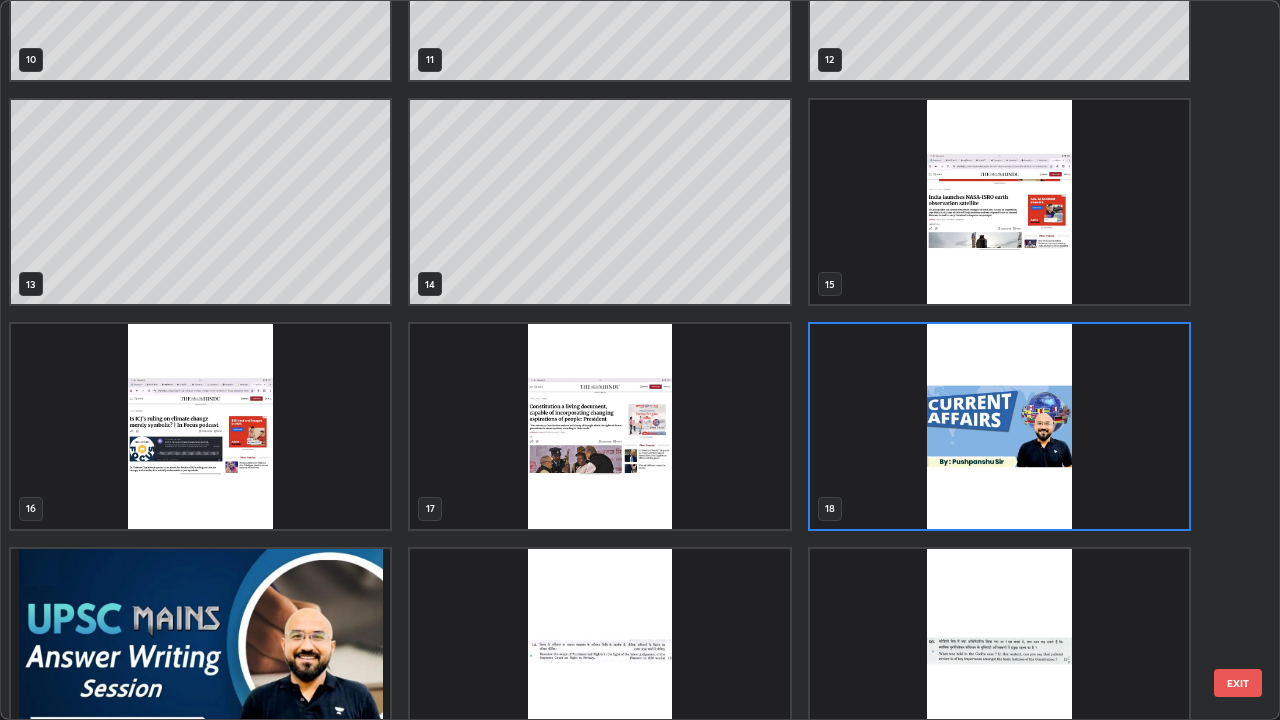 click at bounding box center [599, 426] 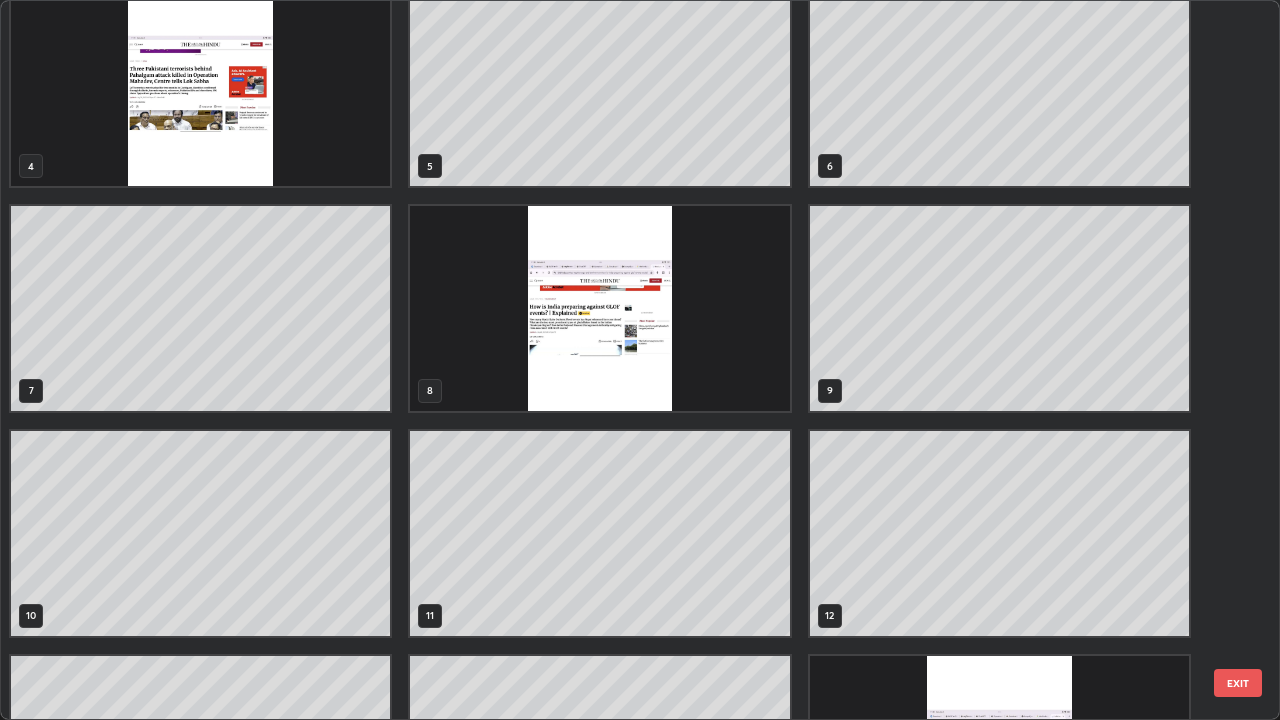 scroll, scrollTop: 245, scrollLeft: 0, axis: vertical 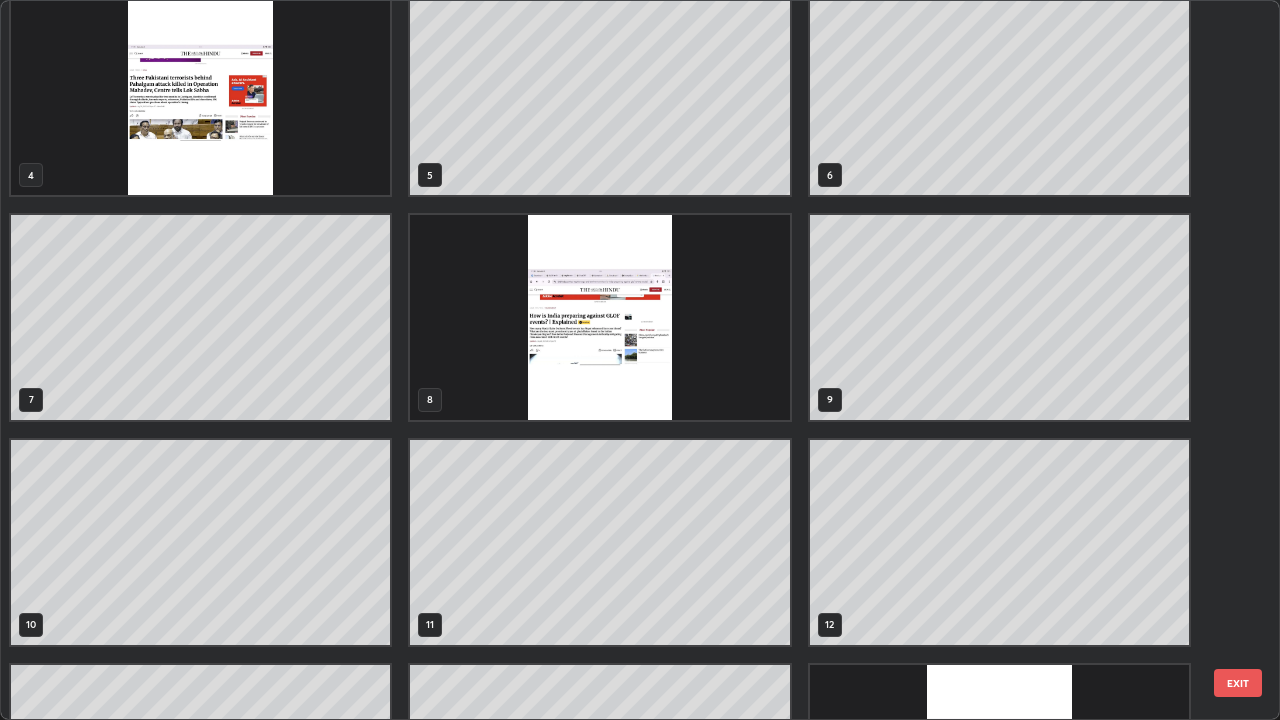 click at bounding box center (599, 317) 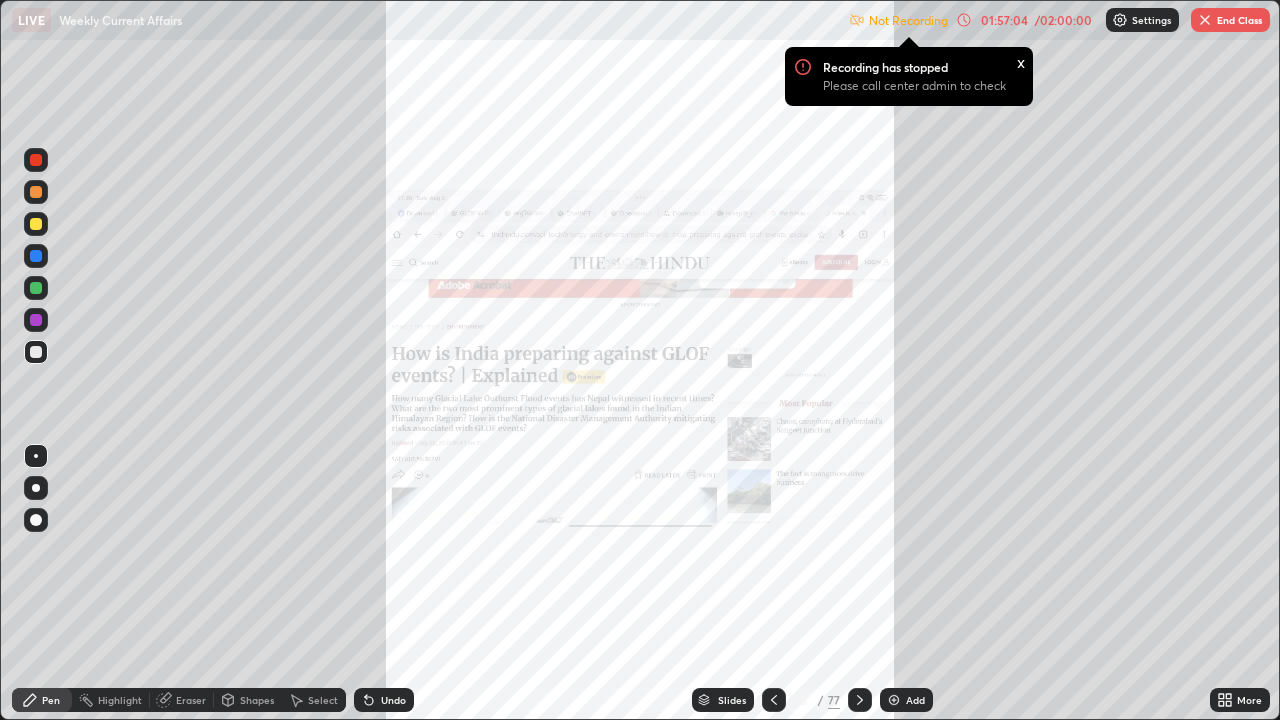 click at bounding box center (894, 700) 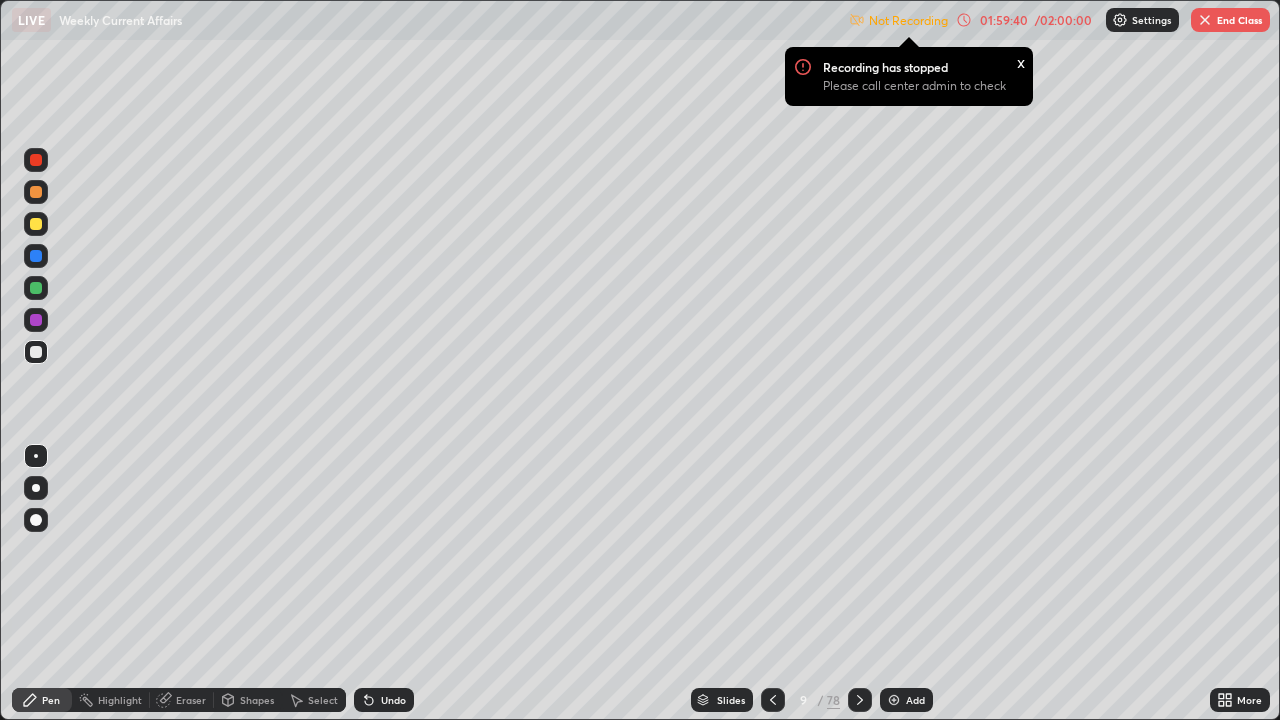 click at bounding box center [894, 700] 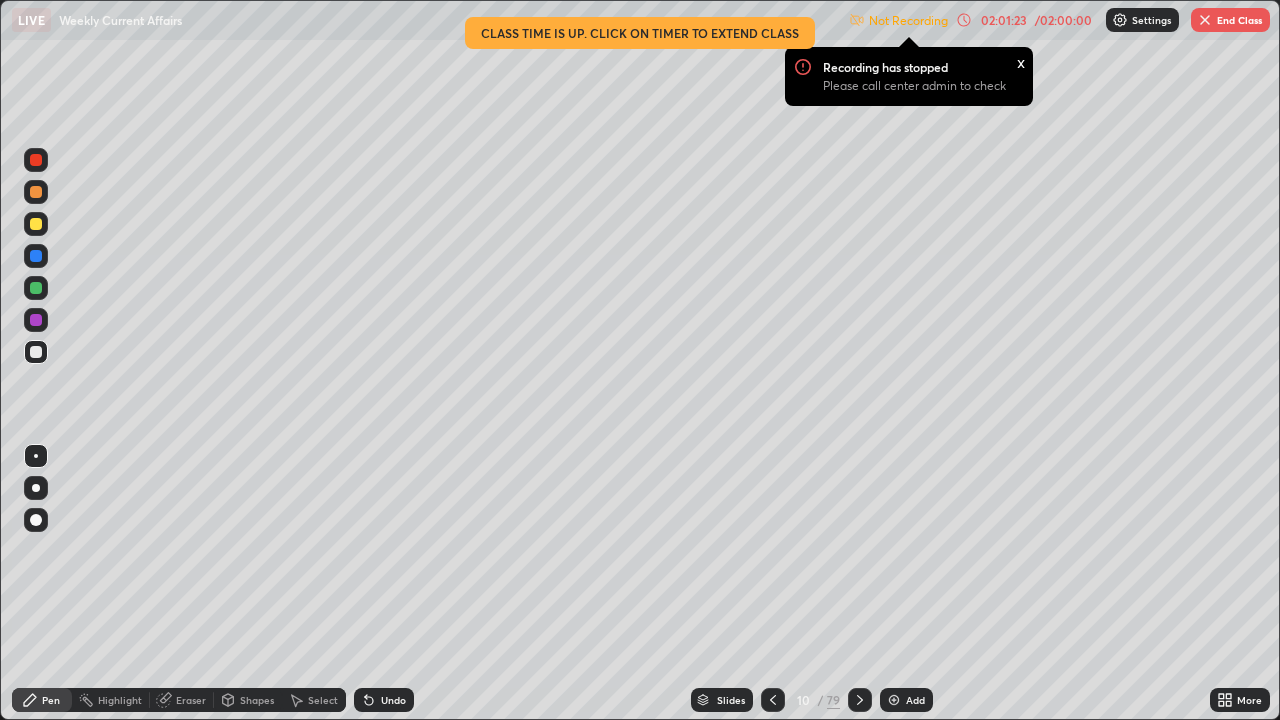 click on "Slides" at bounding box center (722, 700) 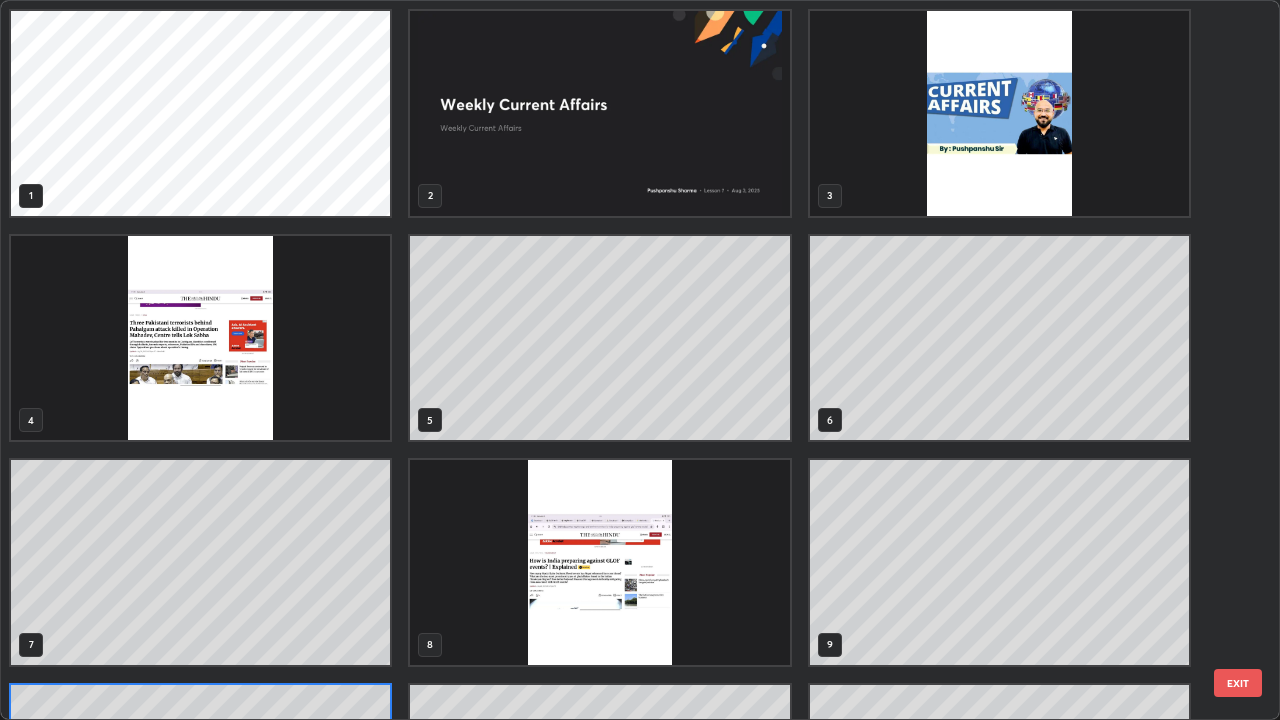scroll, scrollTop: 180, scrollLeft: 0, axis: vertical 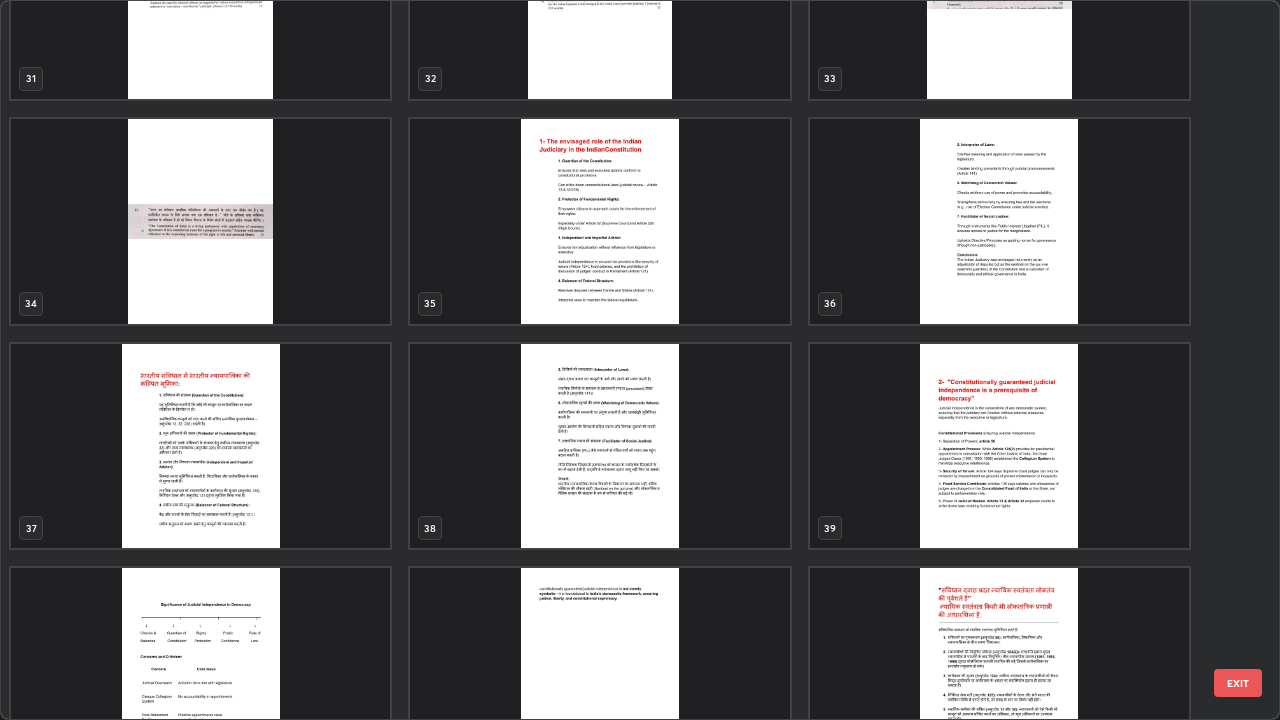click at bounding box center (200, 446) 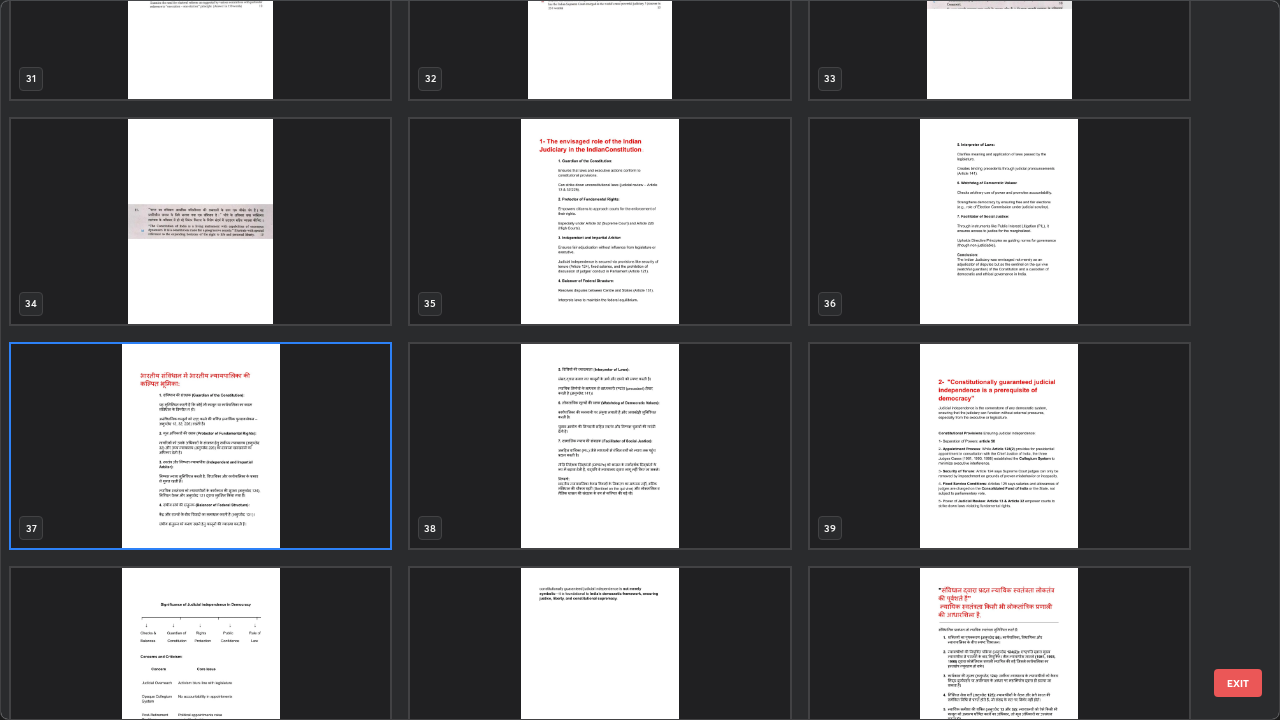 click at bounding box center [200, 446] 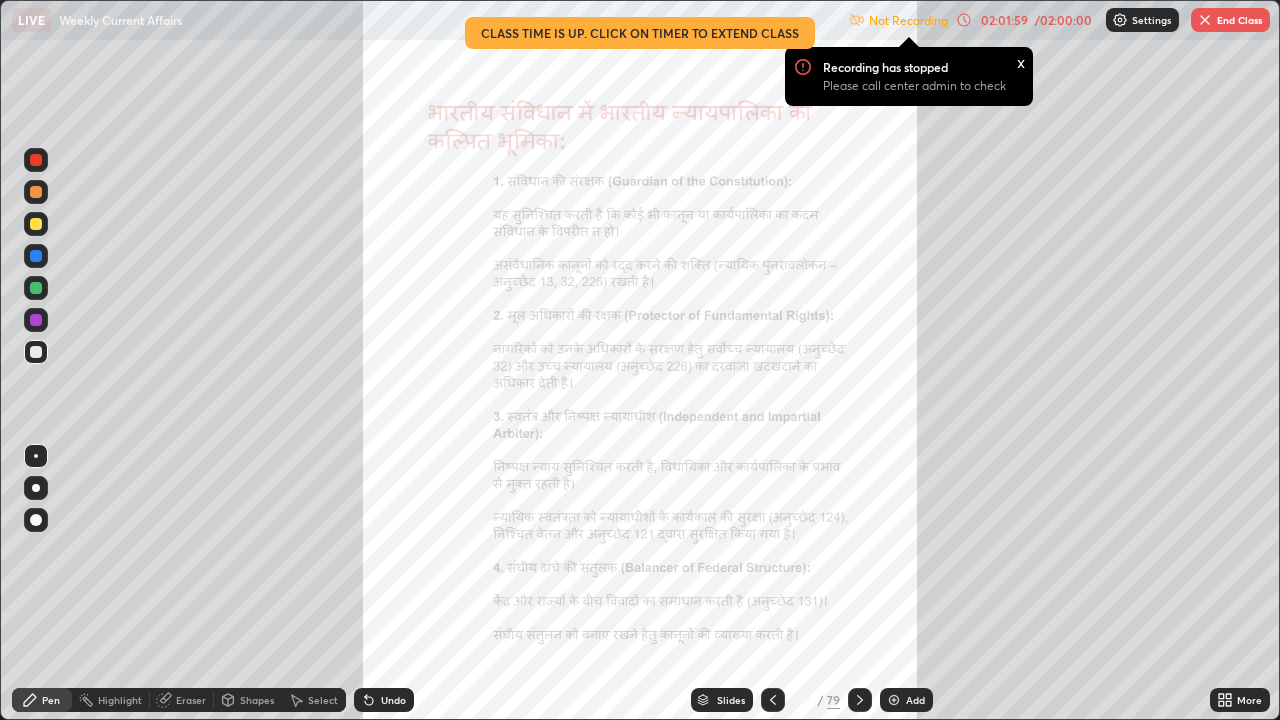 click at bounding box center (860, 700) 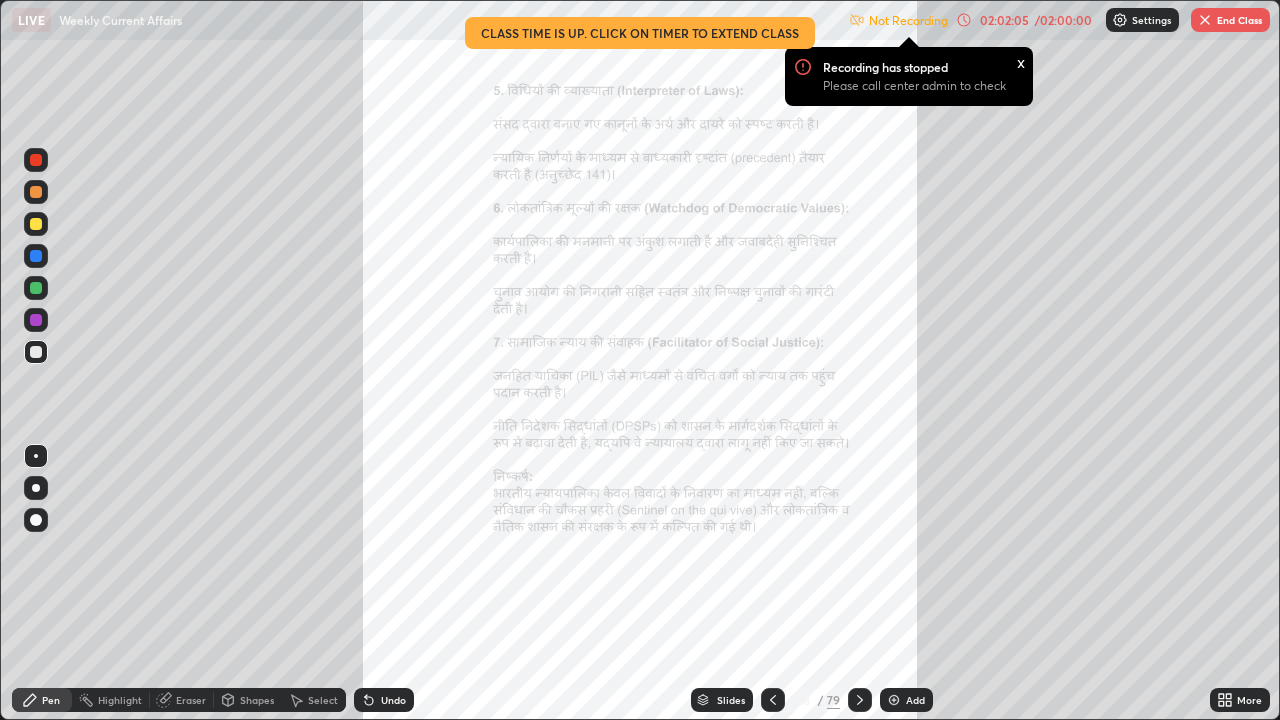 click 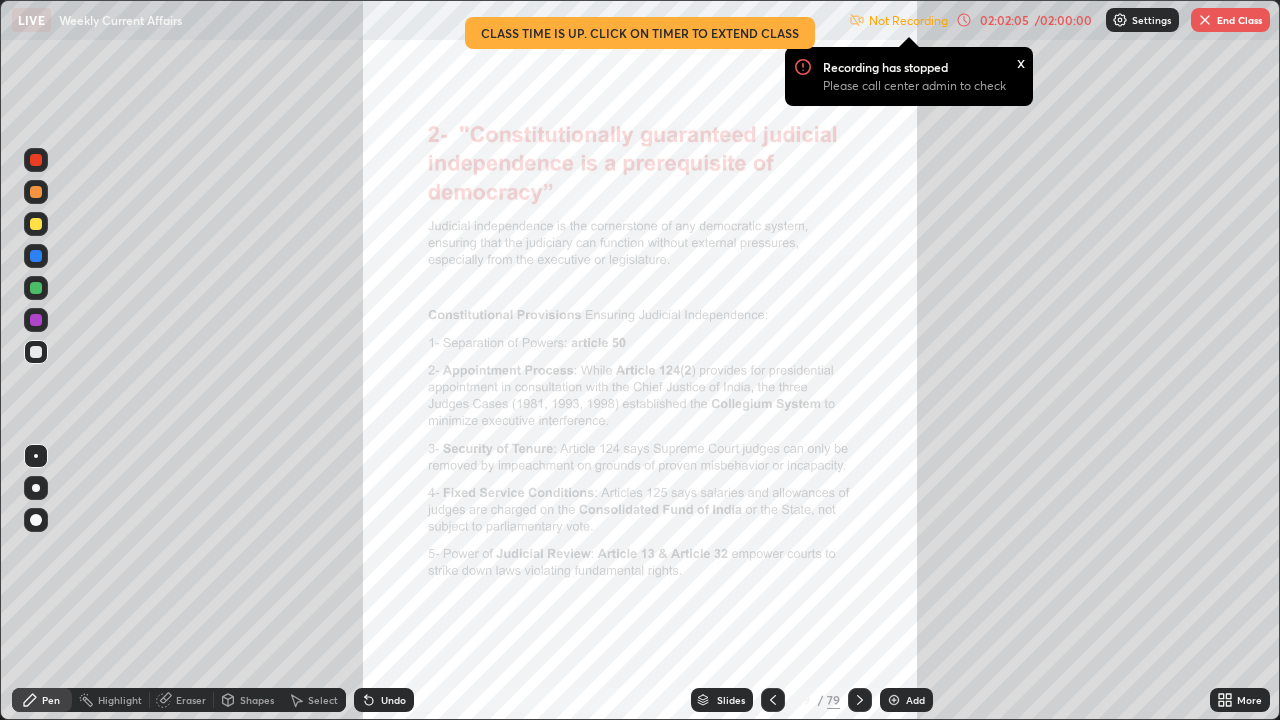 click at bounding box center (860, 700) 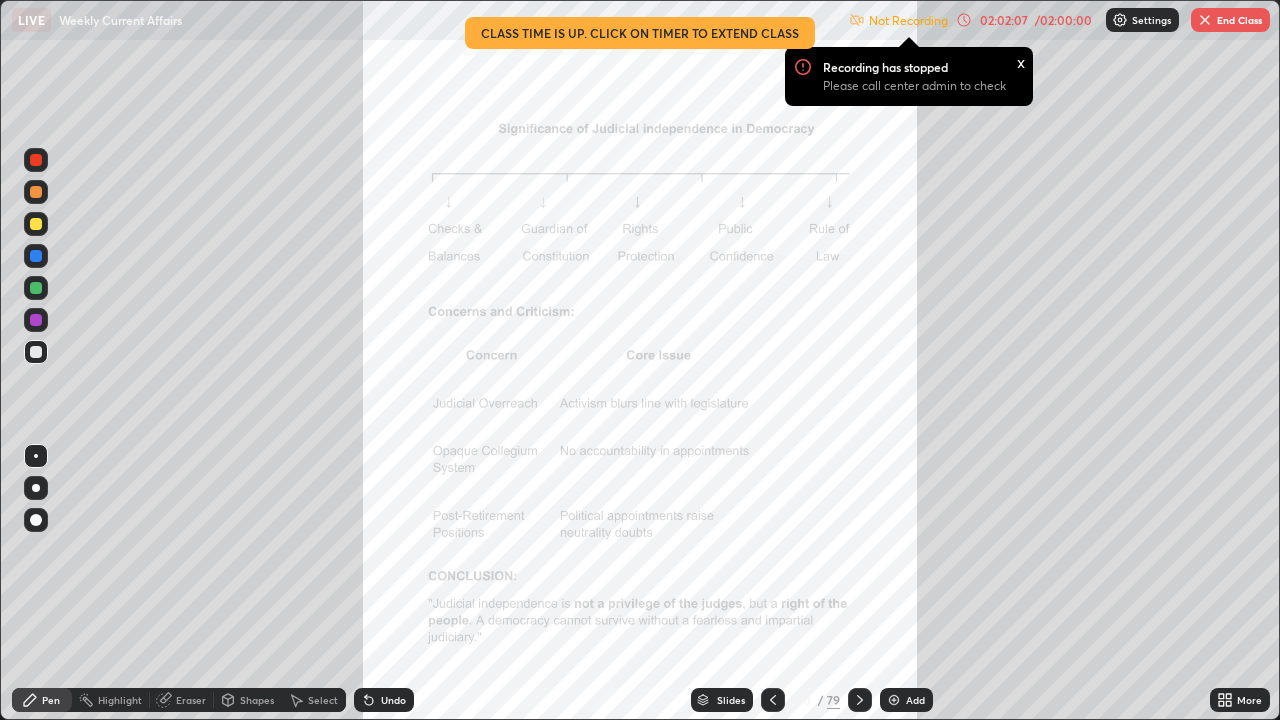 click 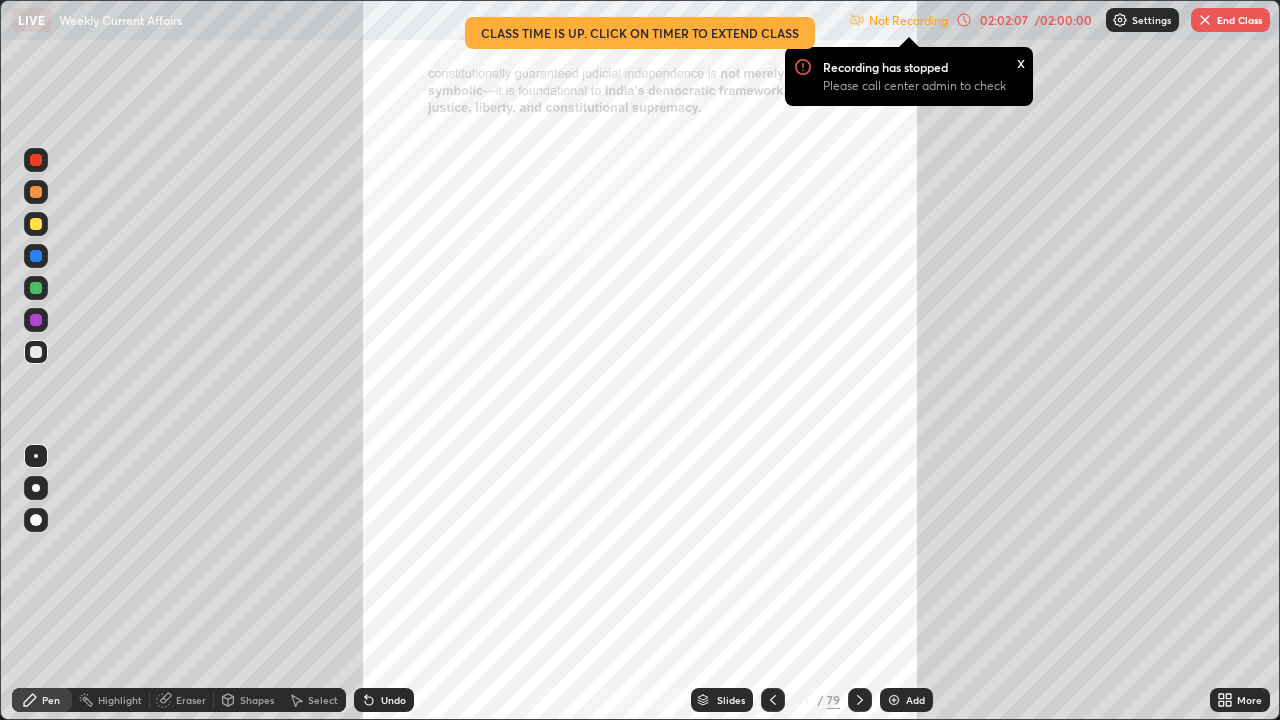click 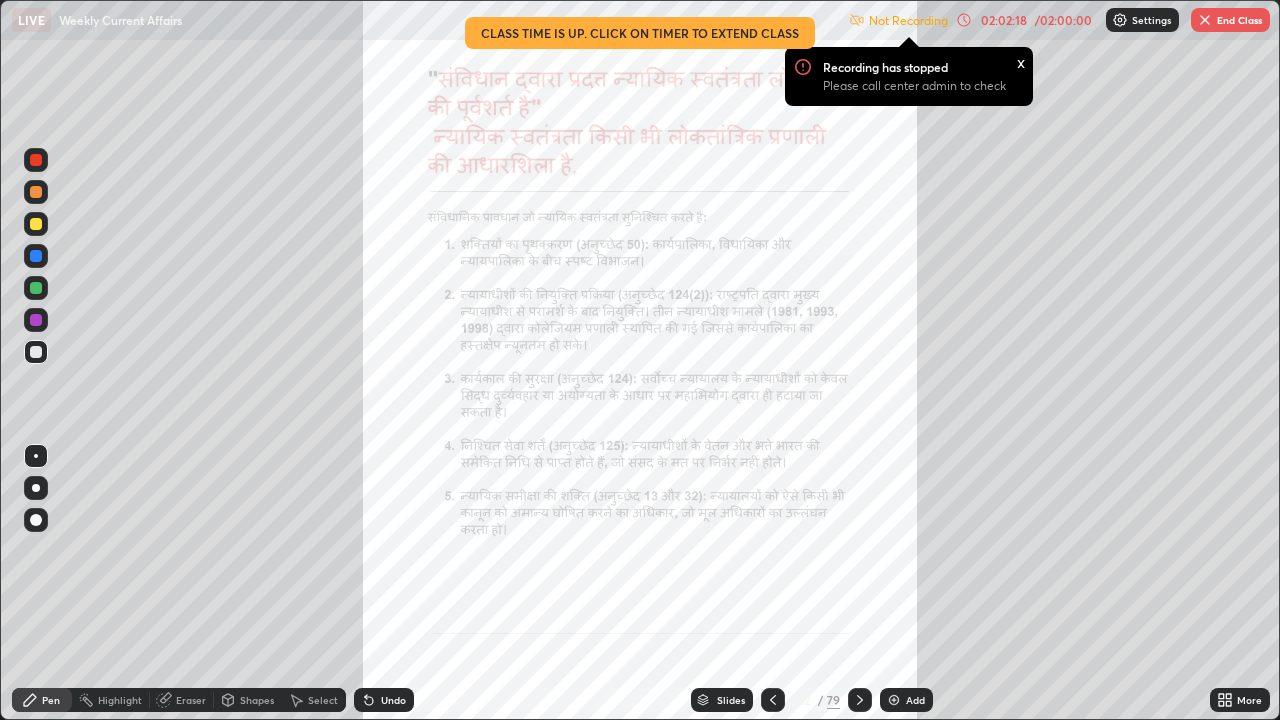 click 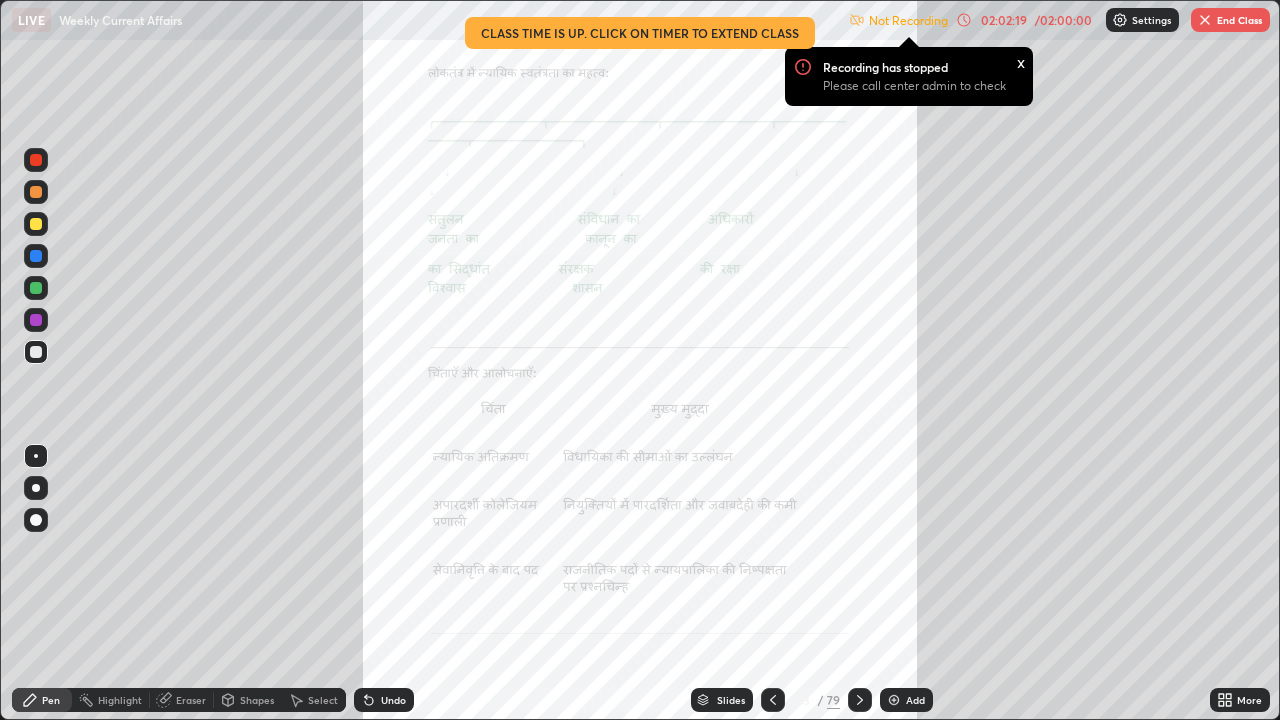 click 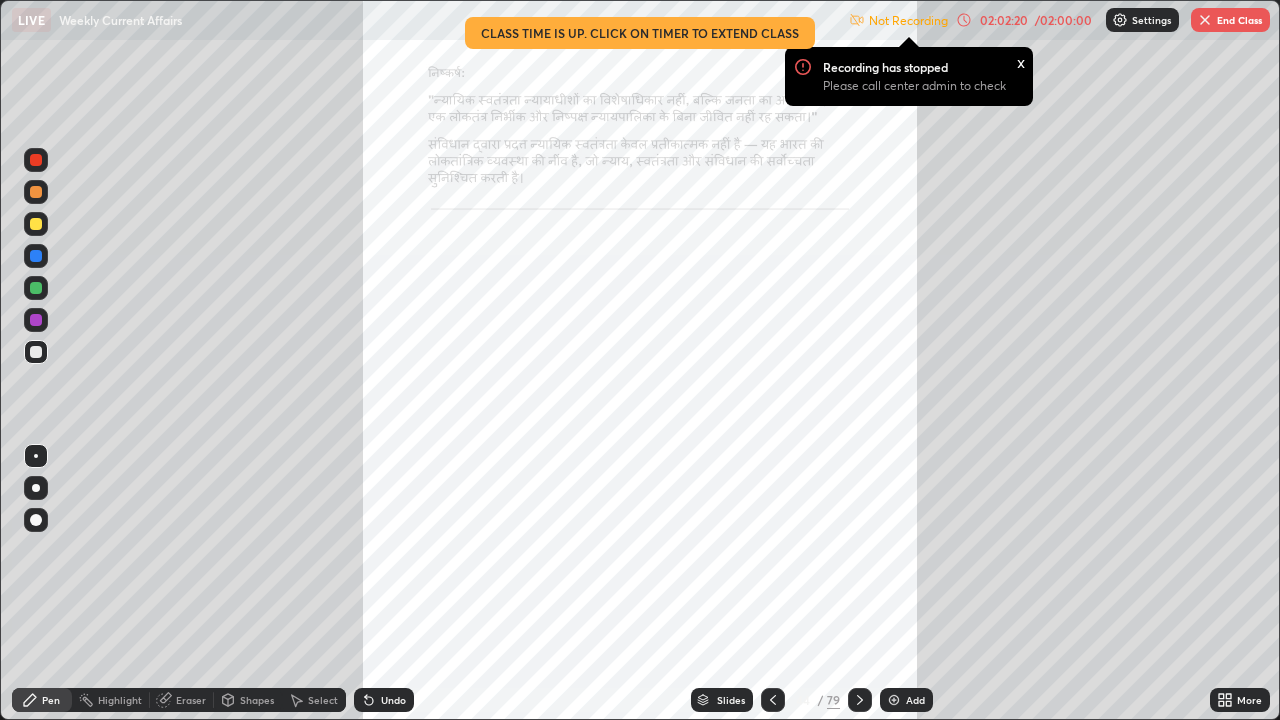 click 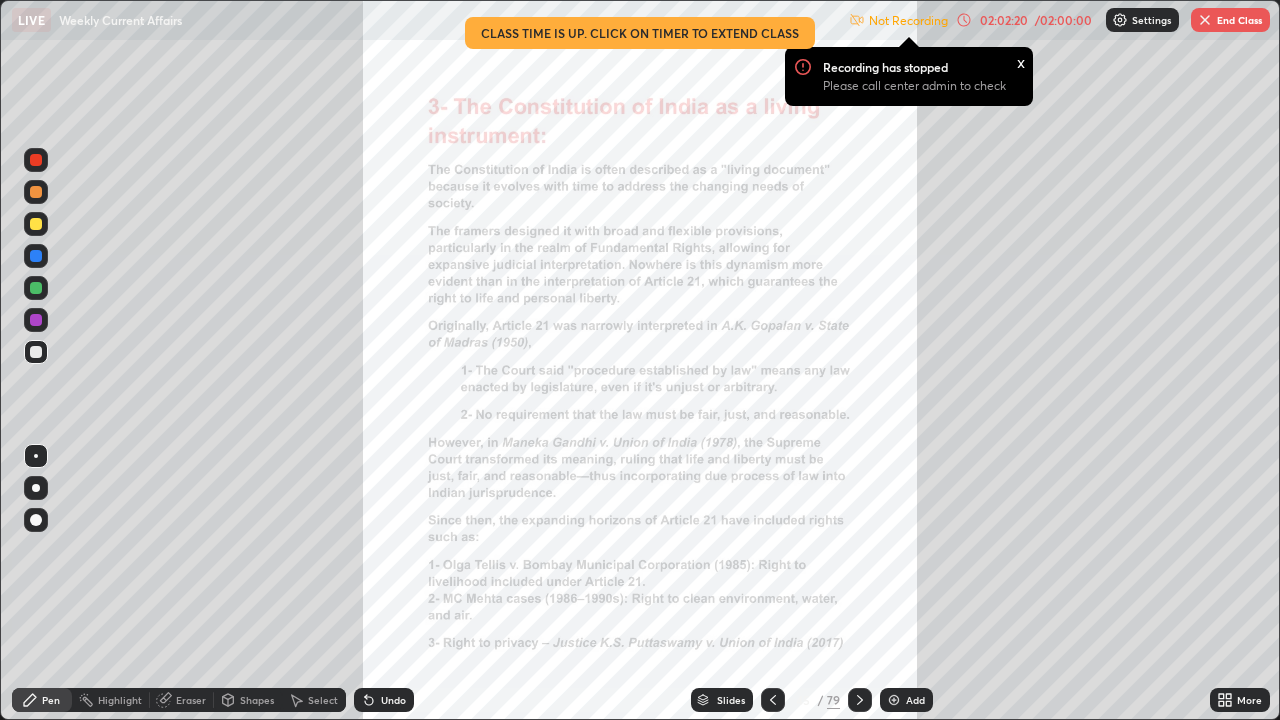 click at bounding box center (860, 700) 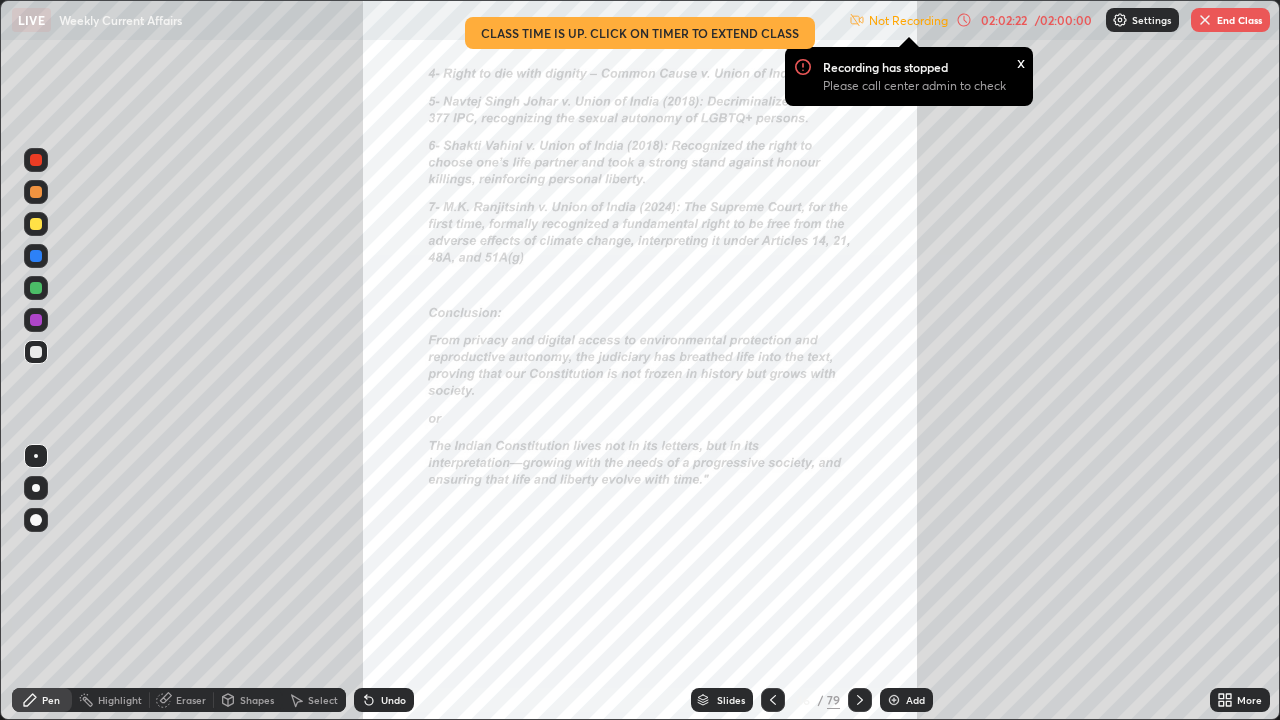 click at bounding box center (860, 700) 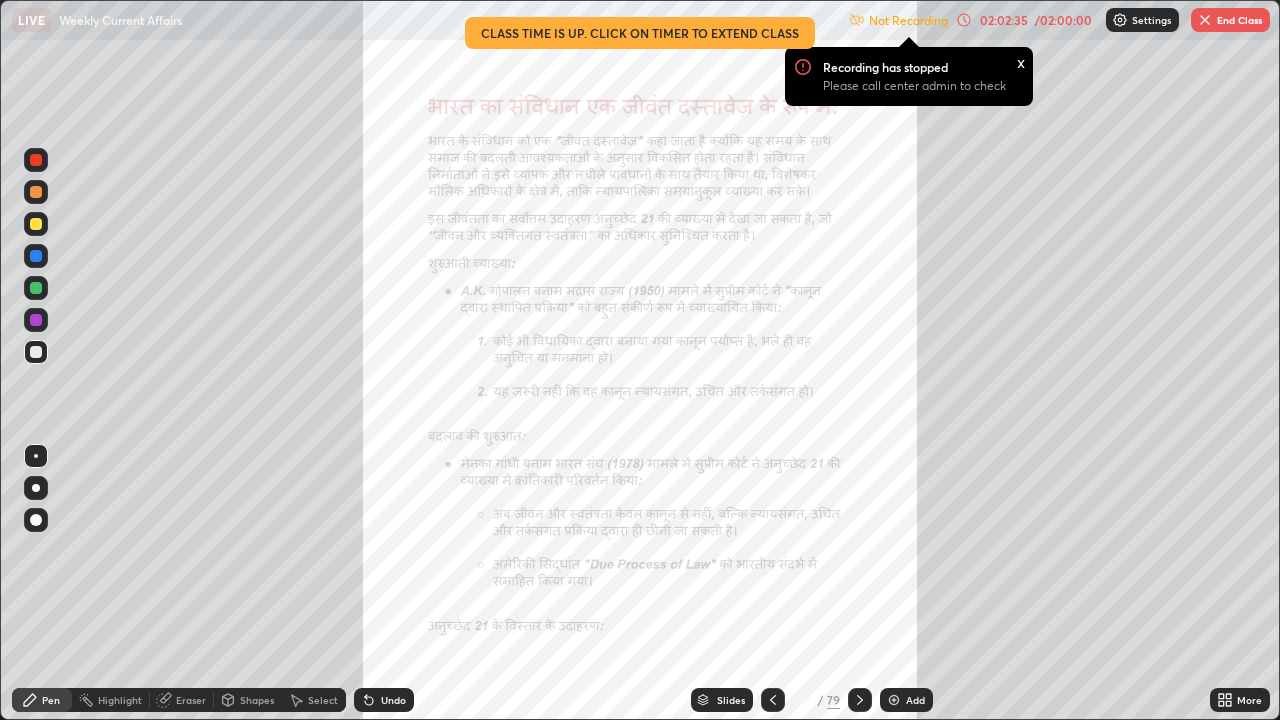 click 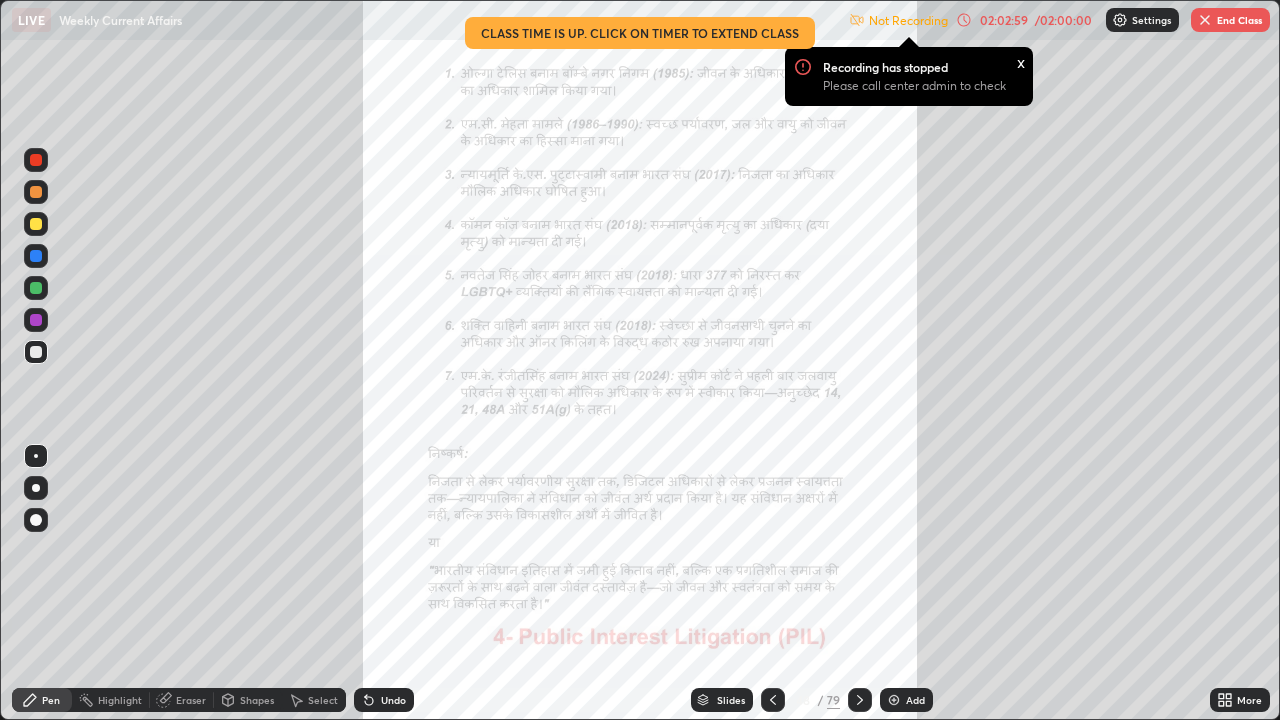 click 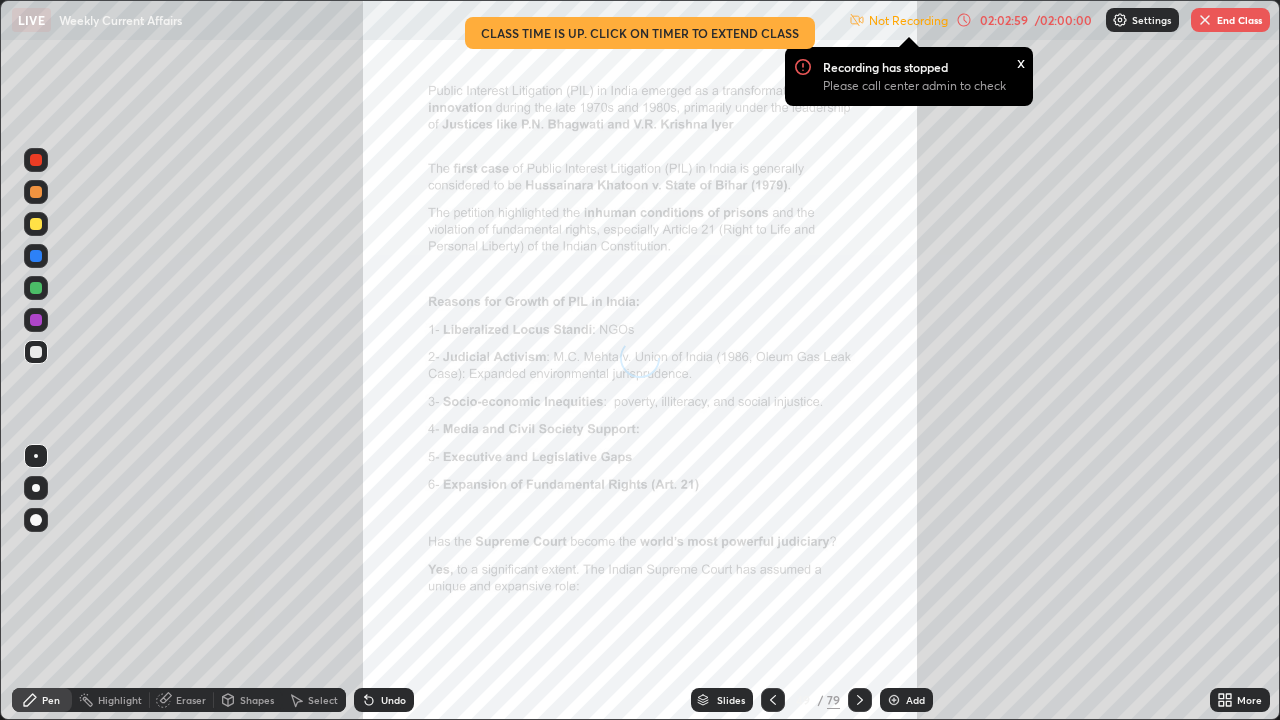 click at bounding box center [860, 700] 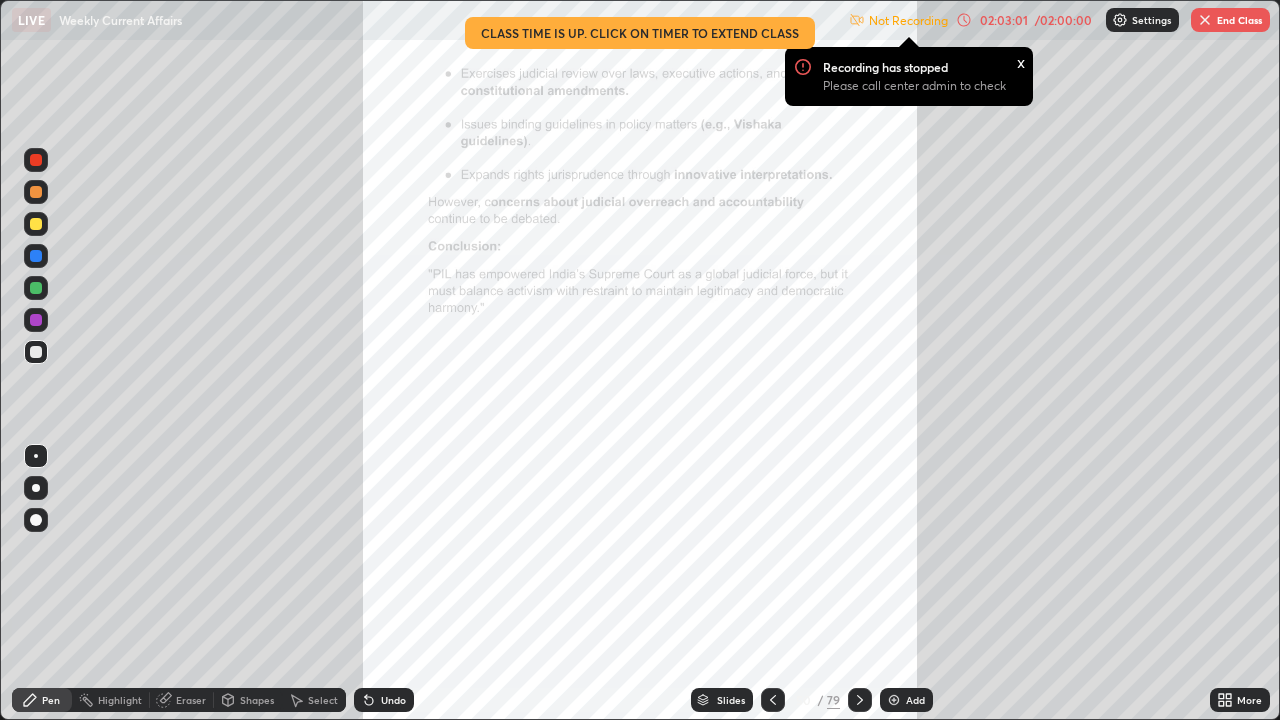 click 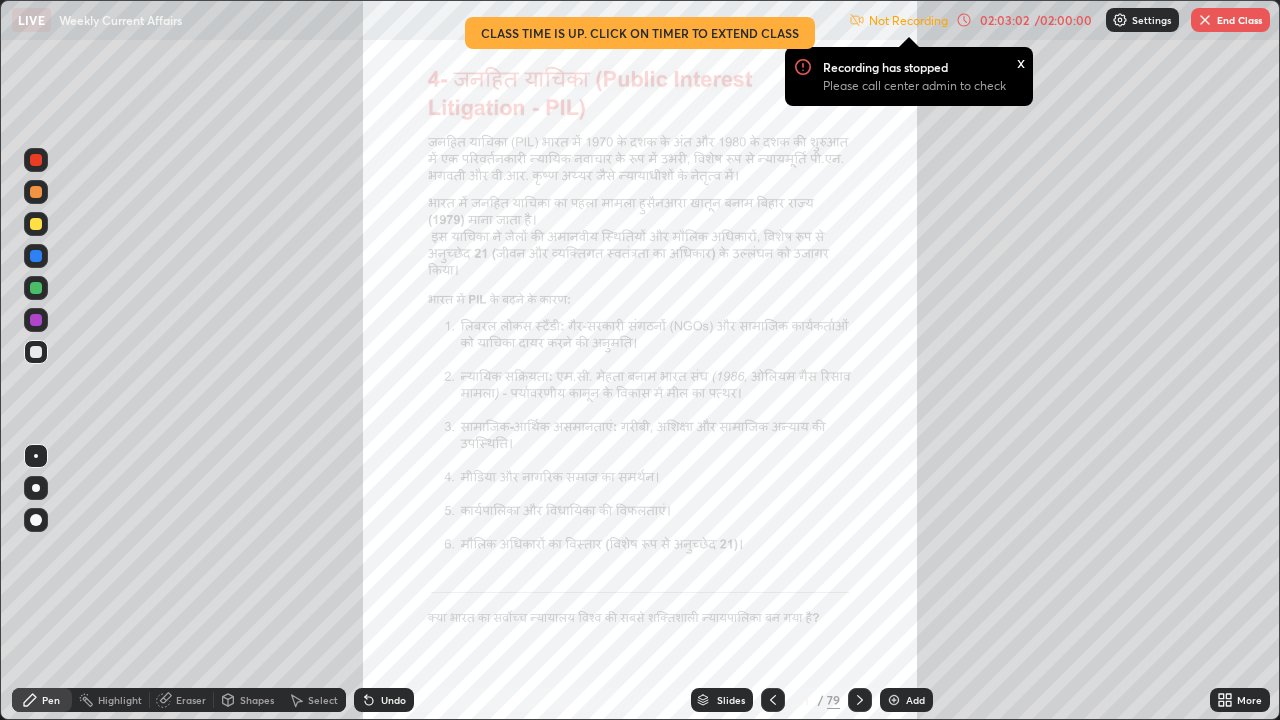 click 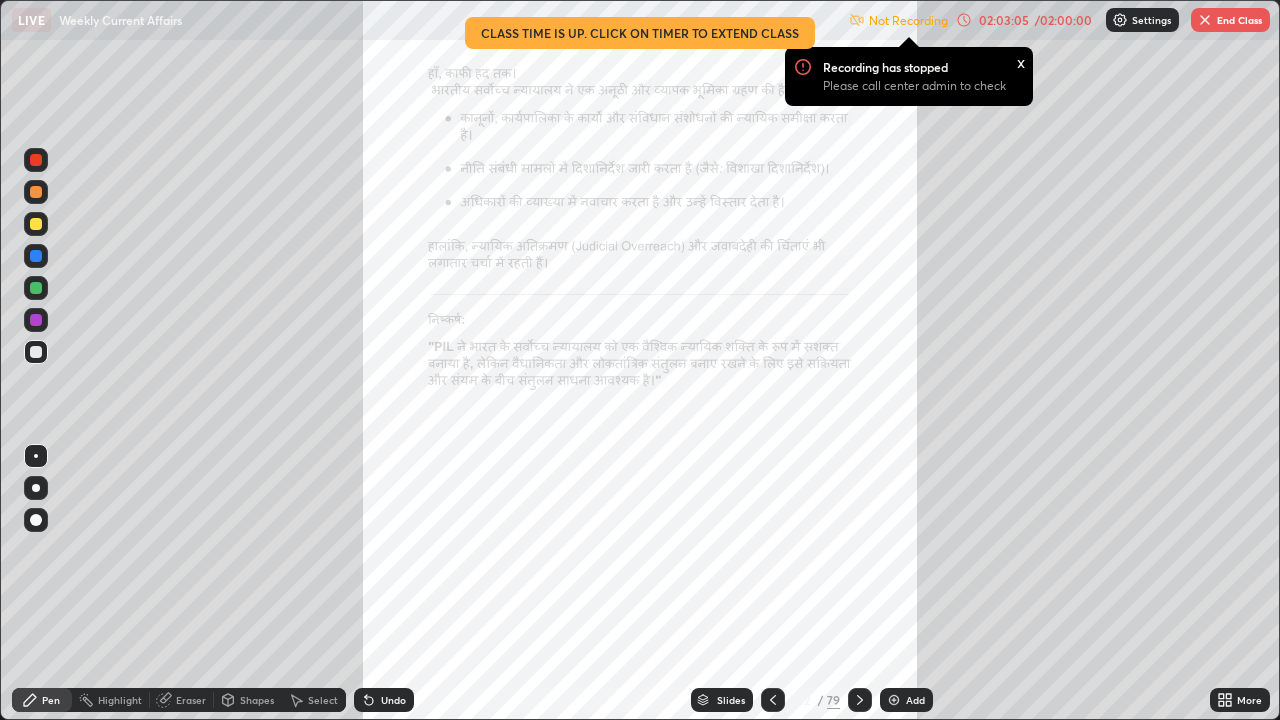 click 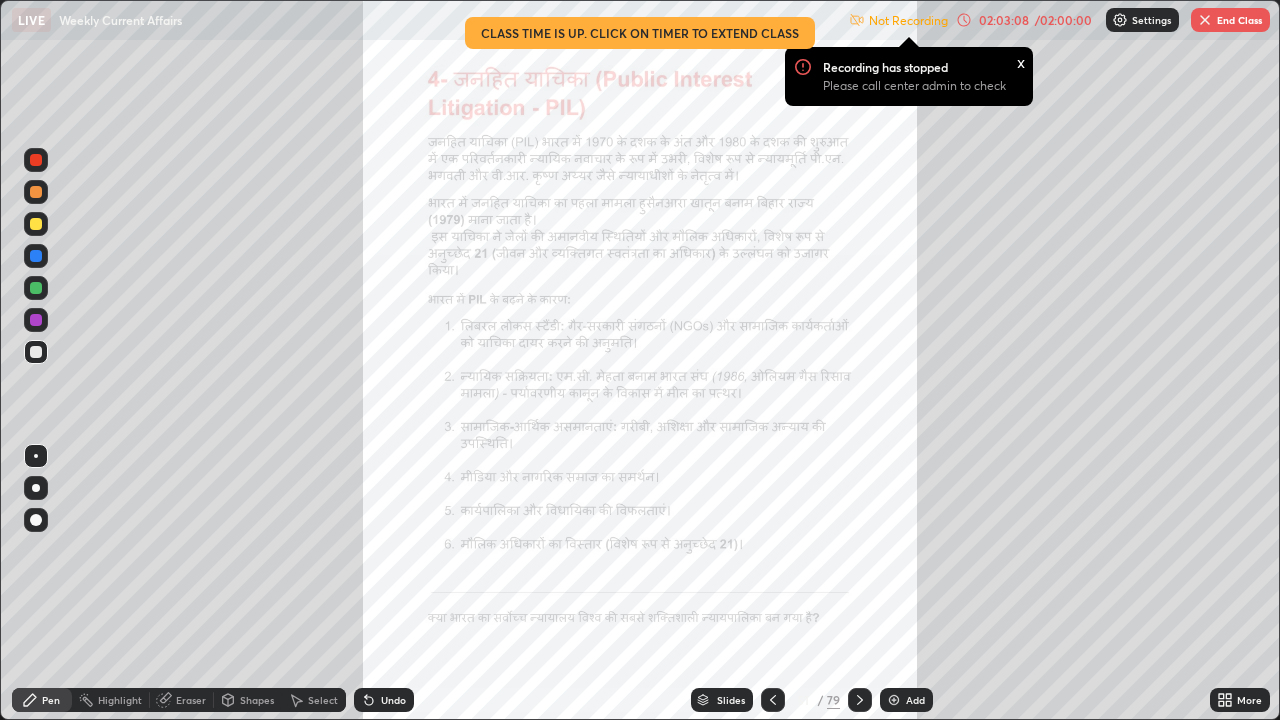 click 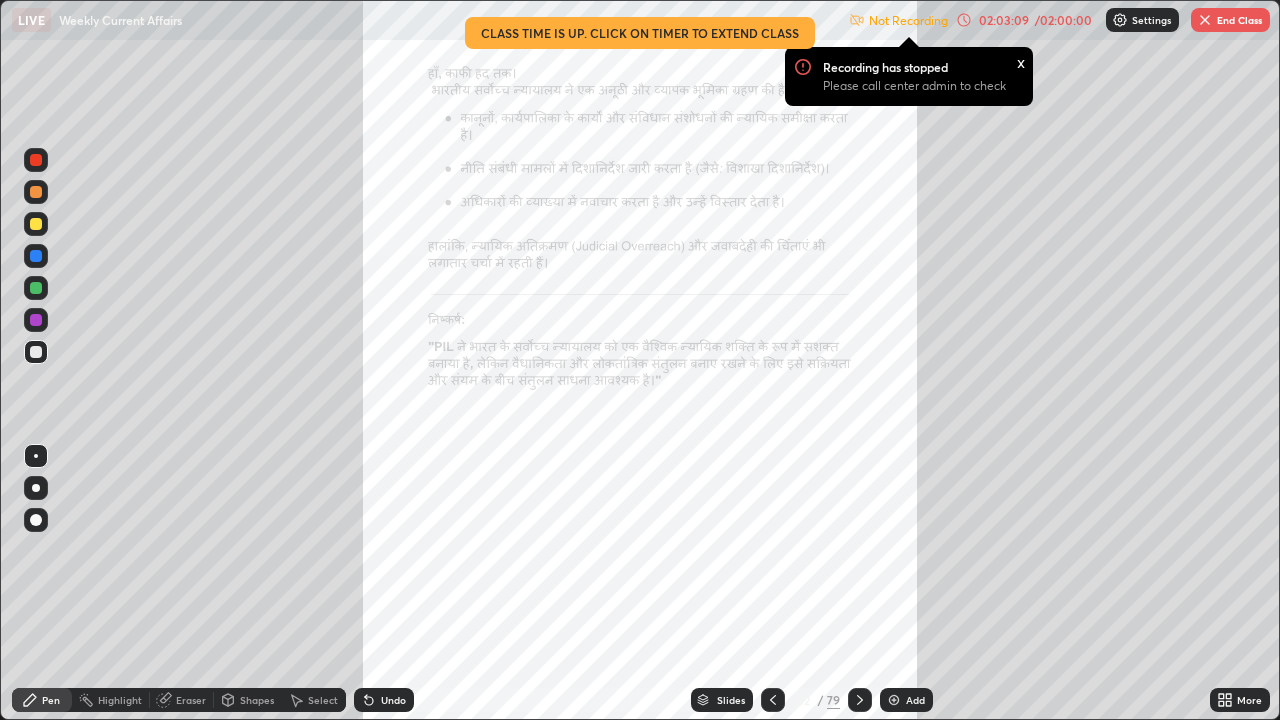 click at bounding box center [860, 700] 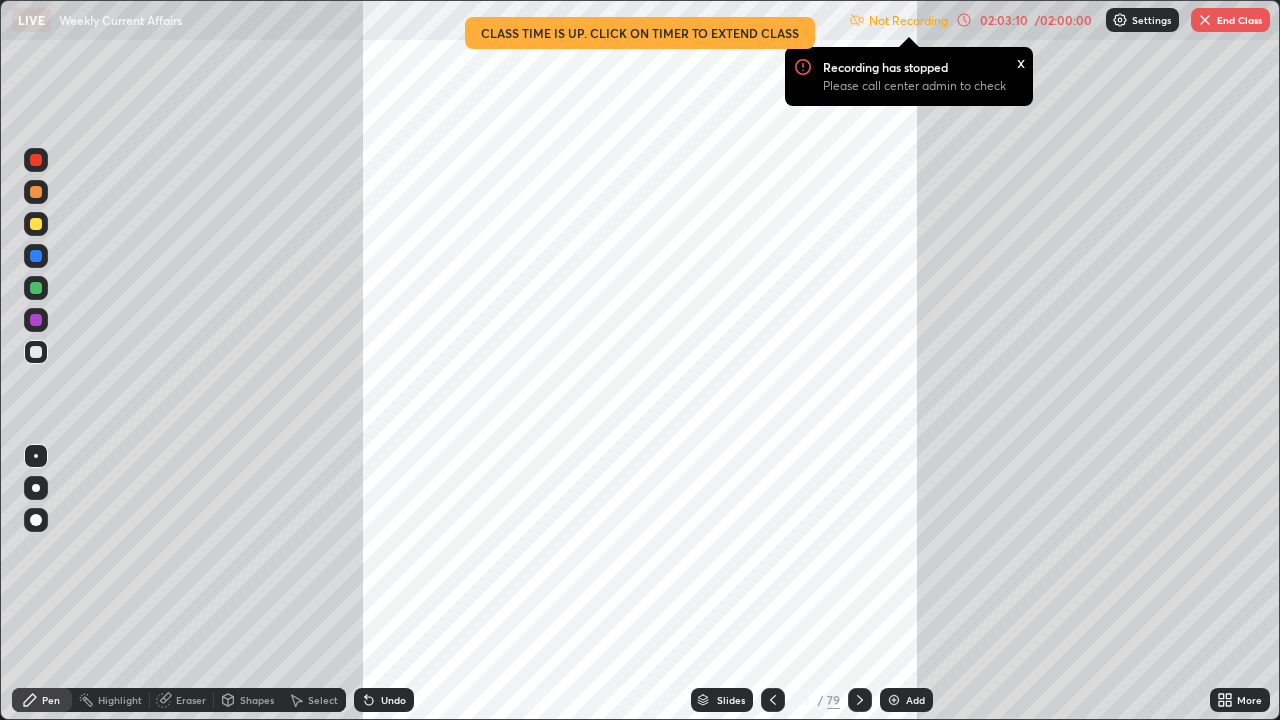 click 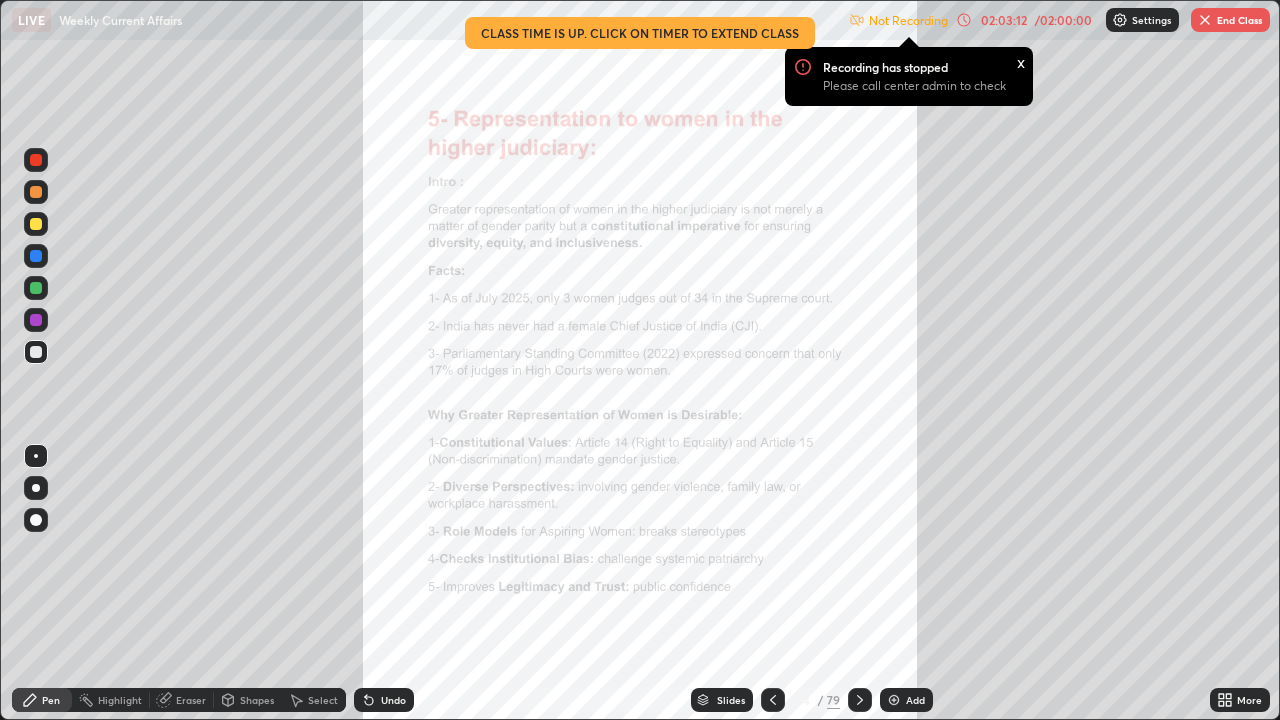 click 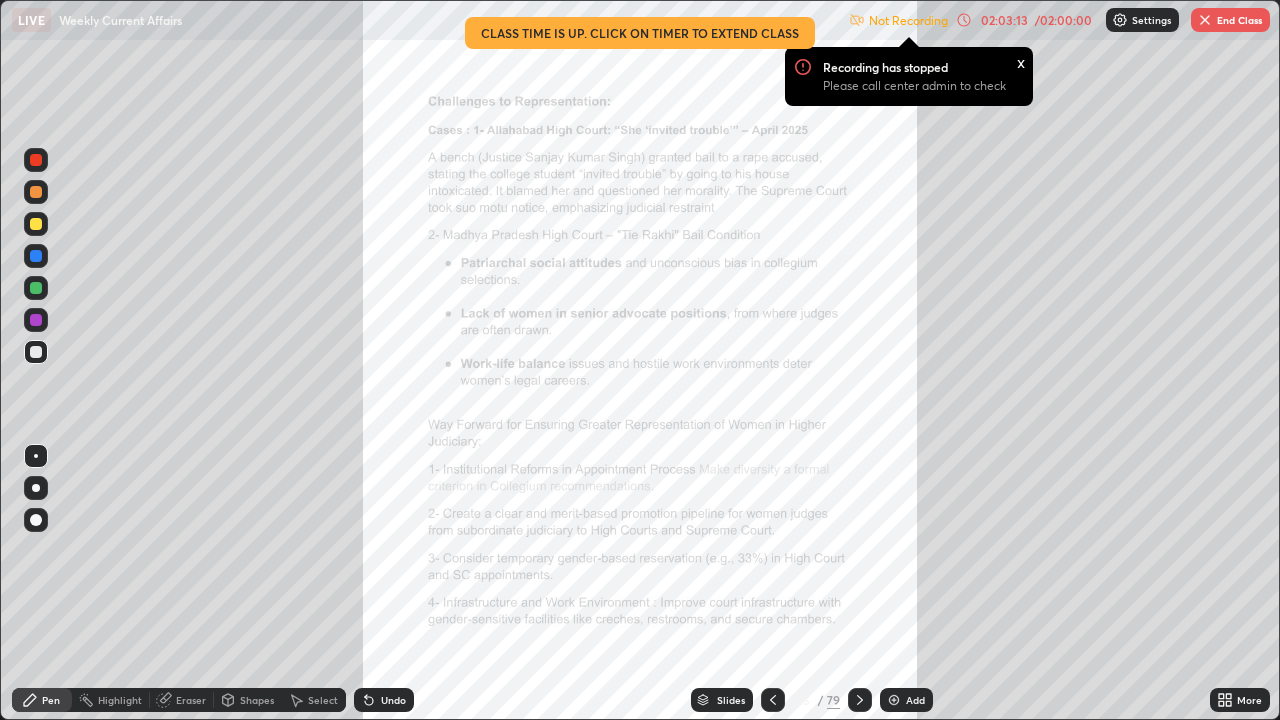 click 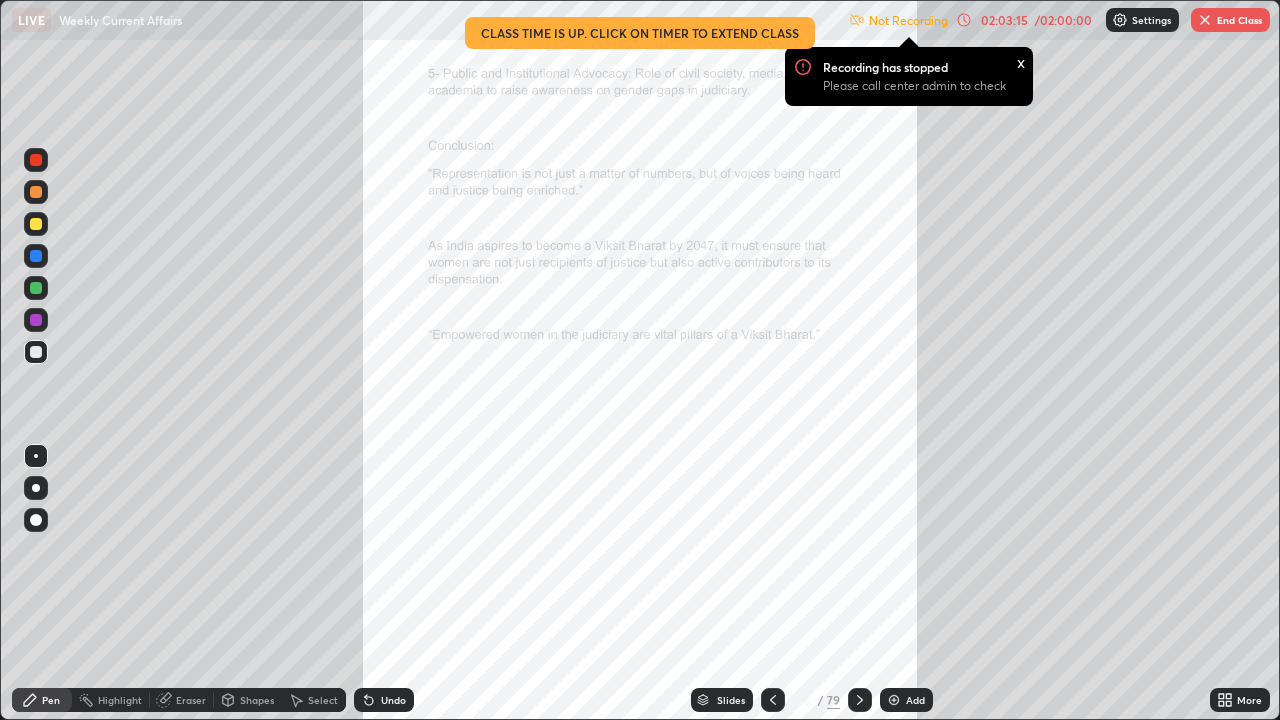 click 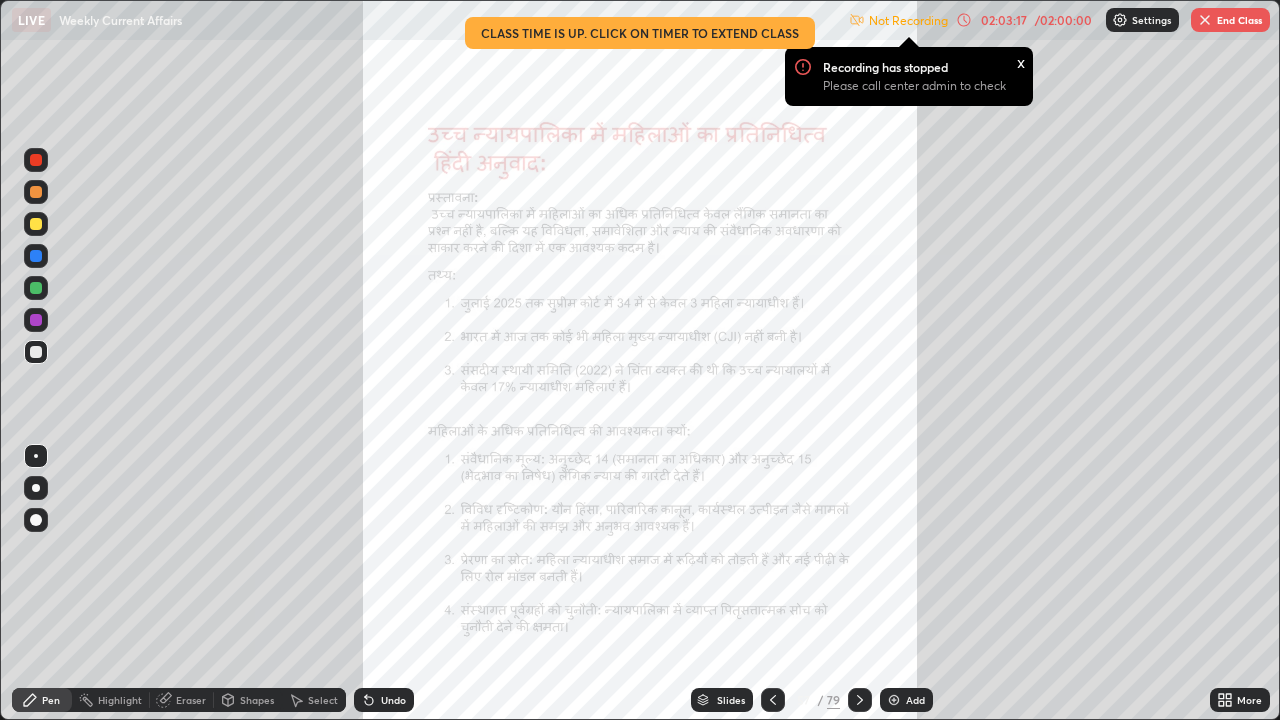 click on "Slides" at bounding box center (731, 700) 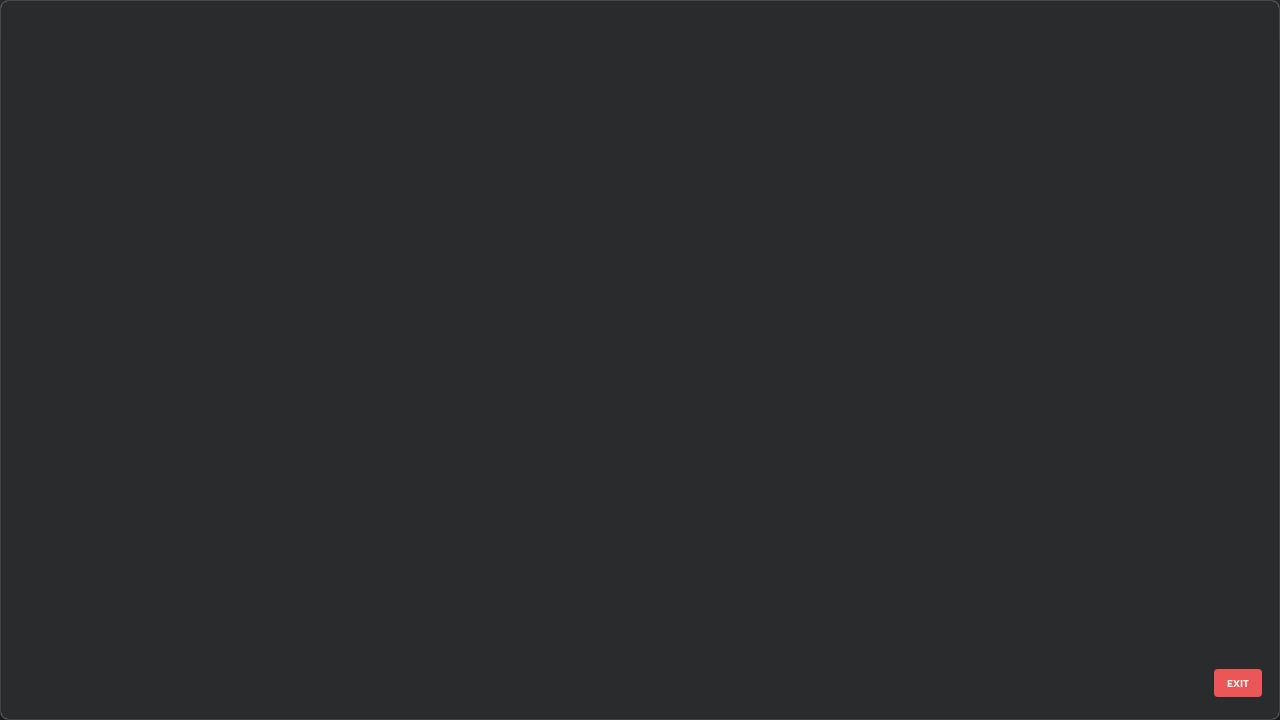scroll, scrollTop: 3550, scrollLeft: 0, axis: vertical 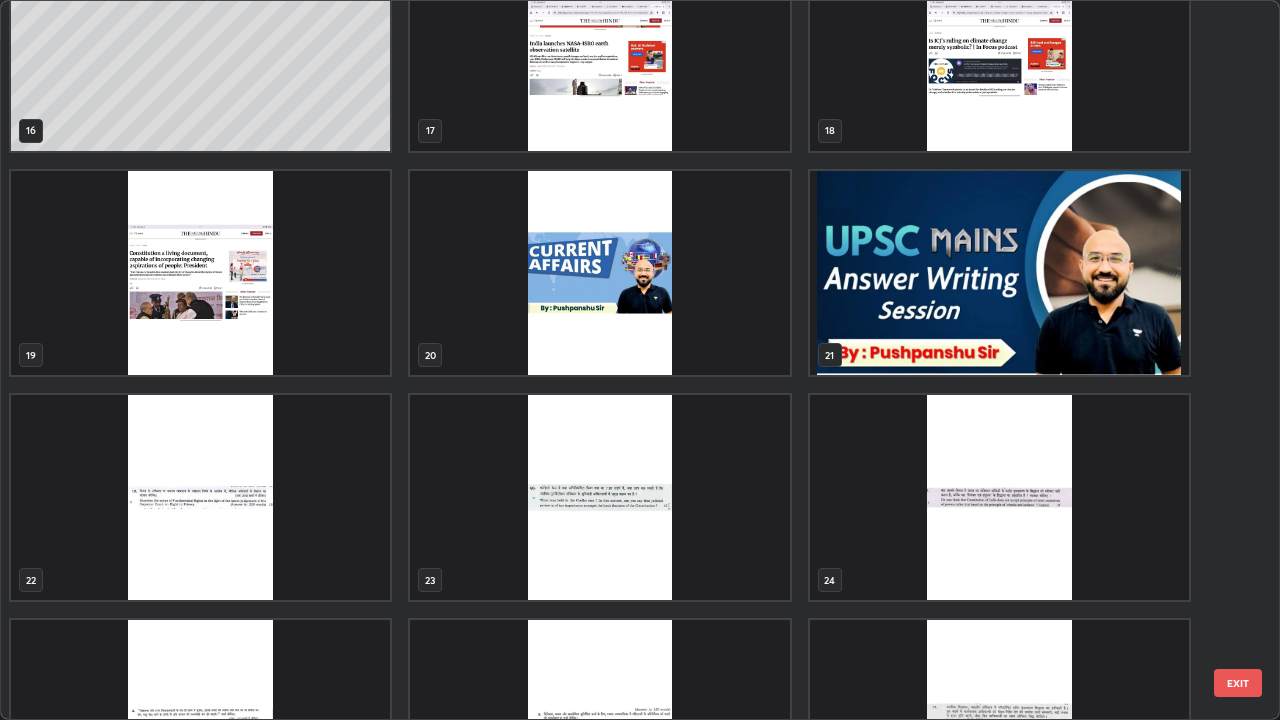 click at bounding box center (599, 273) 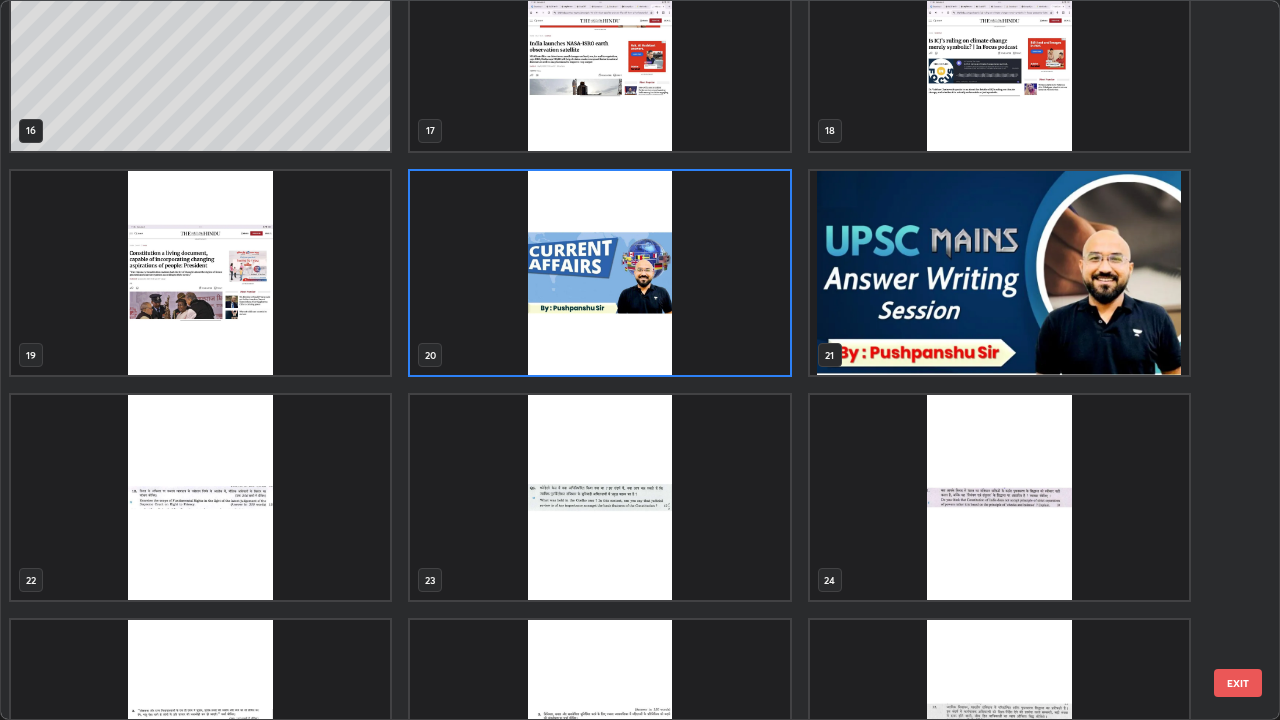 click at bounding box center (599, 273) 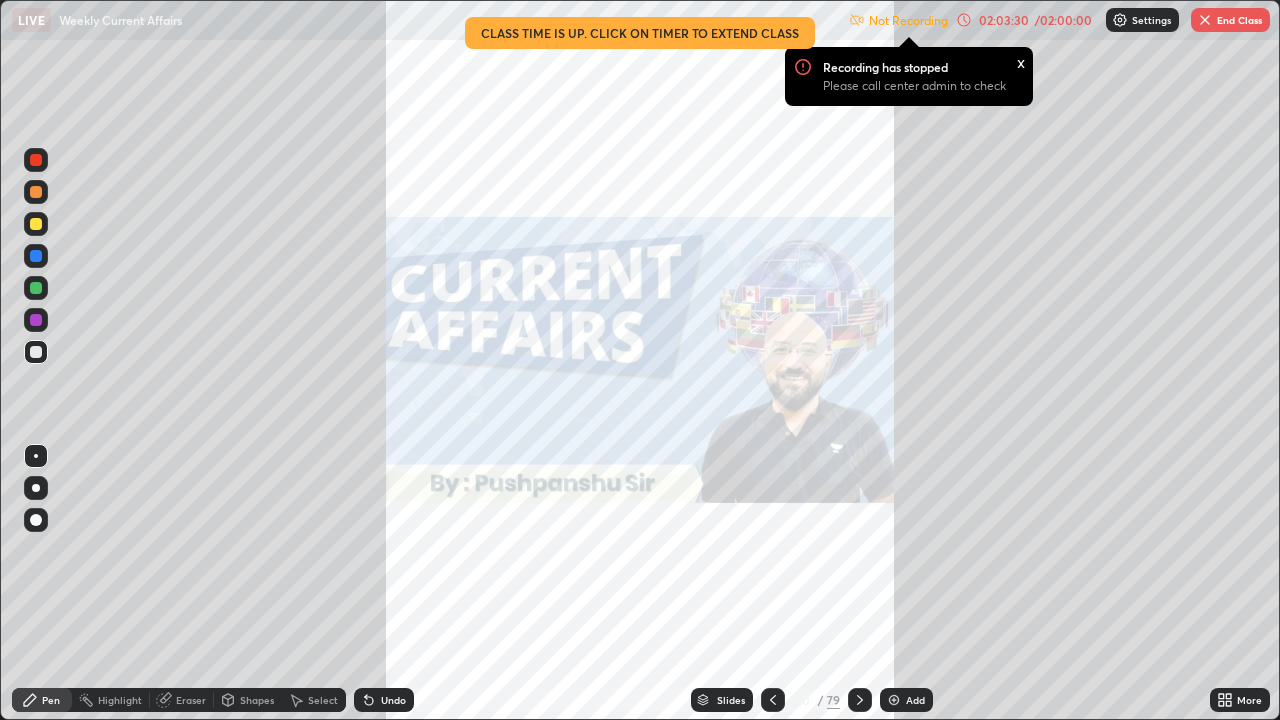 click 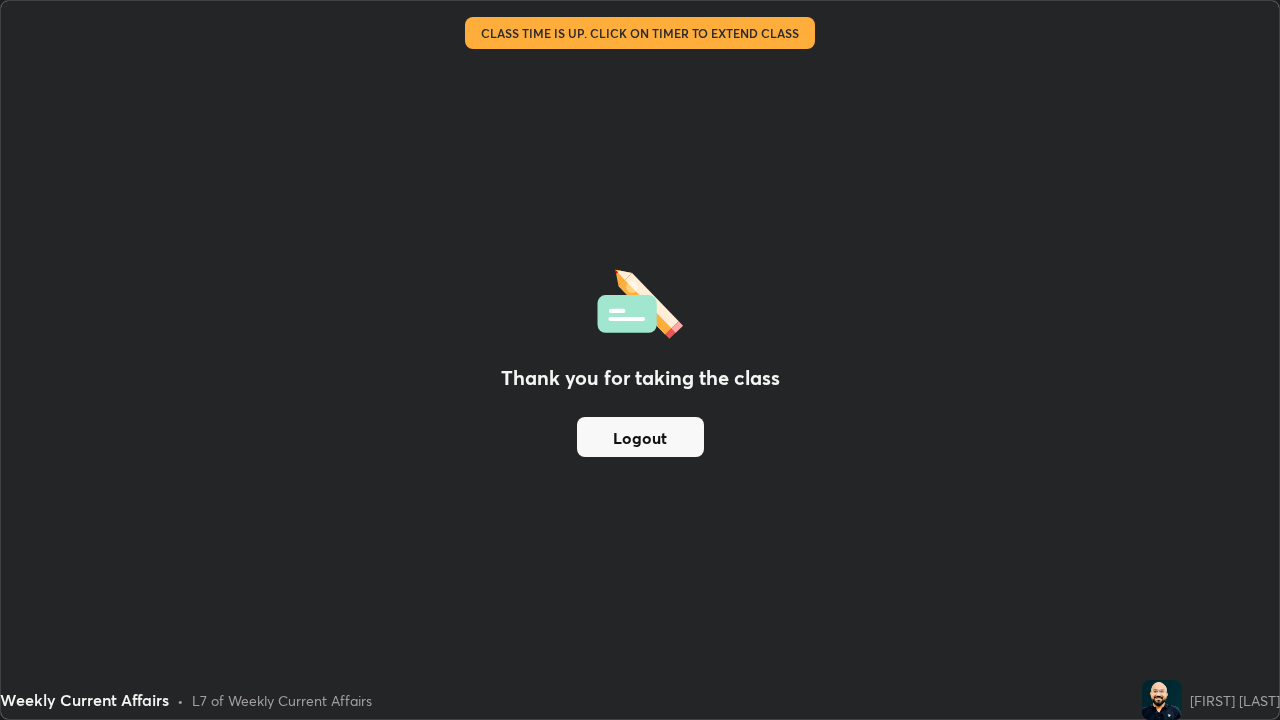 click on "Thank you for taking the class Logout" at bounding box center (640, 360) 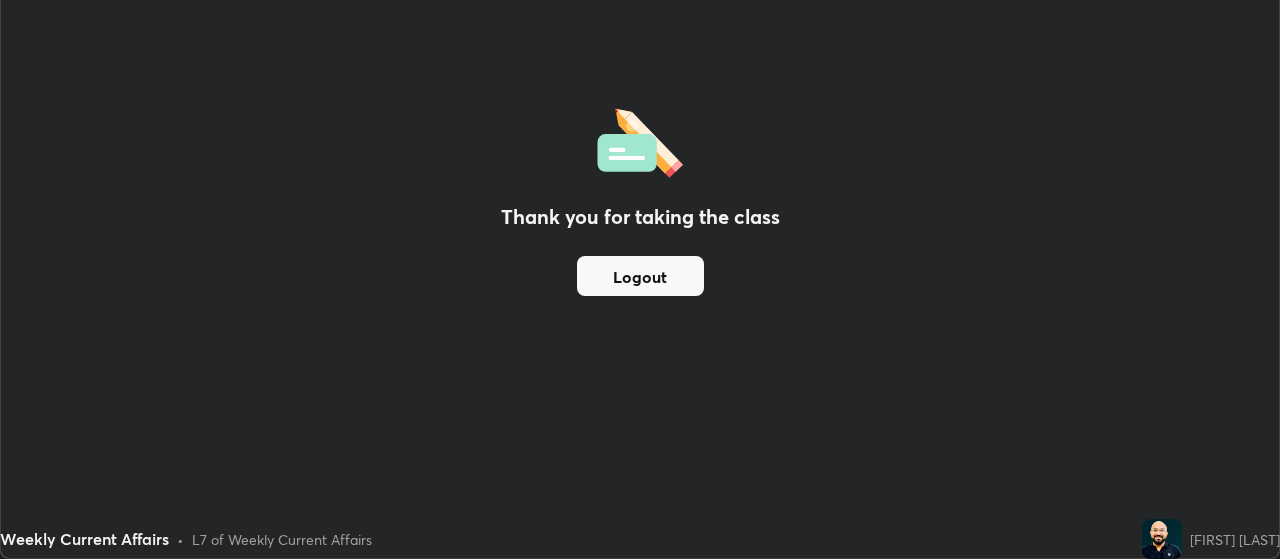 scroll, scrollTop: 559, scrollLeft: 1280, axis: both 